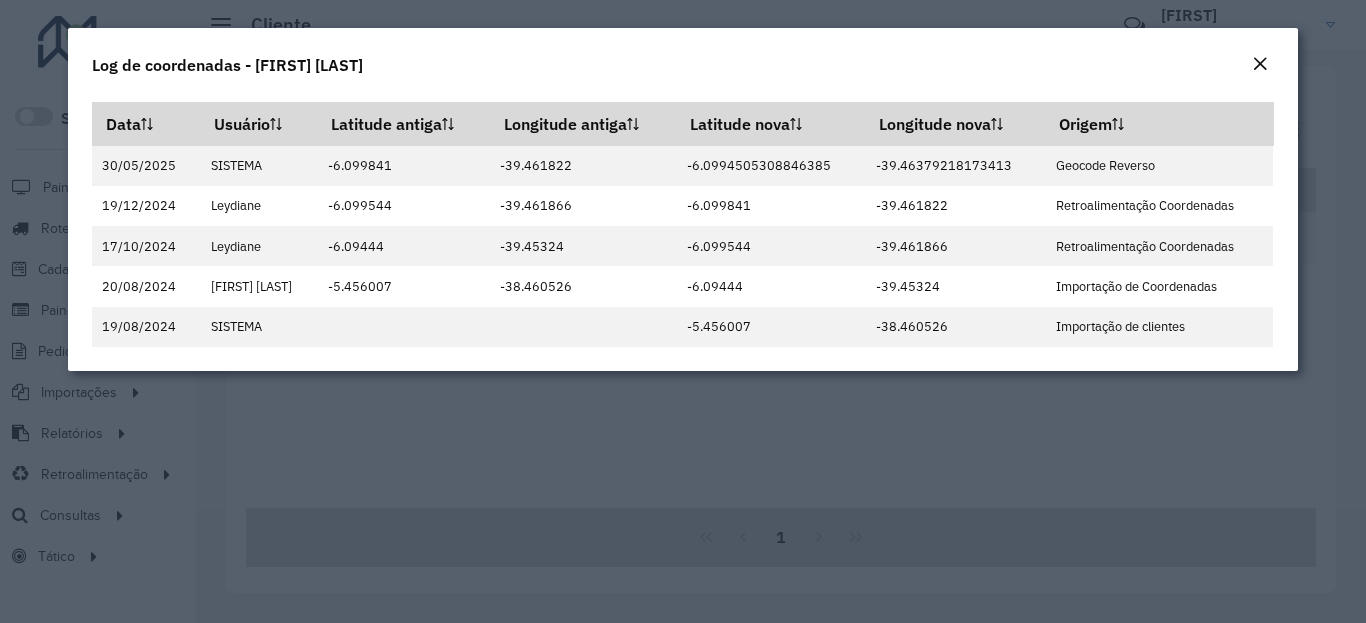 scroll, scrollTop: 0, scrollLeft: 0, axis: both 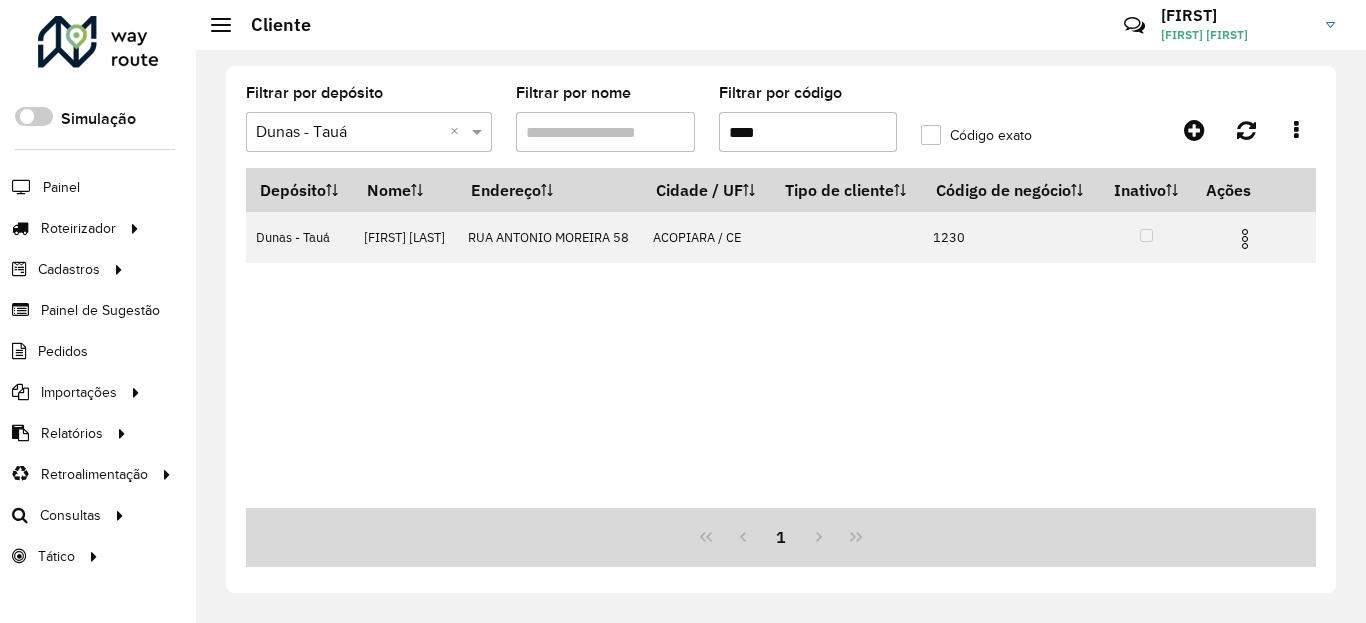 click on "****" at bounding box center (808, 132) 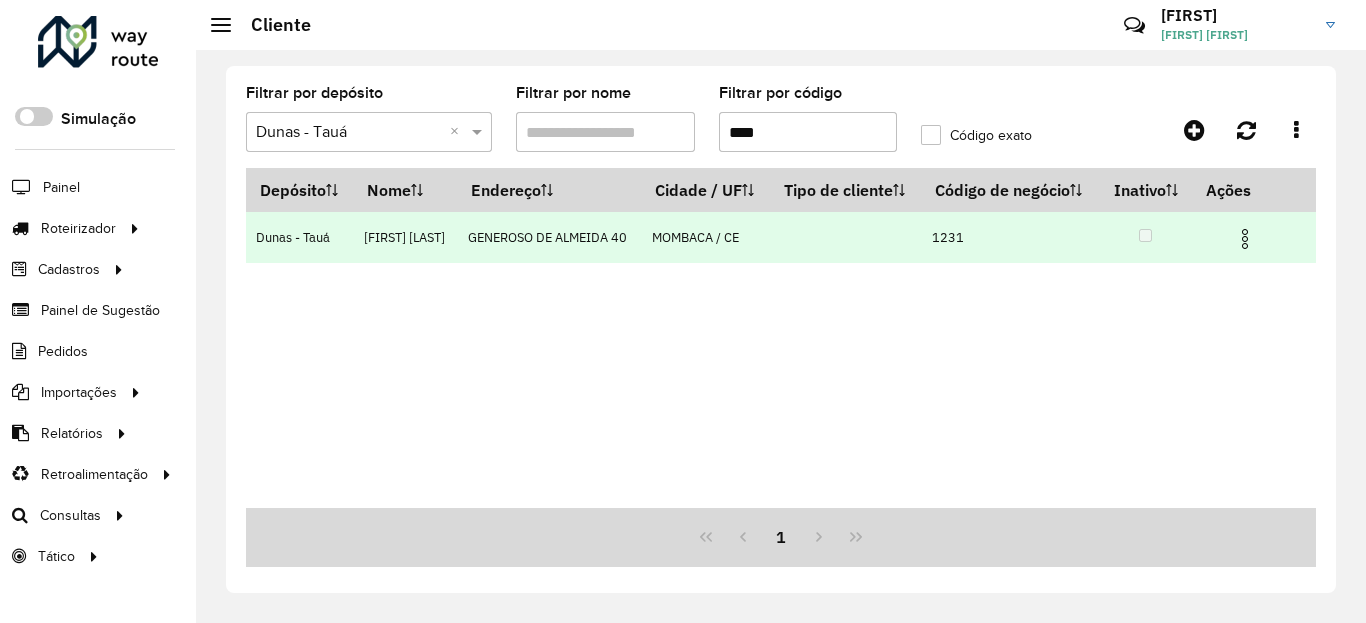 click at bounding box center (1245, 239) 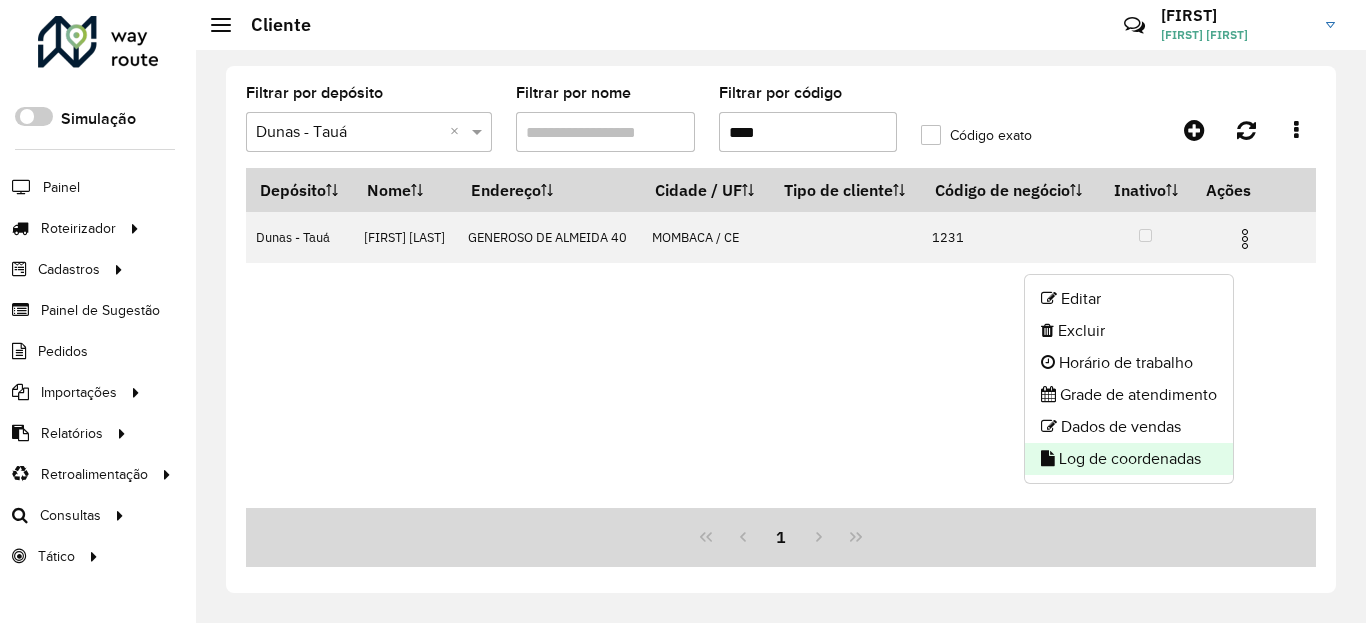 click on "Log de coordenadas" 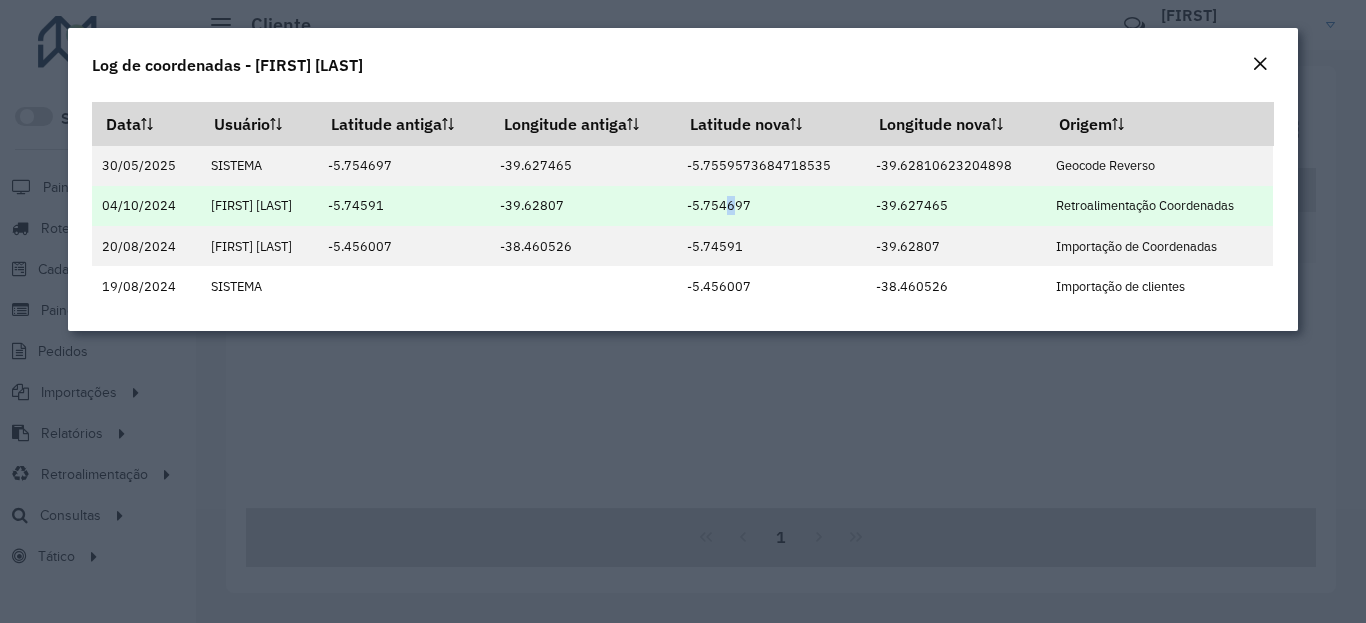 click on "[LONGITUDE]" at bounding box center [770, 206] 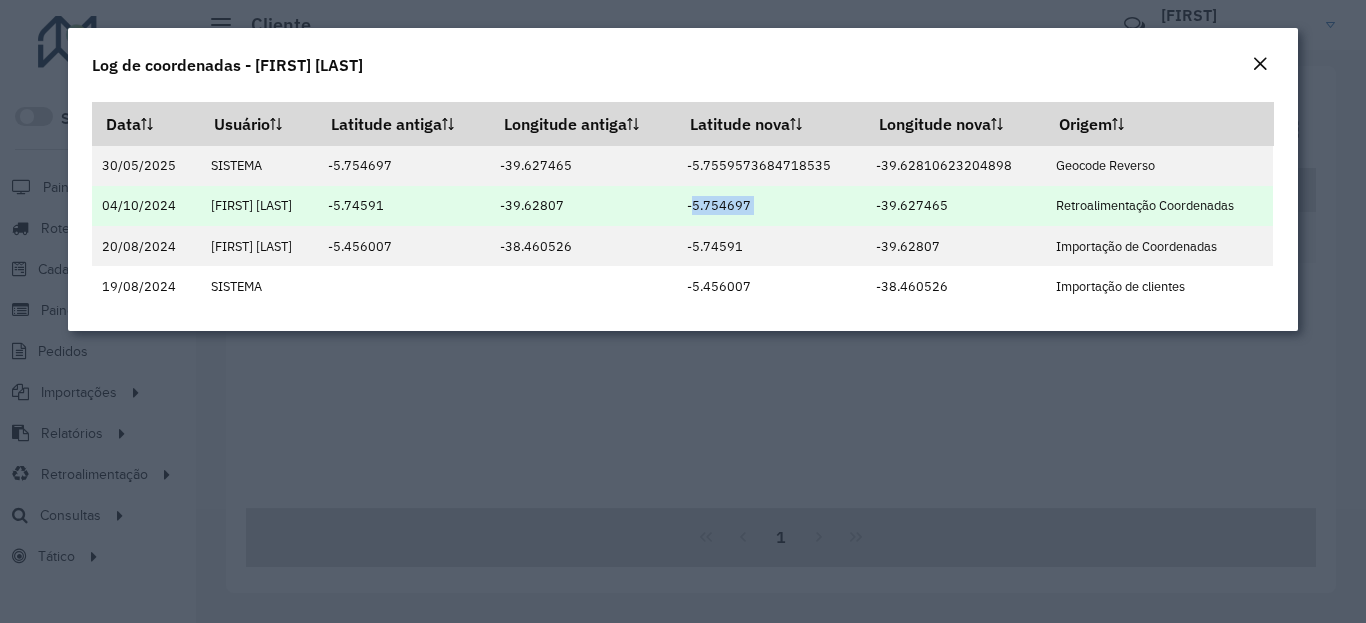 click on "[LONGITUDE]" at bounding box center [770, 206] 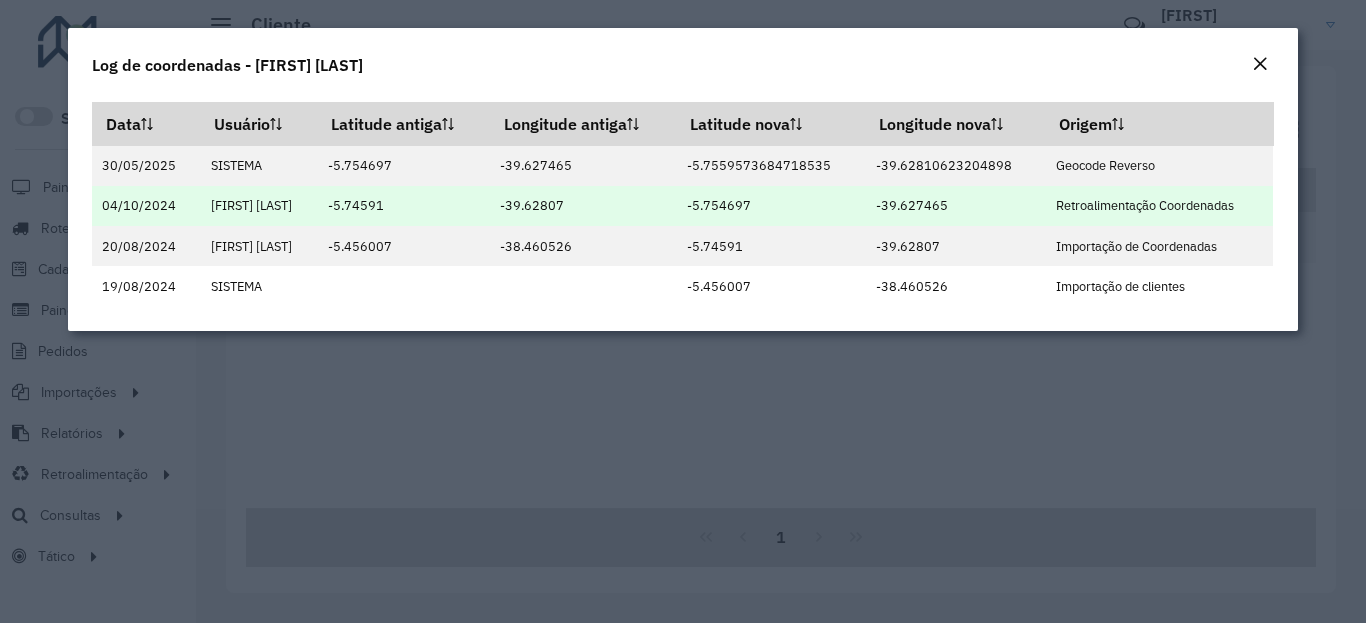 click on "[LONGITUDE]" at bounding box center [770, 206] 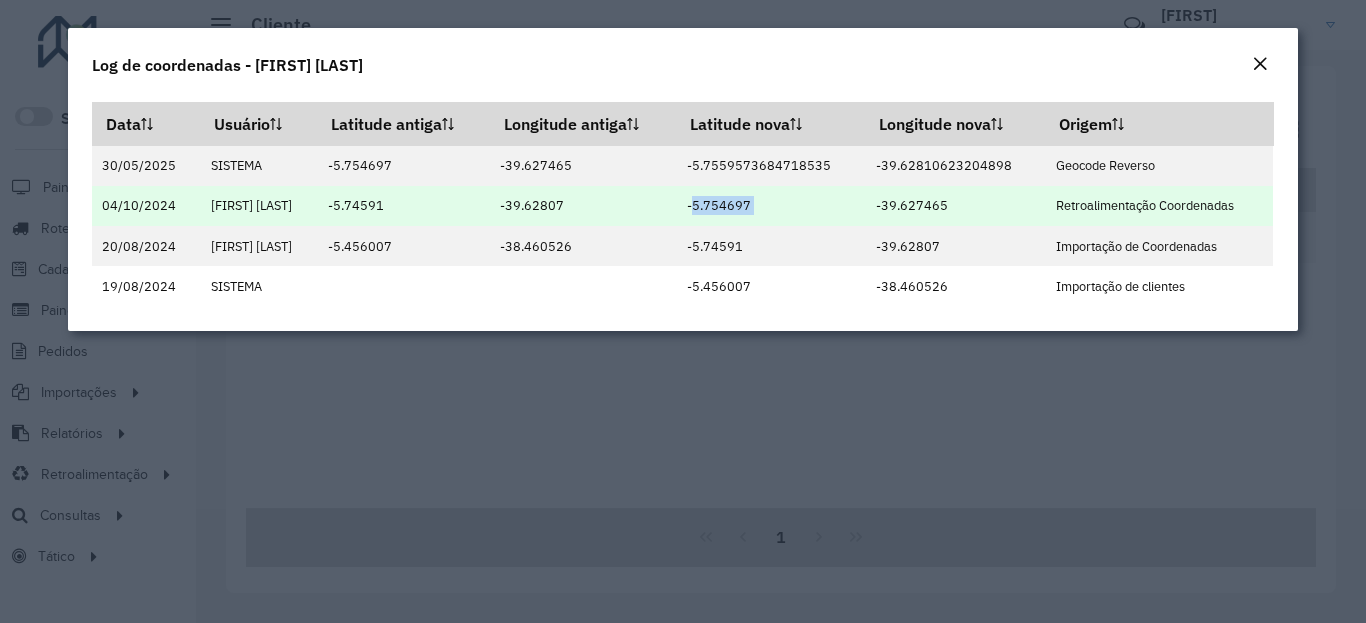 click on "[LONGITUDE]" at bounding box center [955, 206] 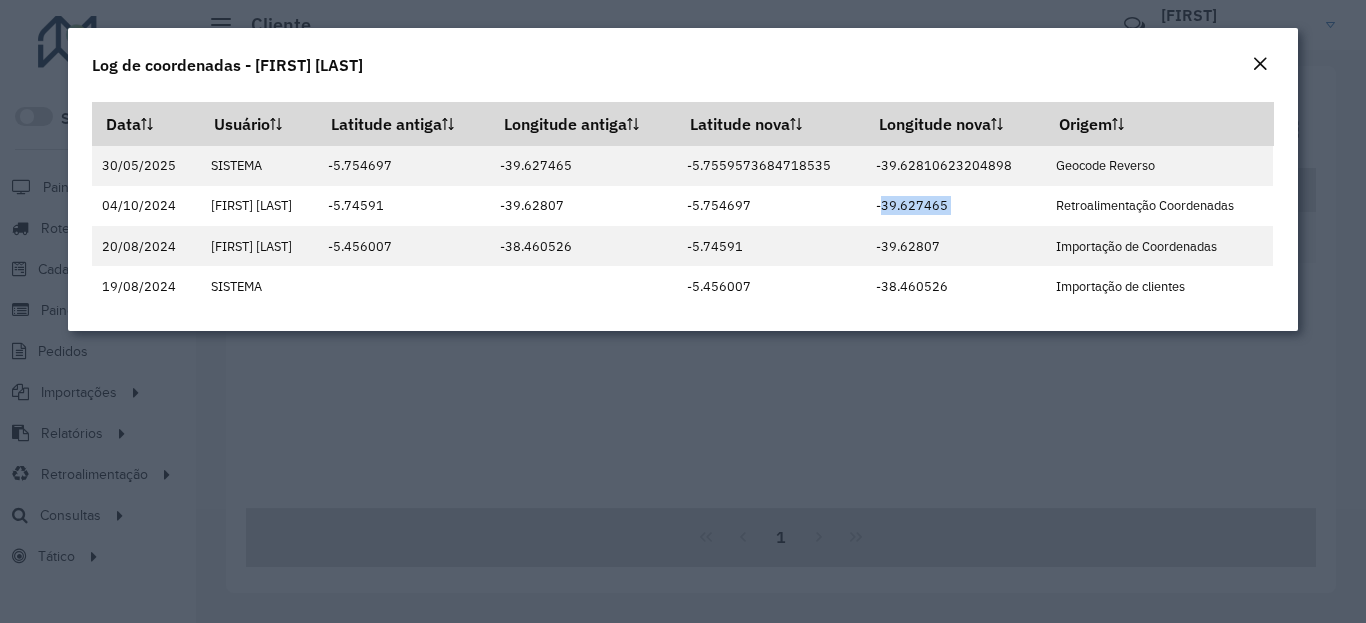 copy on "[LONGITUDE]" 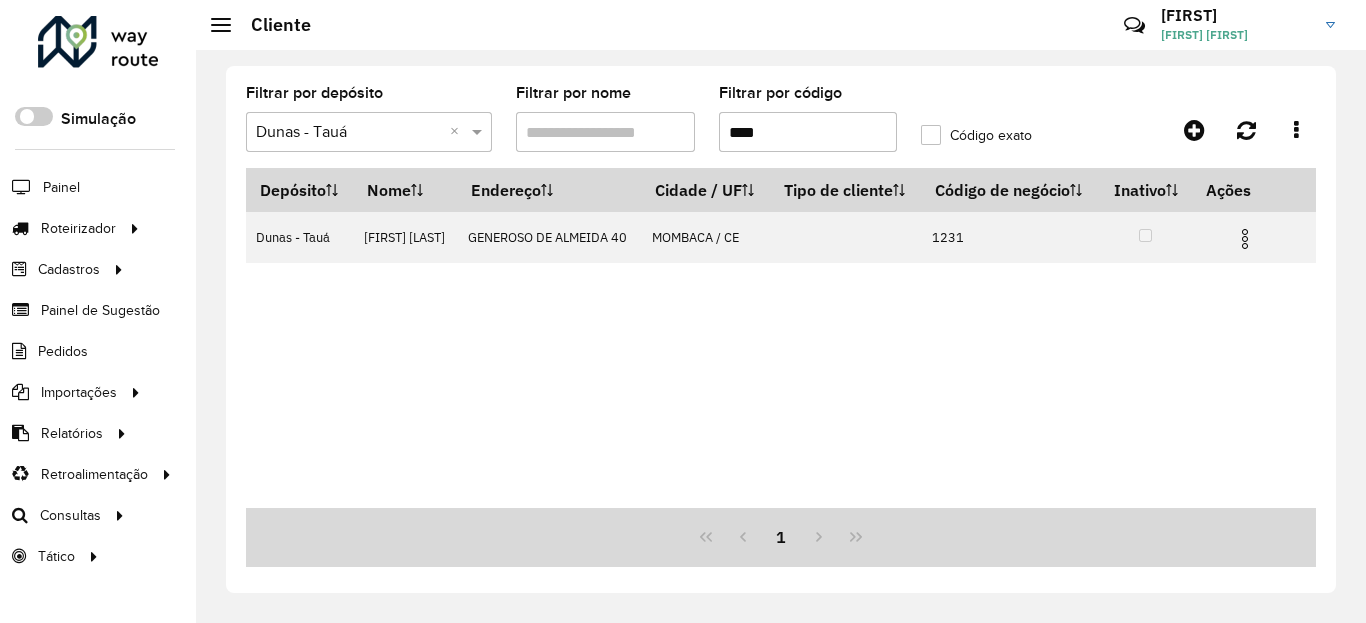 click on "Filtrar por código  ****" 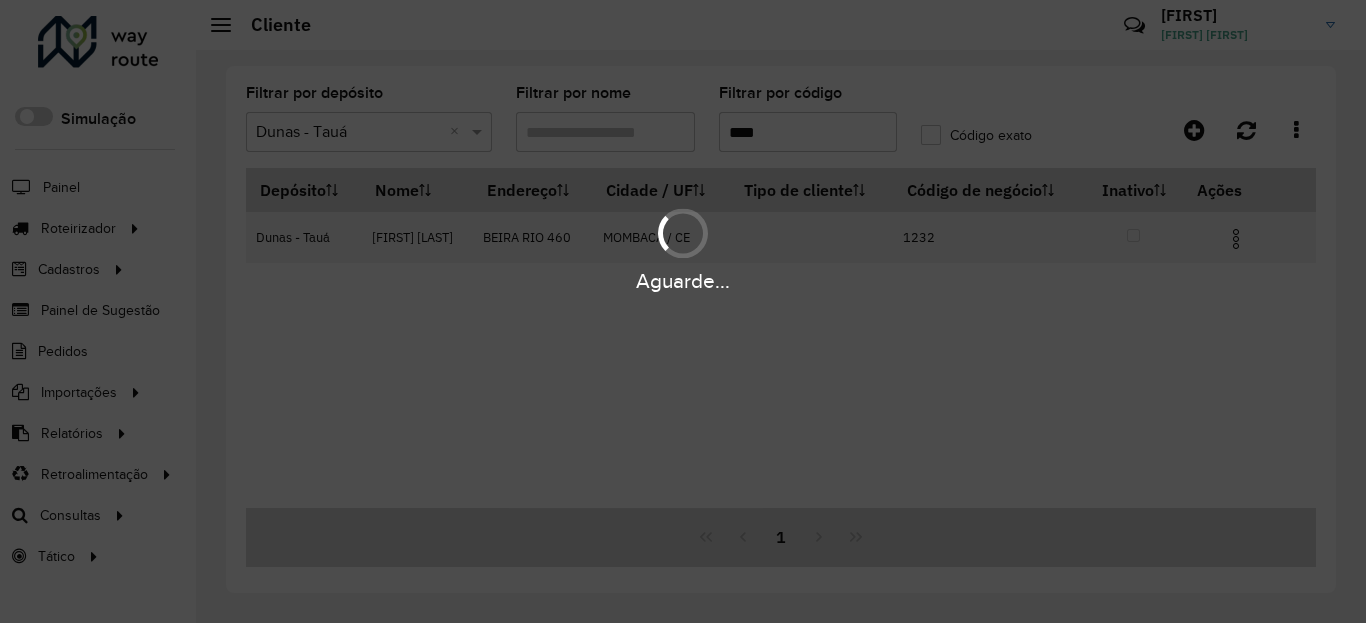 click on "Aguarde..." at bounding box center (683, 249) 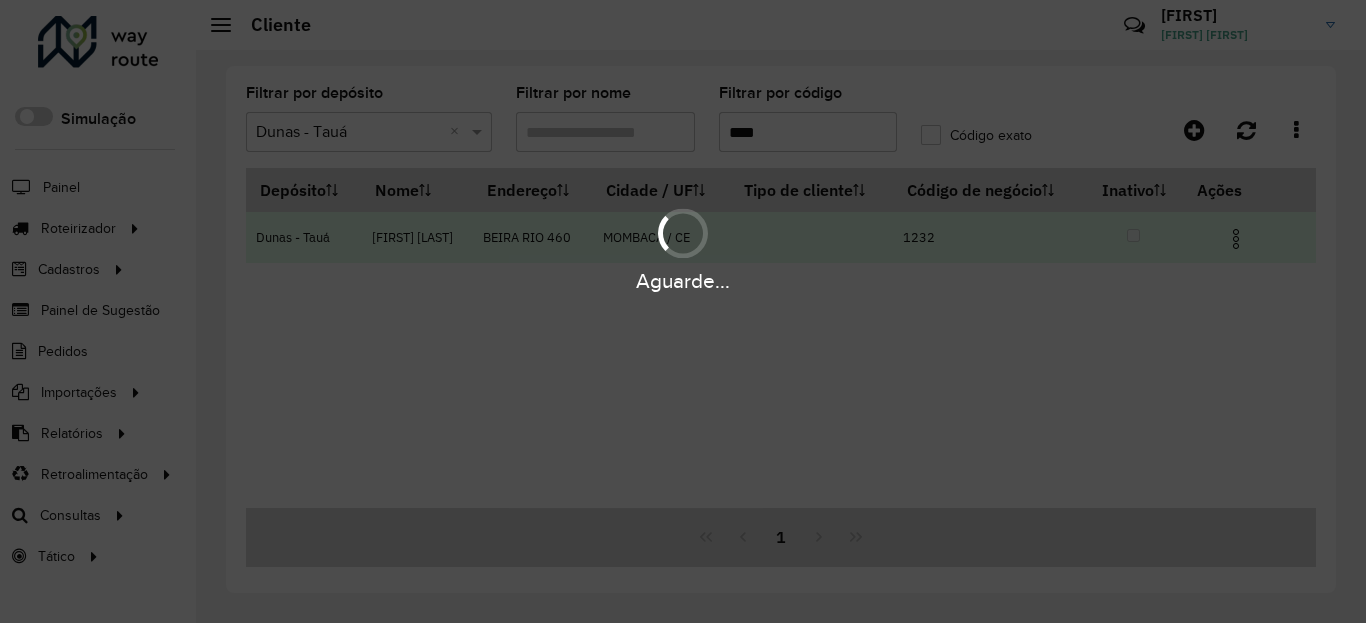 click at bounding box center (1236, 239) 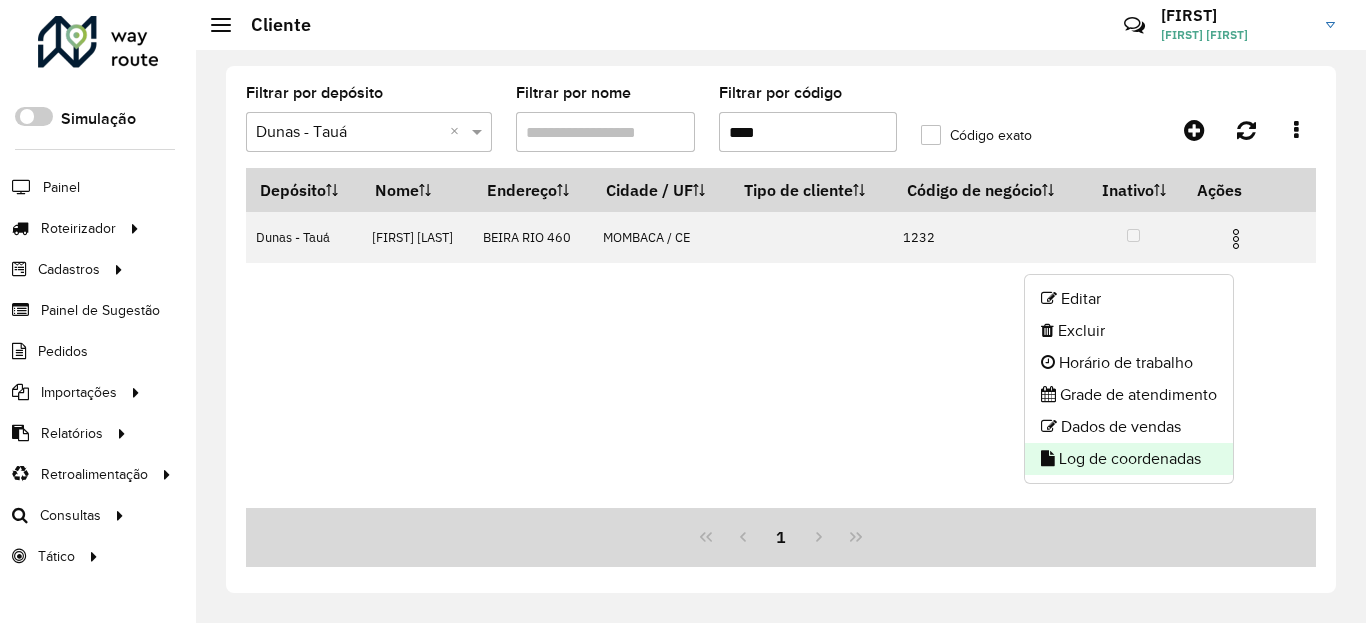 click on "Log de coordenadas" 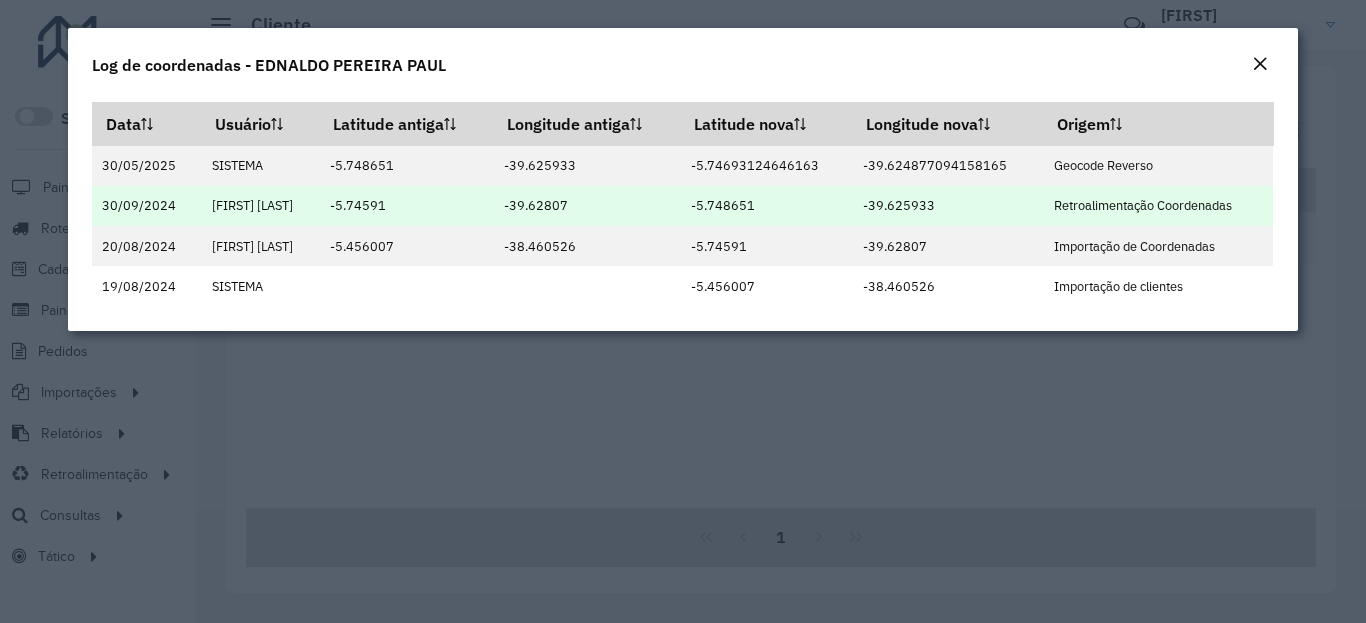 click on "[LATITUDE]" at bounding box center [767, 206] 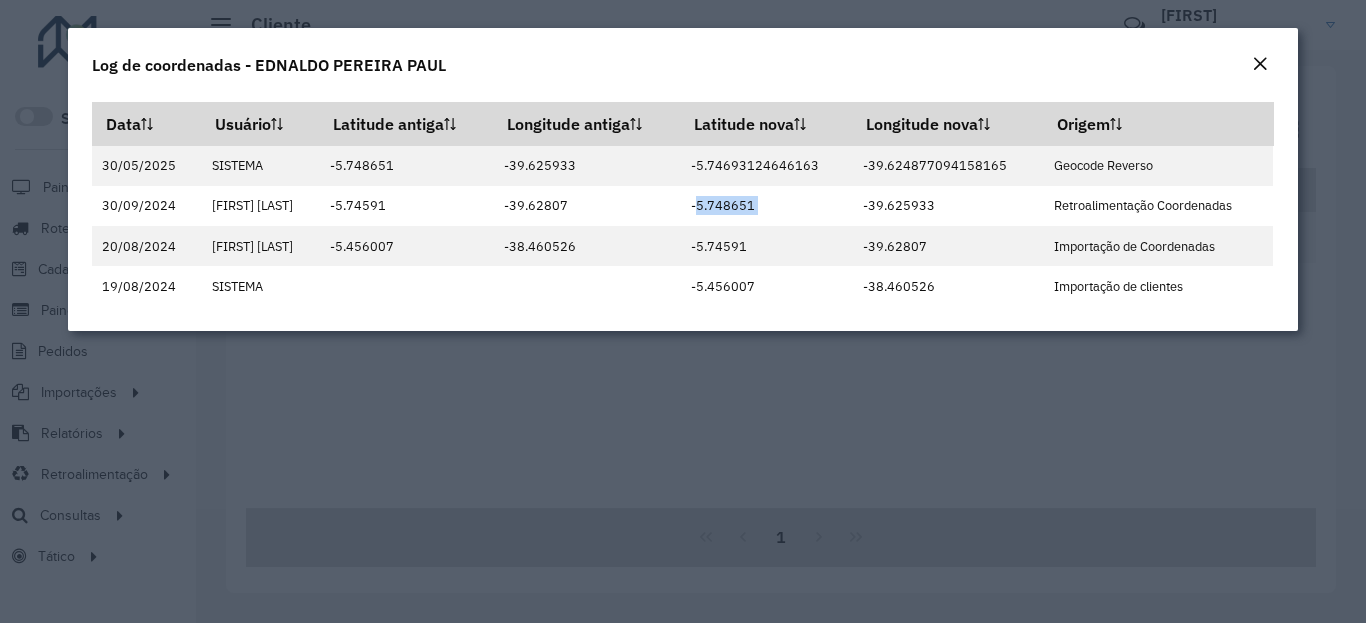 copy on "[LATITUDE]" 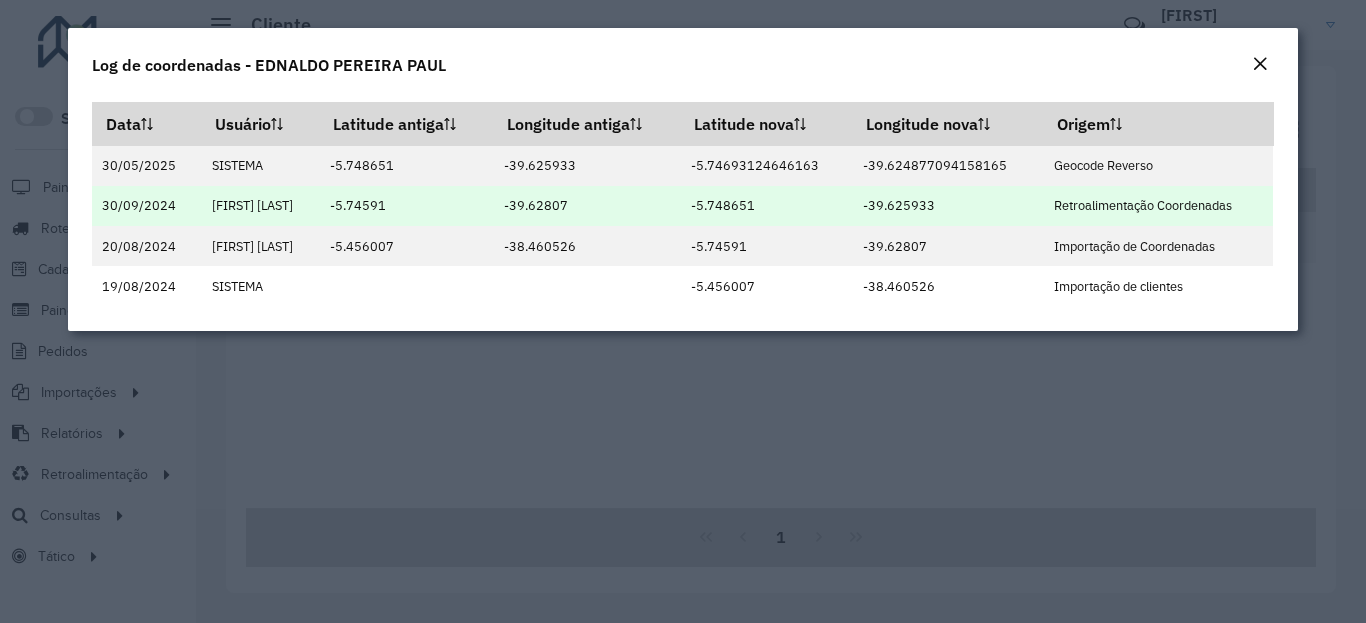 click on "[LONGITUDE]" at bounding box center [948, 206] 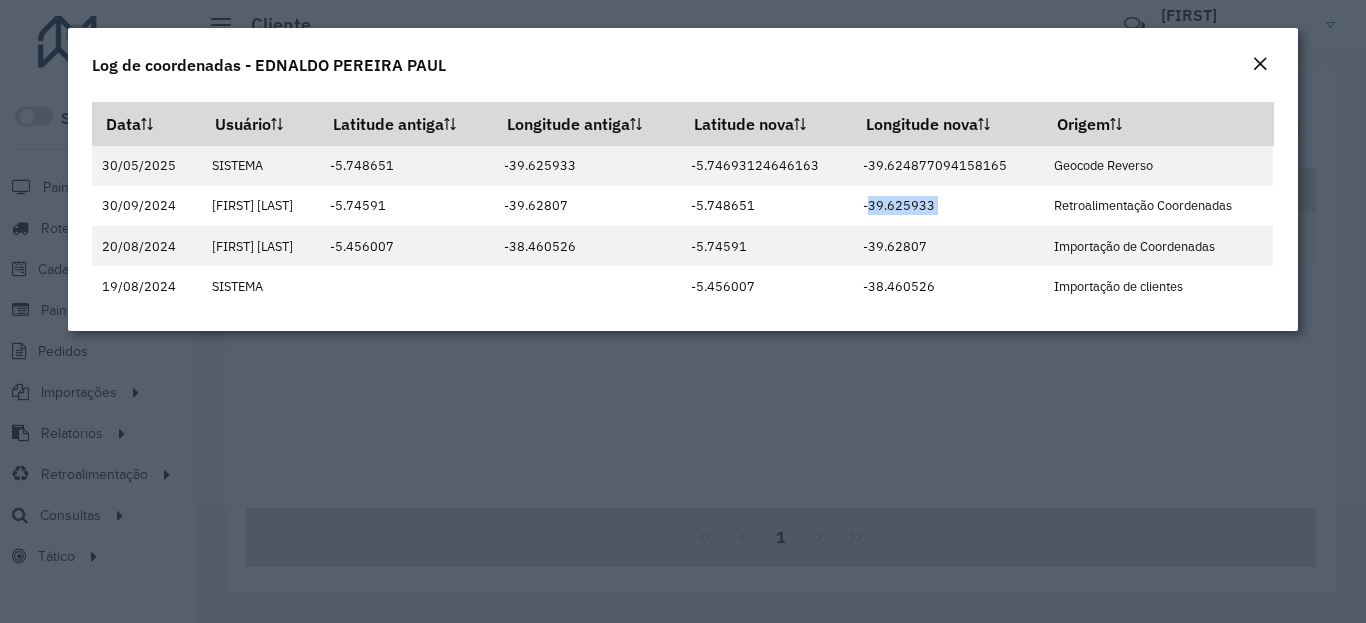 copy on "[LONGITUDE]" 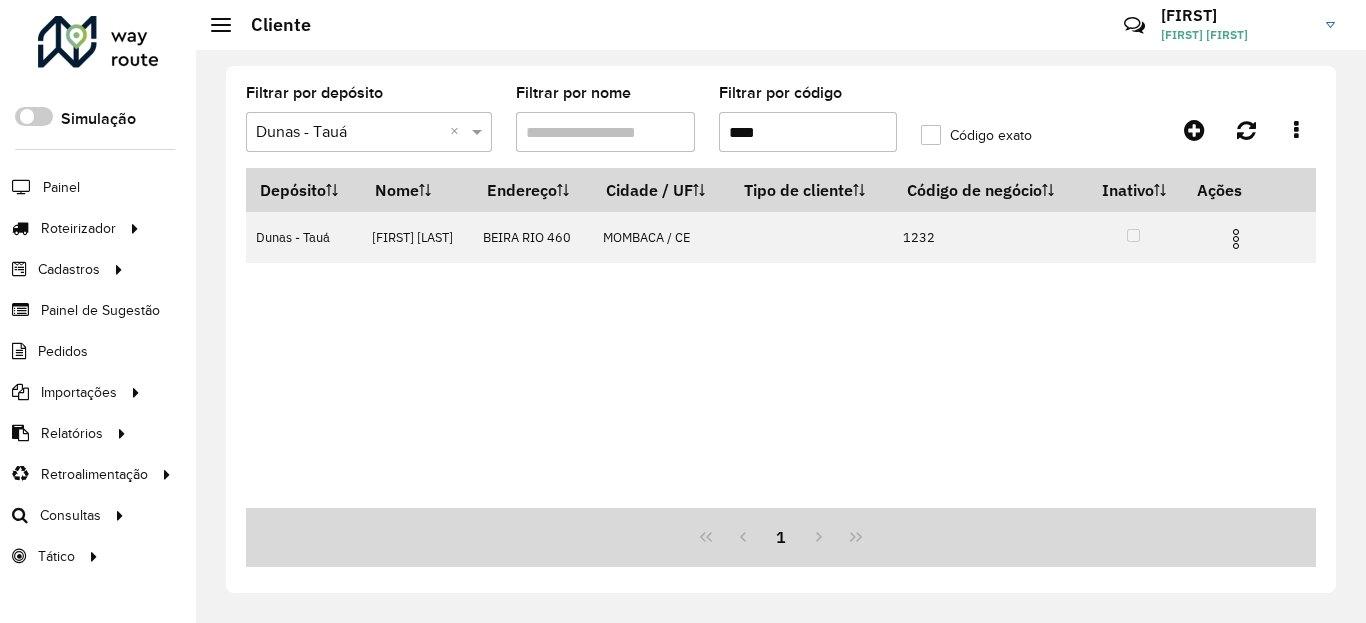 click on "****" at bounding box center [808, 132] 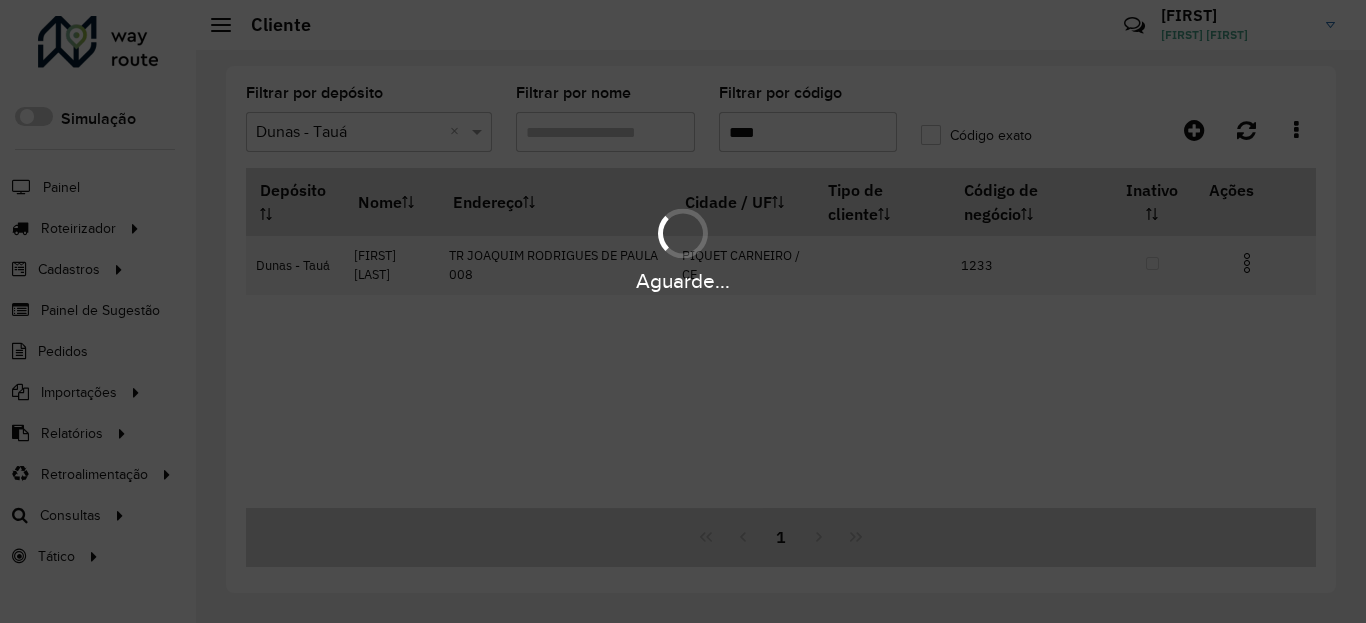 click on "Aguarde..." at bounding box center [683, 281] 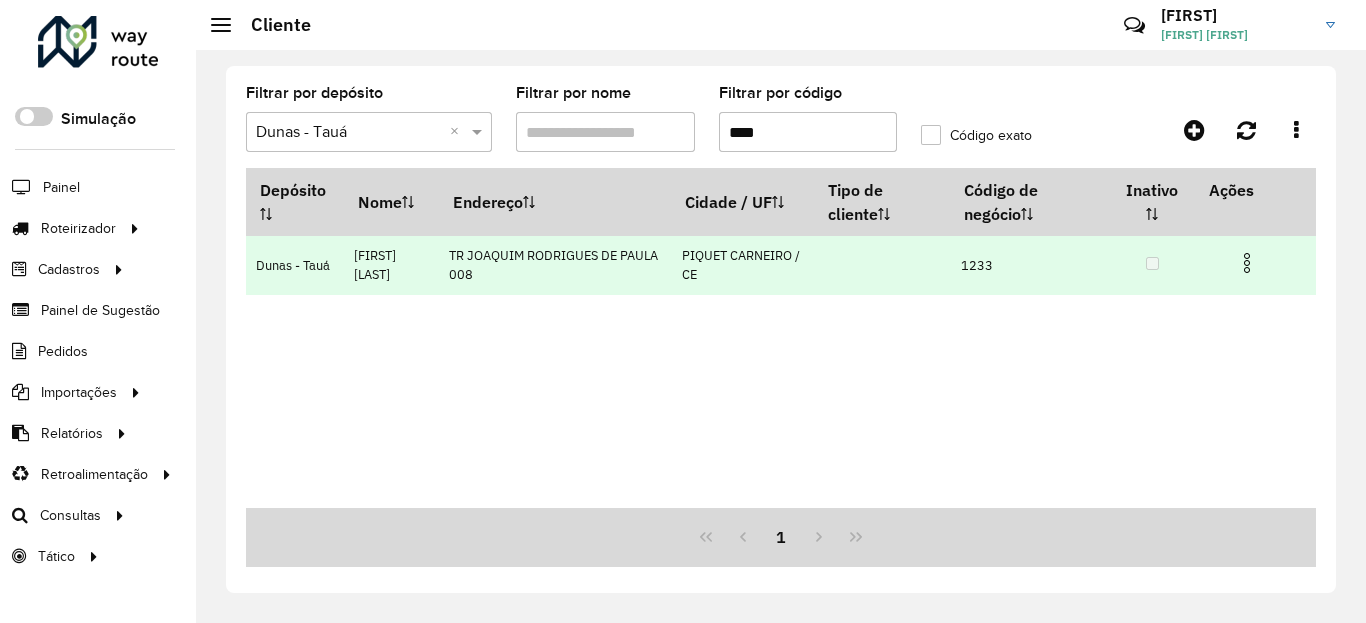 click at bounding box center [1247, 263] 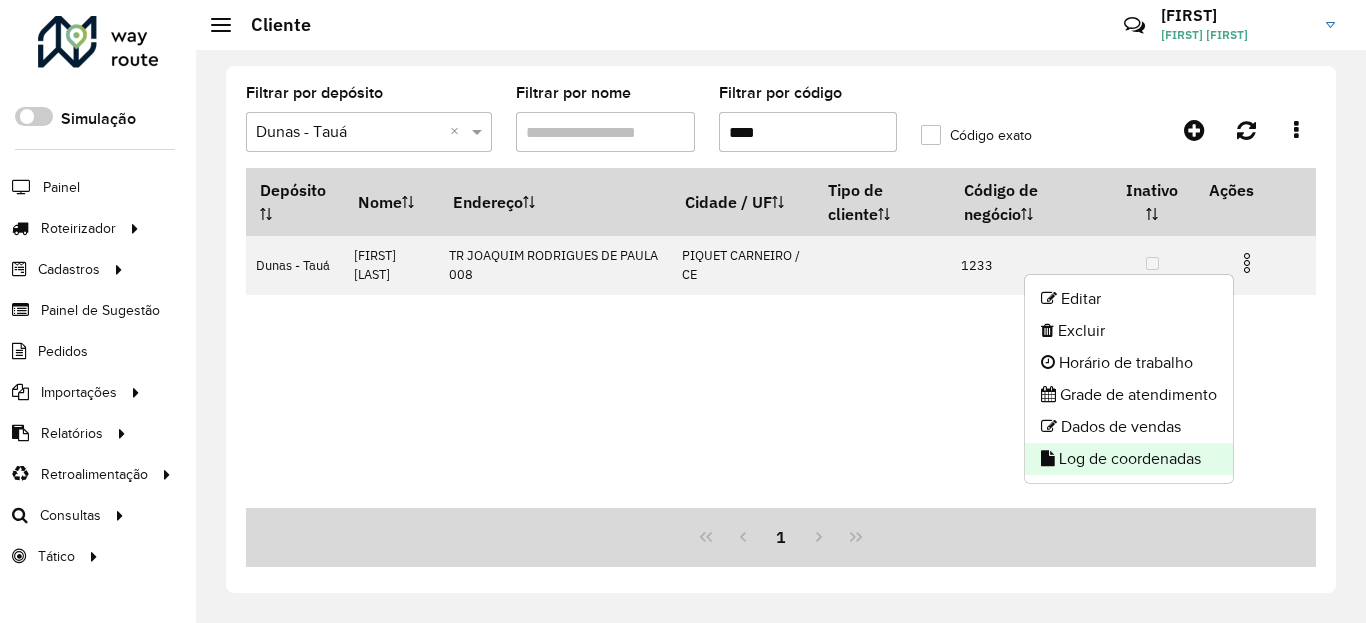 click on "Log de coordenadas" 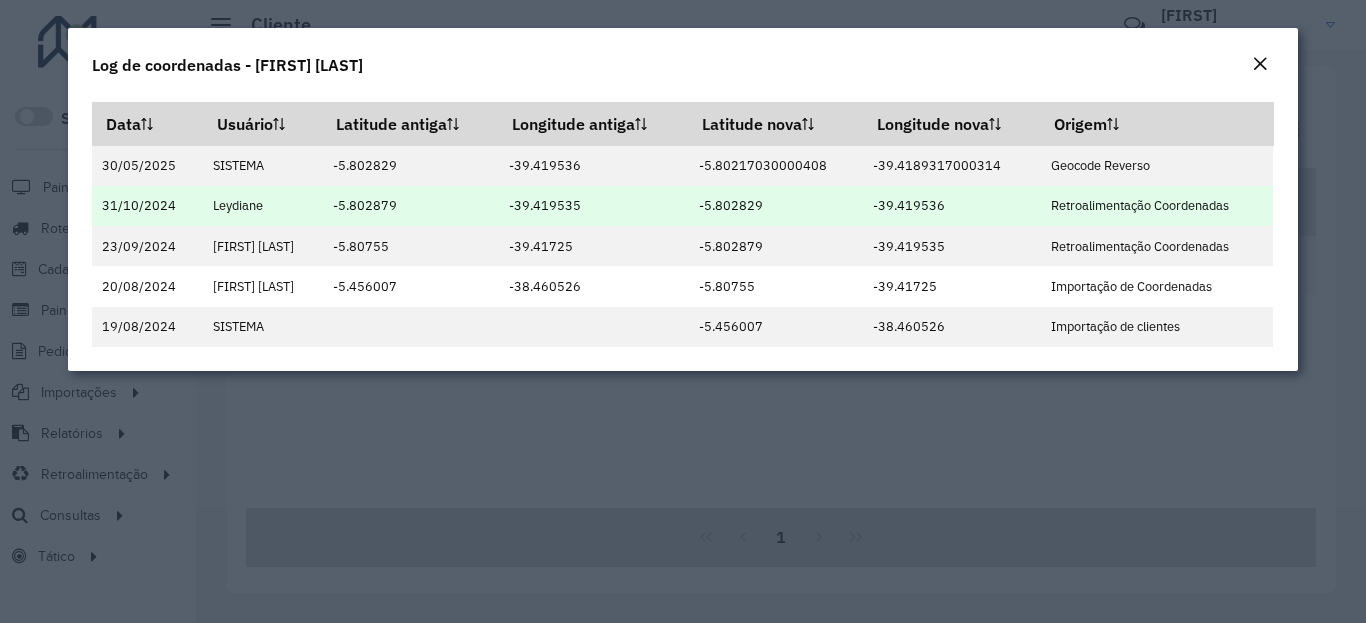click on "[LONGITUDE]" at bounding box center (776, 206) 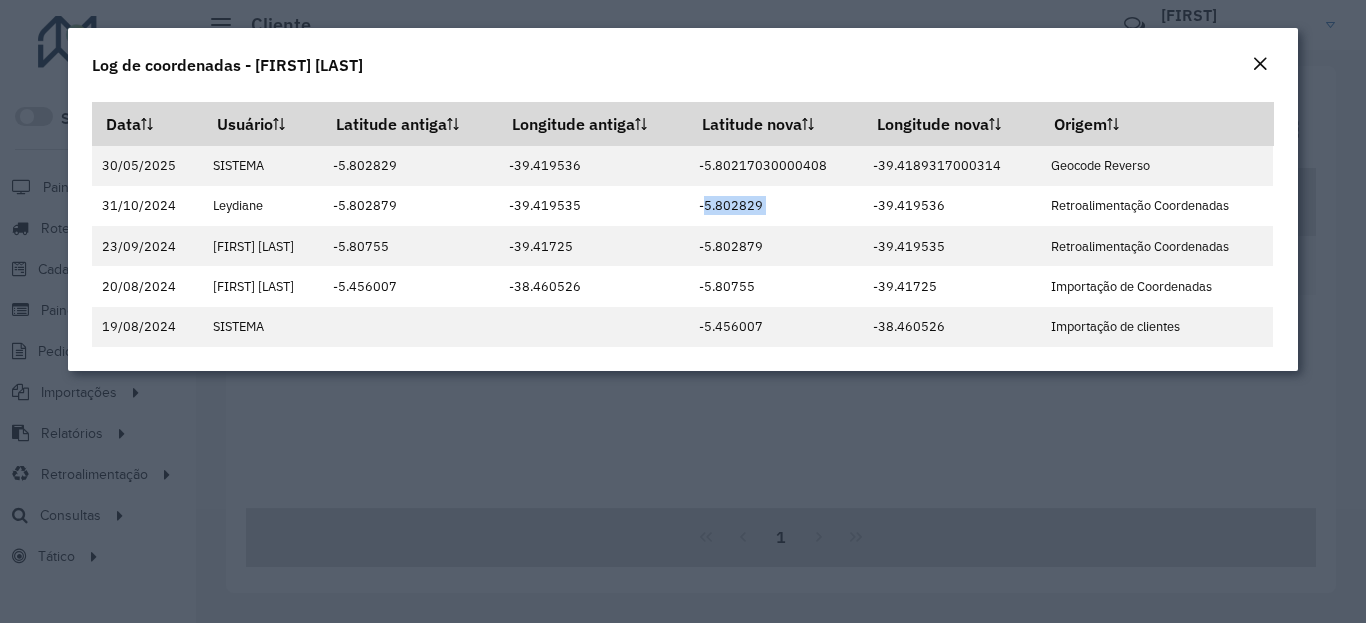 copy on "[LONGITUDE]" 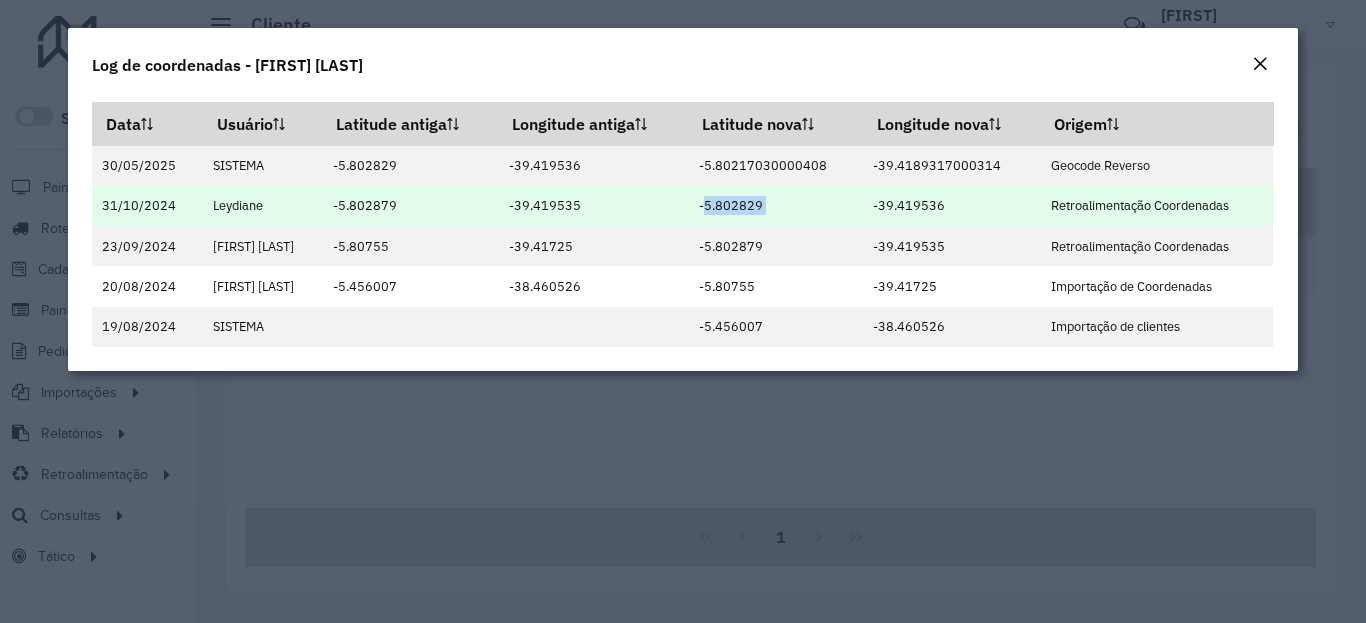 click on "[LONGITUDE]" at bounding box center (951, 206) 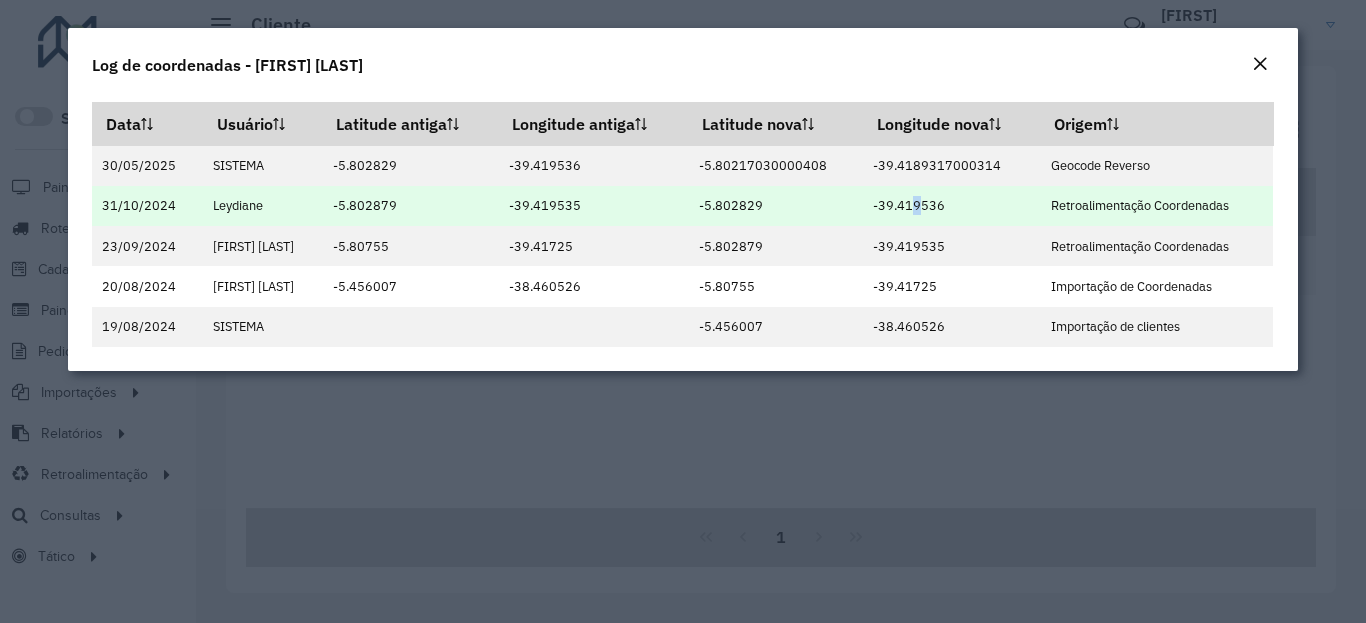 click on "[LONGITUDE]" at bounding box center (951, 206) 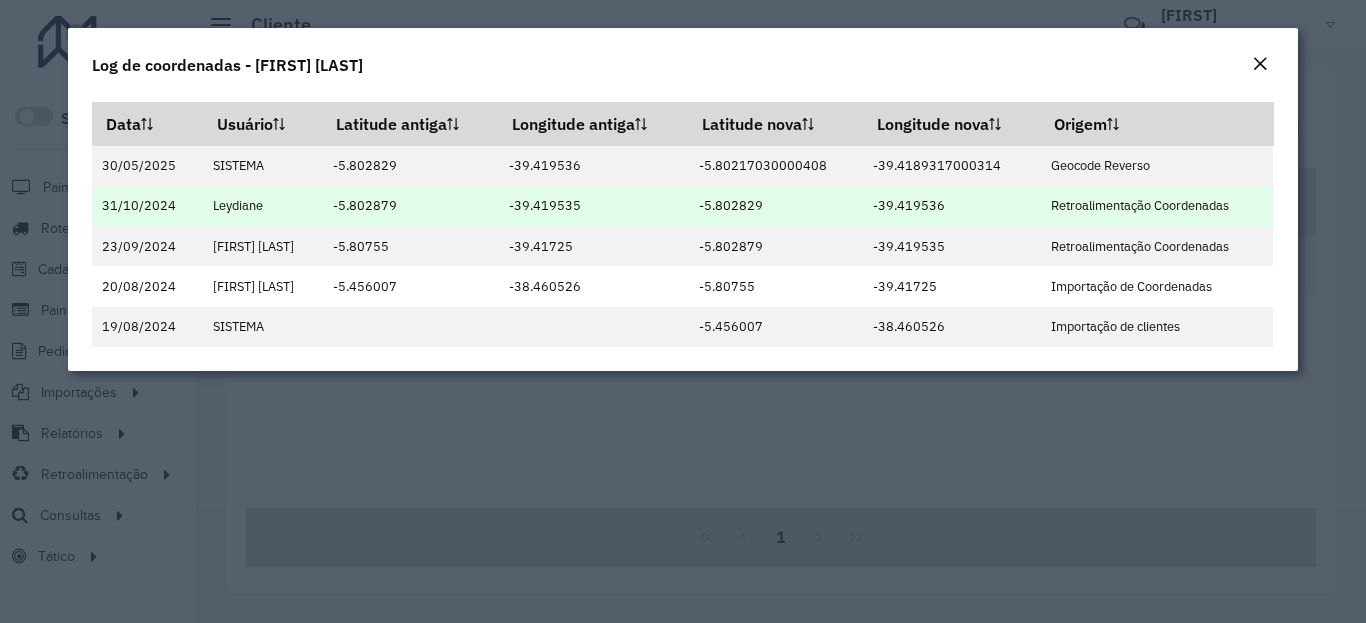 click on "[LONGITUDE]" at bounding box center (951, 206) 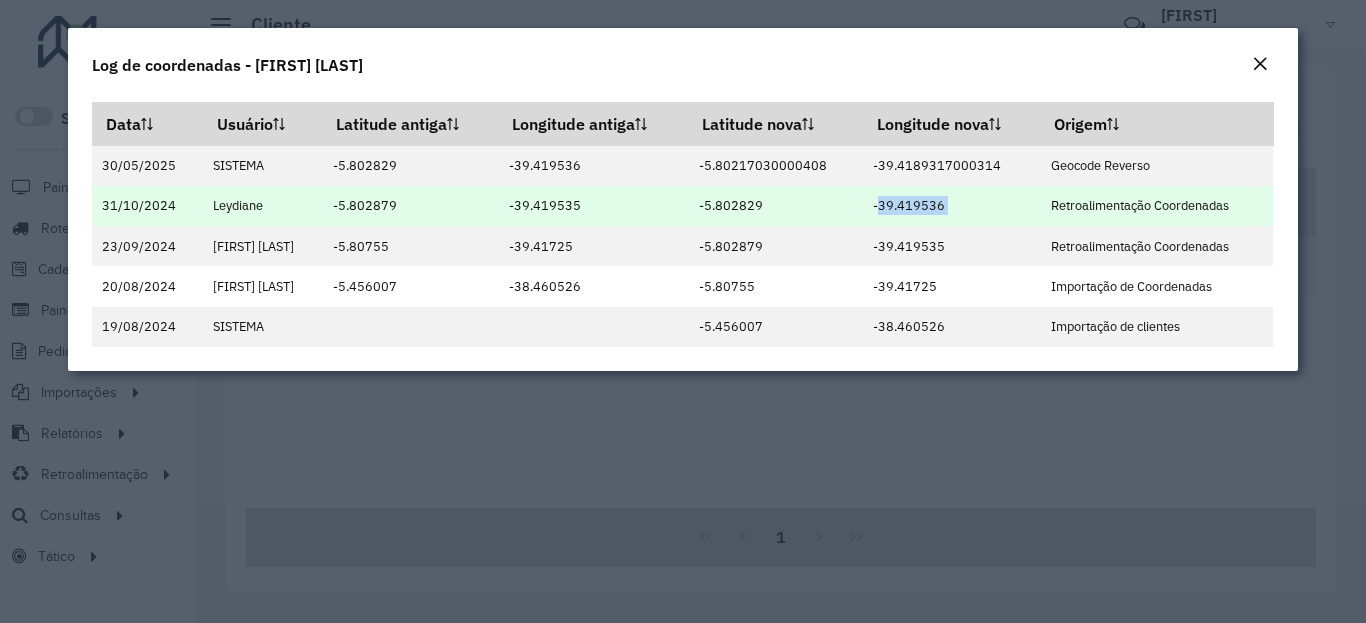 click on "[LONGITUDE]" at bounding box center (951, 206) 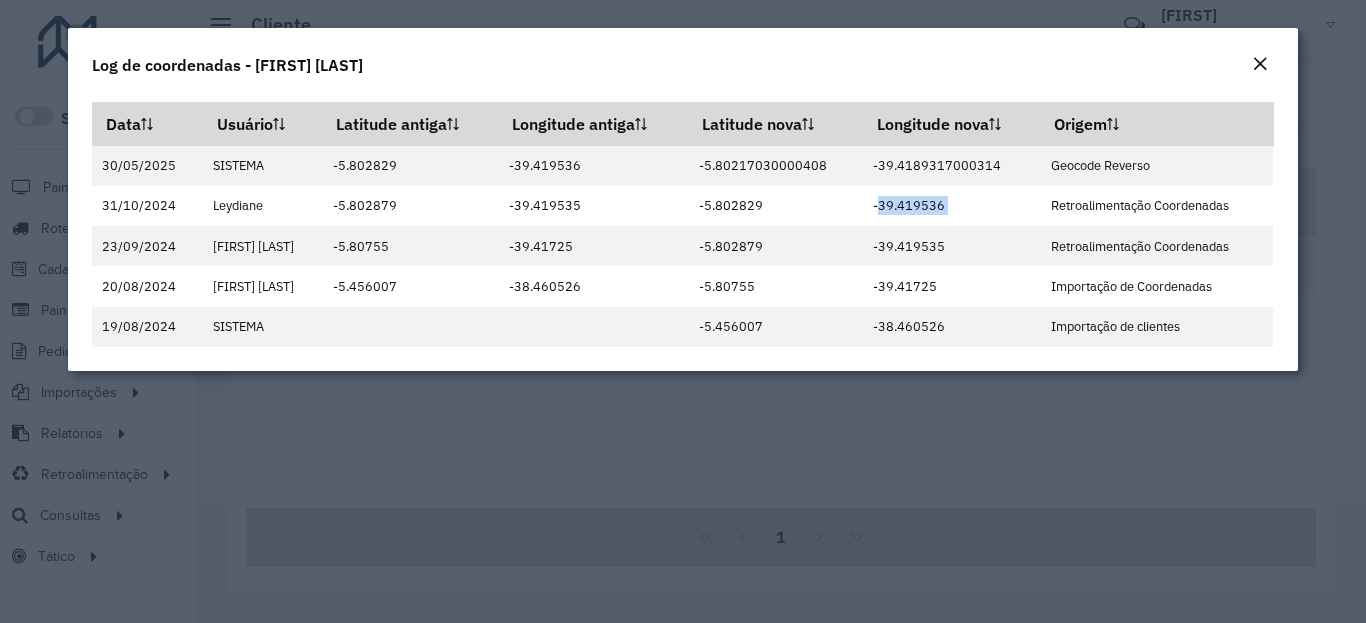 copy on "[LONGITUDE]" 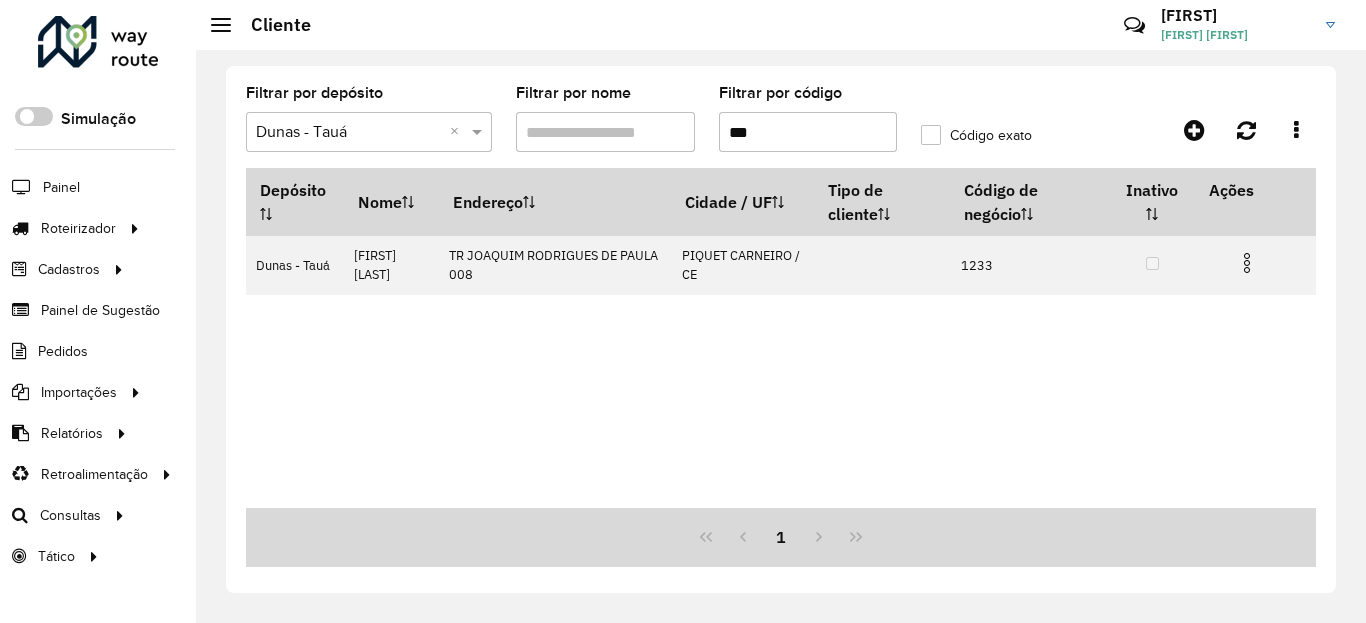 click on "***" at bounding box center [808, 132] 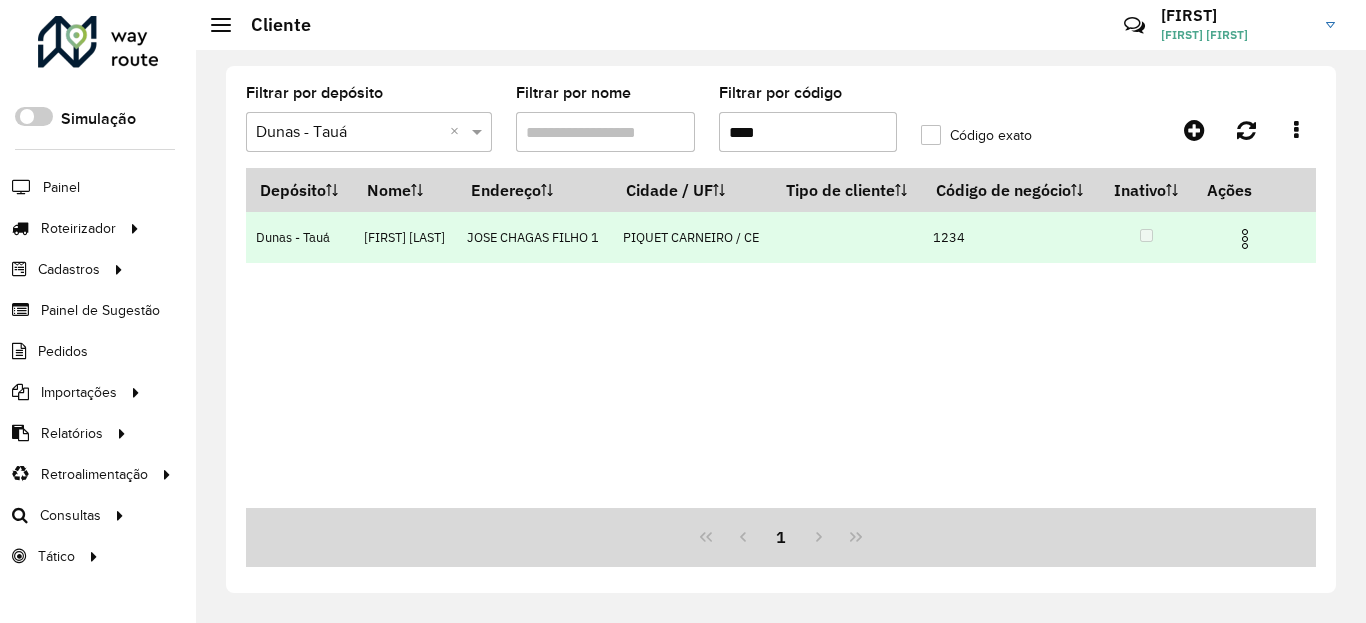 click at bounding box center [1245, 239] 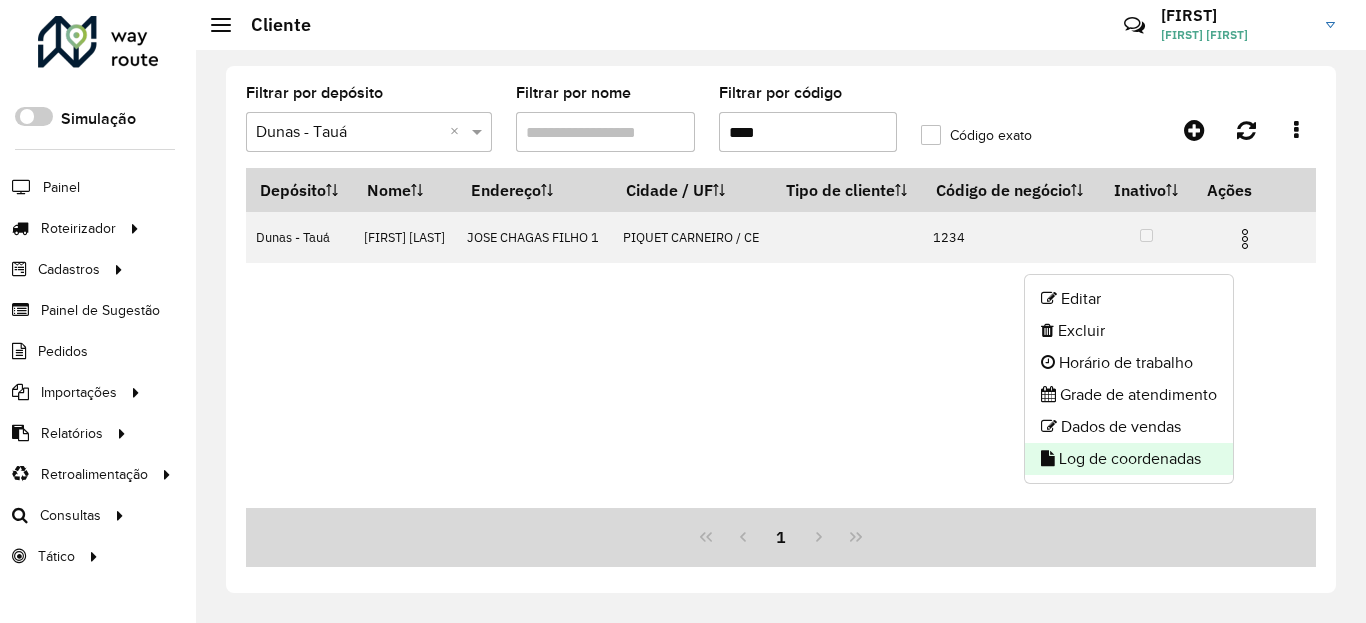 click on "Log de coordenadas" 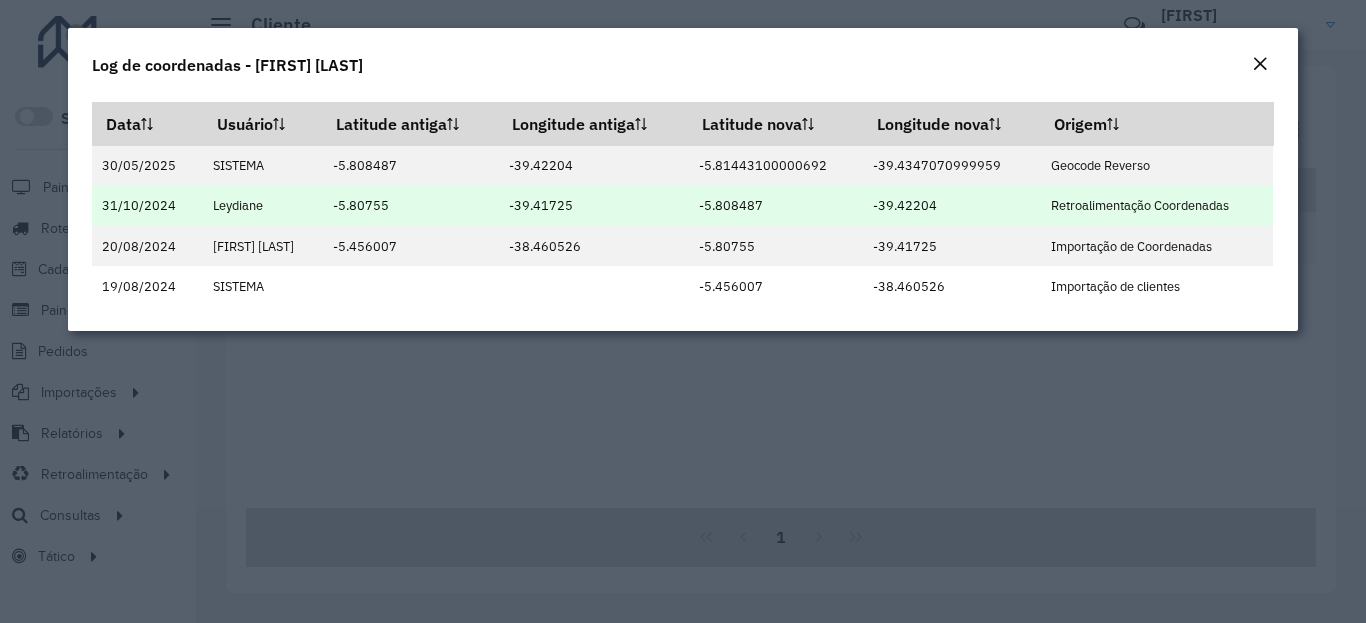 click on "[LONGITUDE]" at bounding box center [776, 206] 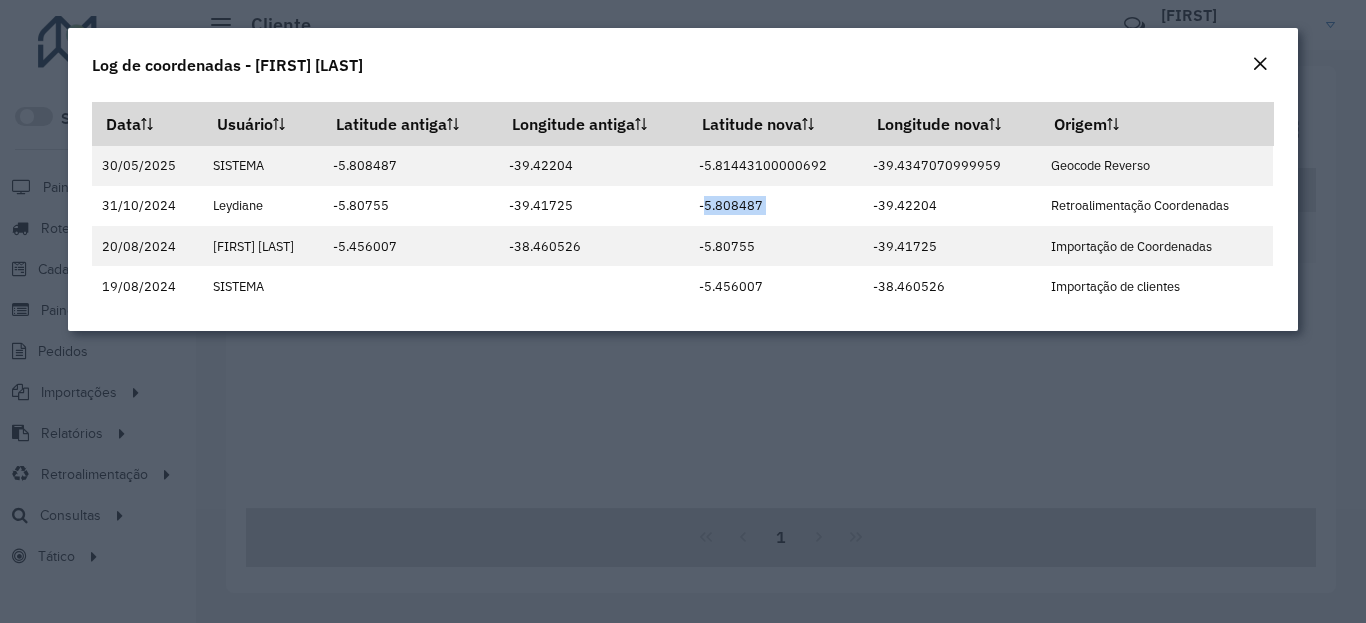 copy on "[LONGITUDE]" 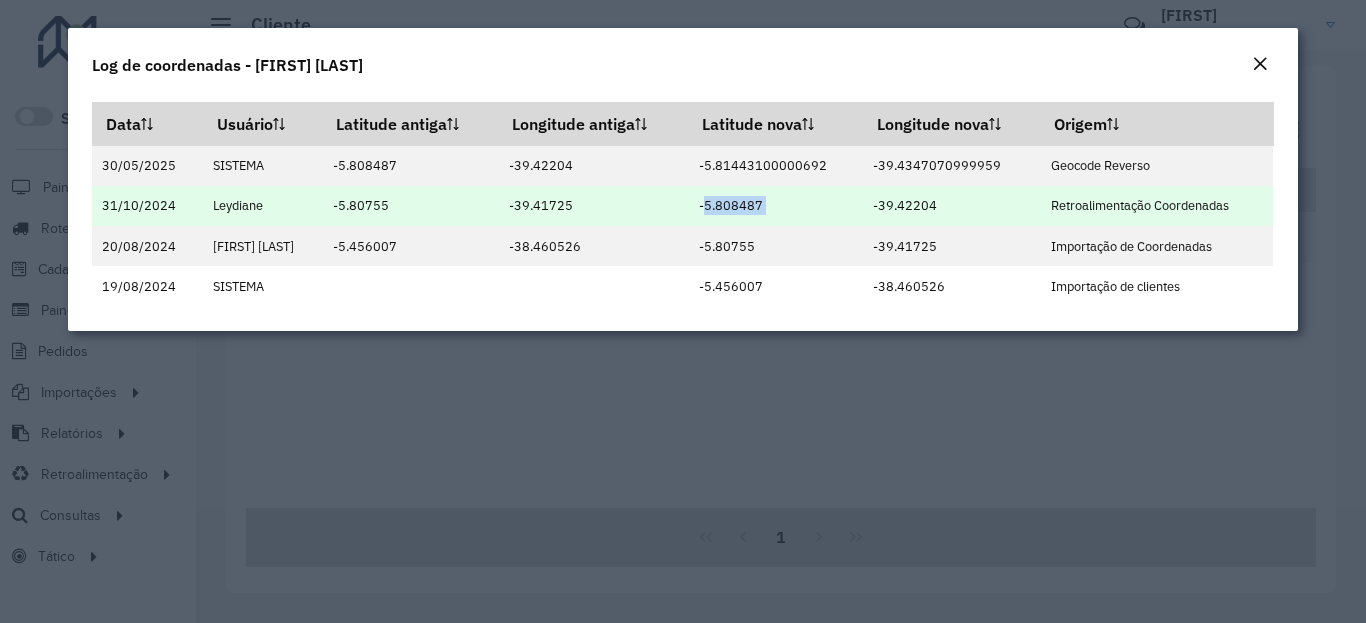 click on "[LONGITUDE]" at bounding box center (951, 206) 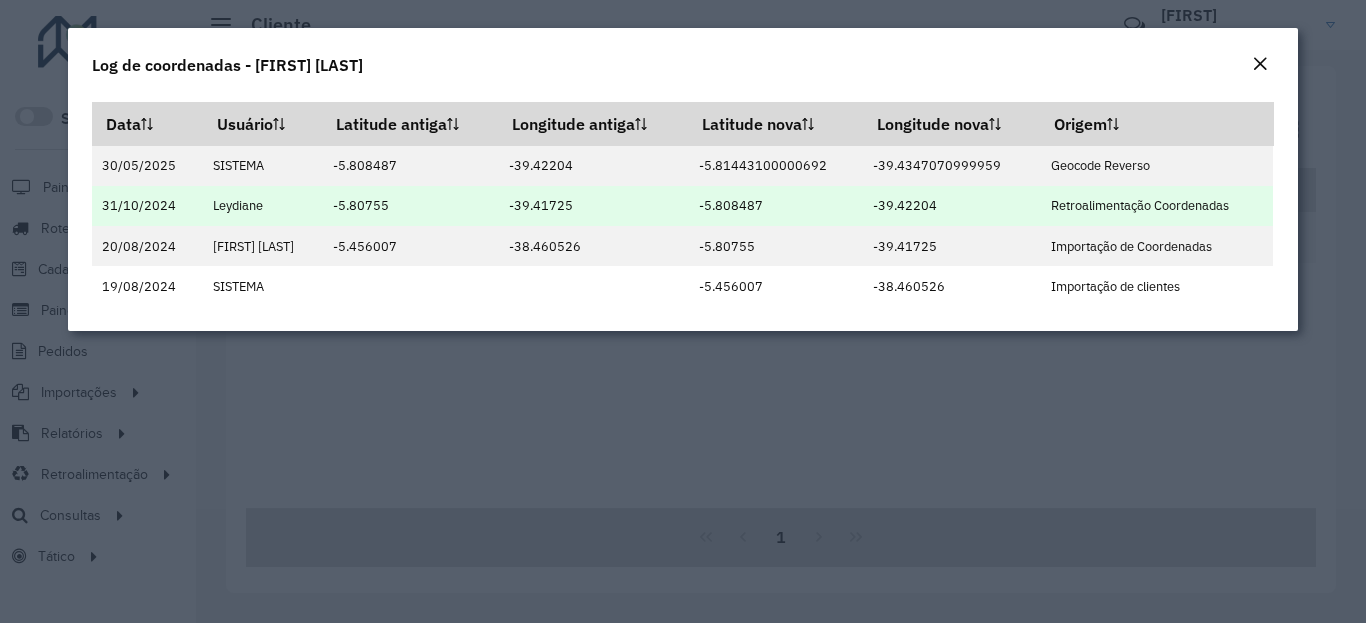 click on "[LONGITUDE]" at bounding box center [951, 206] 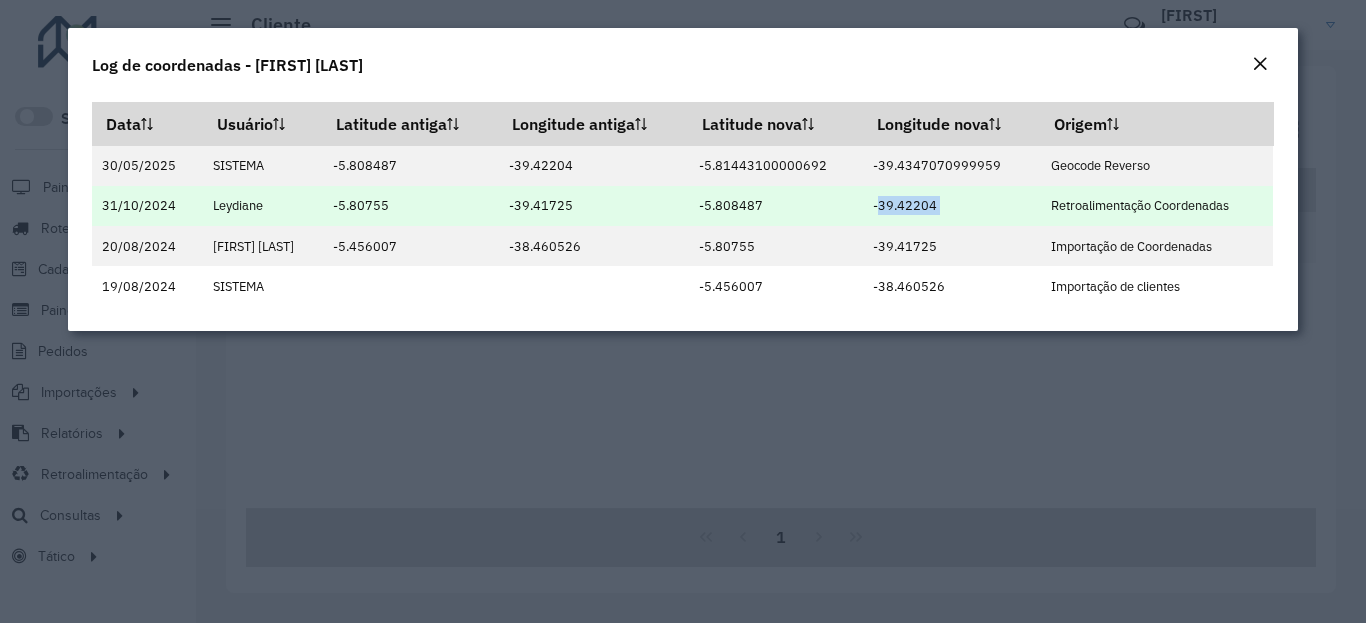 click on "[LONGITUDE]" at bounding box center [951, 206] 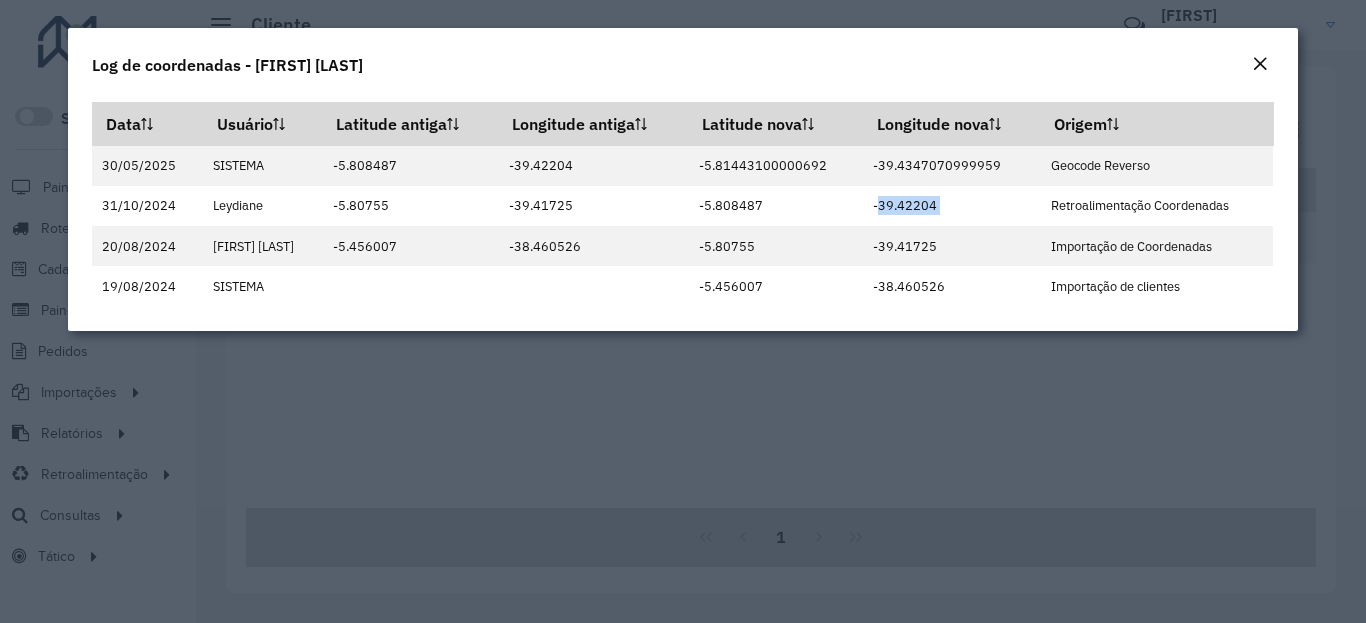 copy on "[LONGITUDE]" 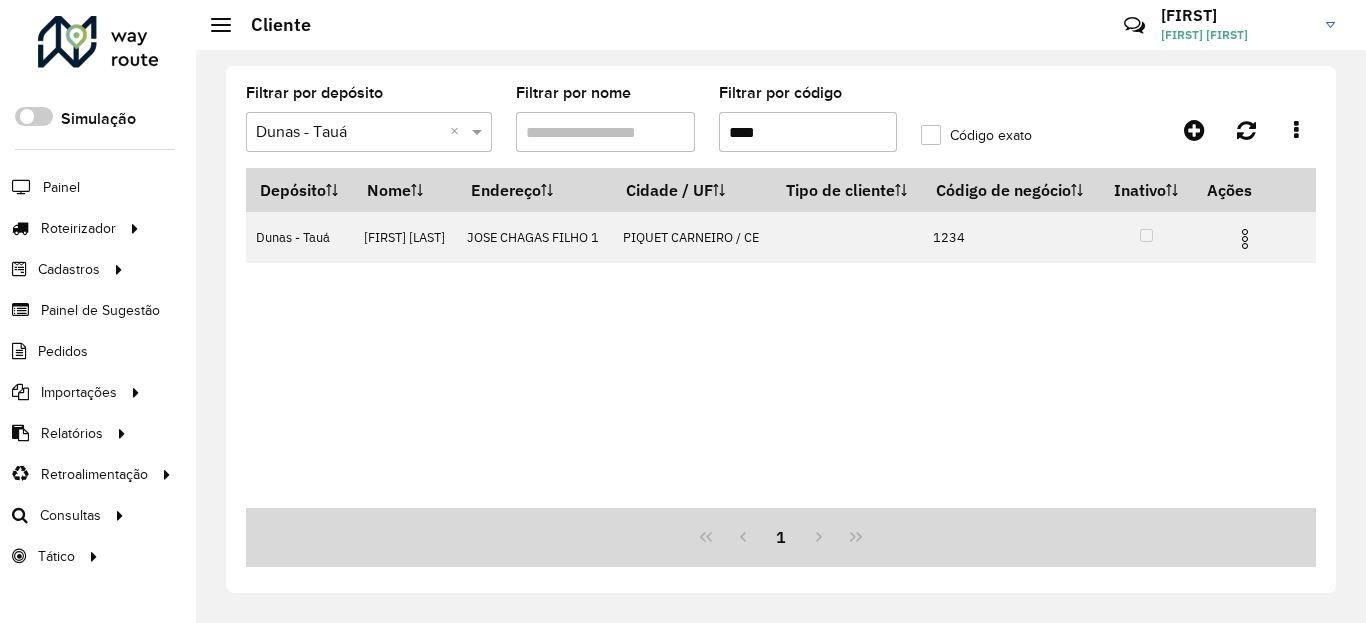 click on "****" at bounding box center [808, 132] 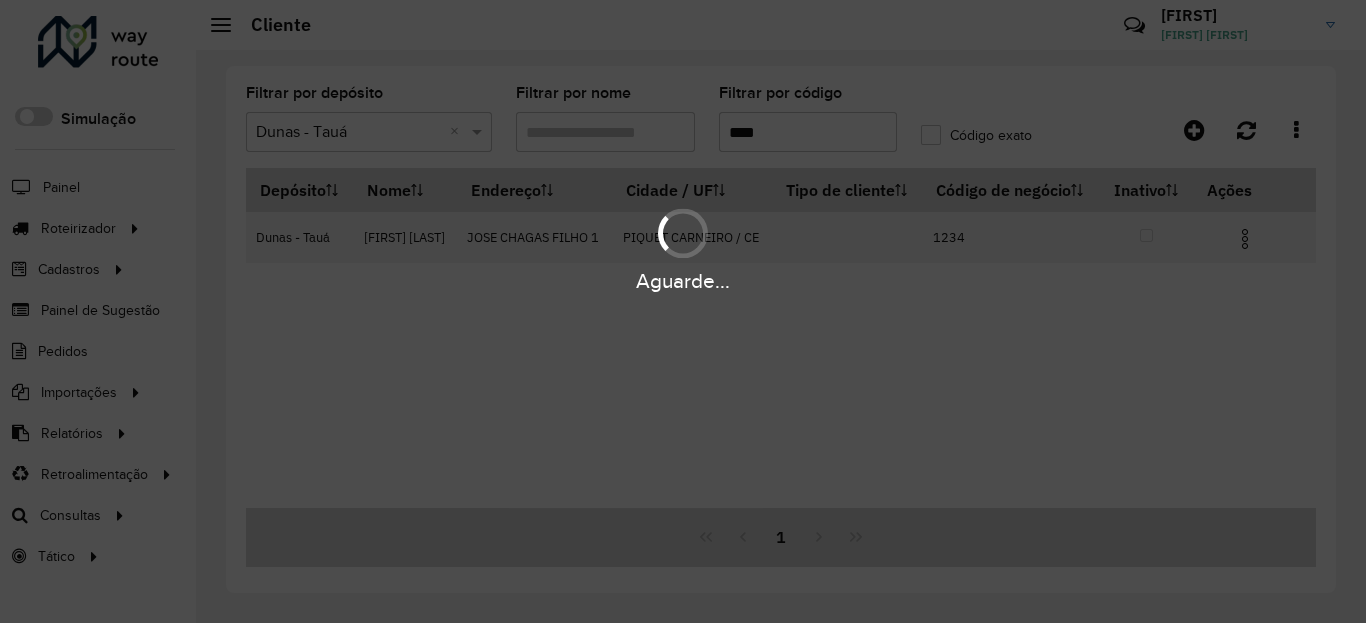 click on "Aguarde..." at bounding box center [683, 281] 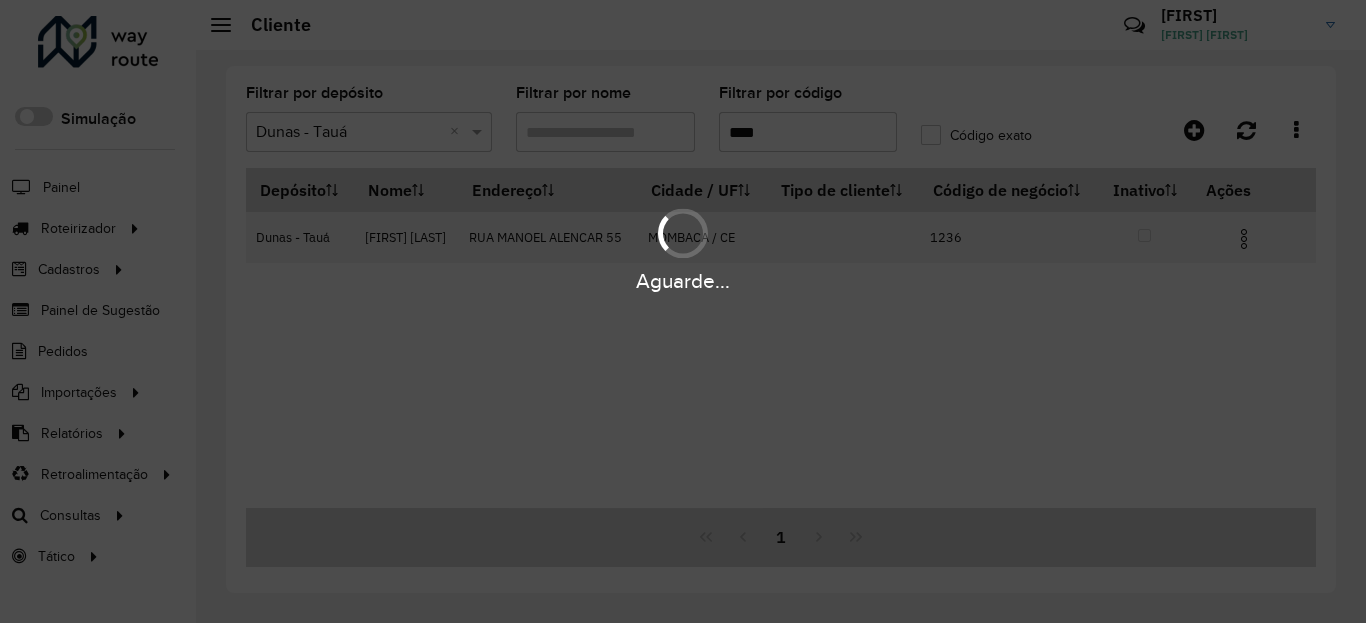 click on "Aguarde..." at bounding box center (683, 281) 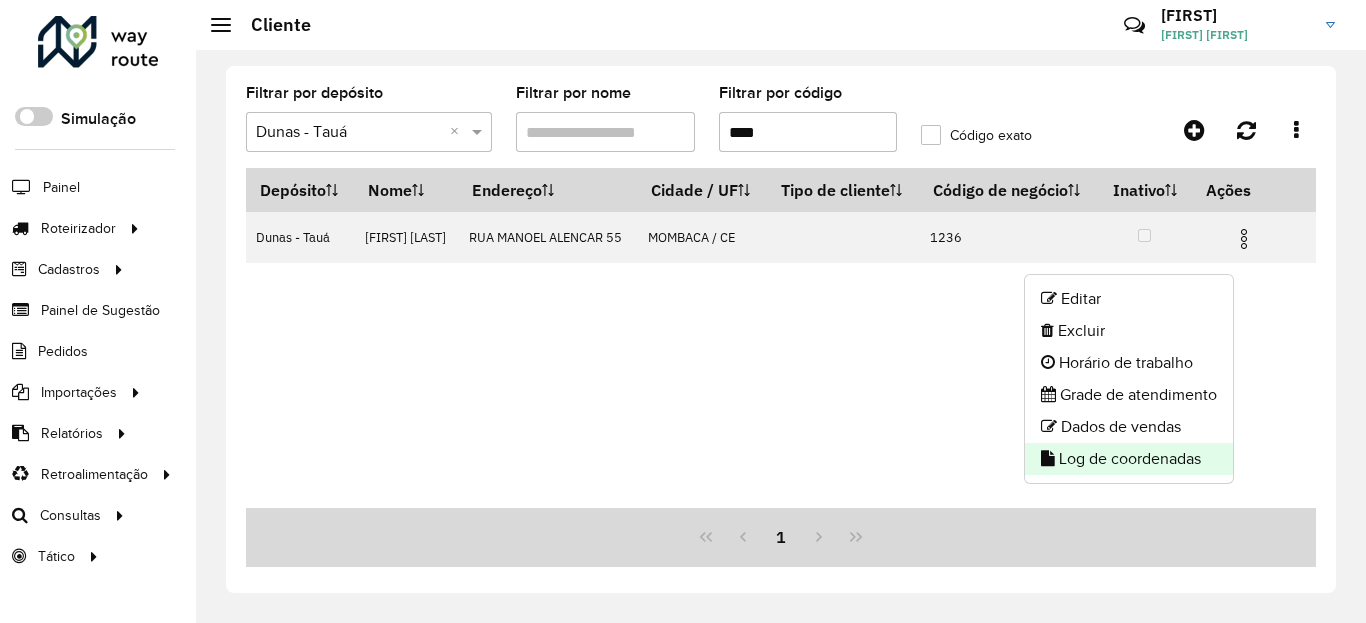 click on "Log de coordenadas" 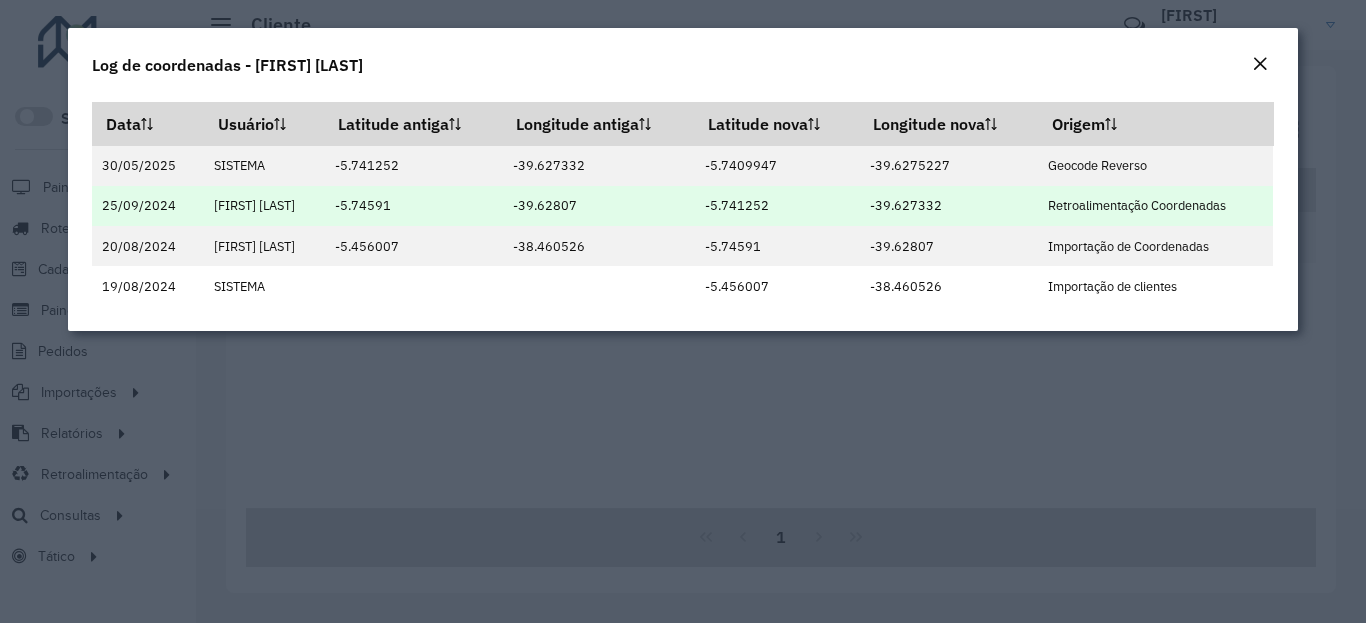 click on "[LONGITUDE]" at bounding box center (776, 206) 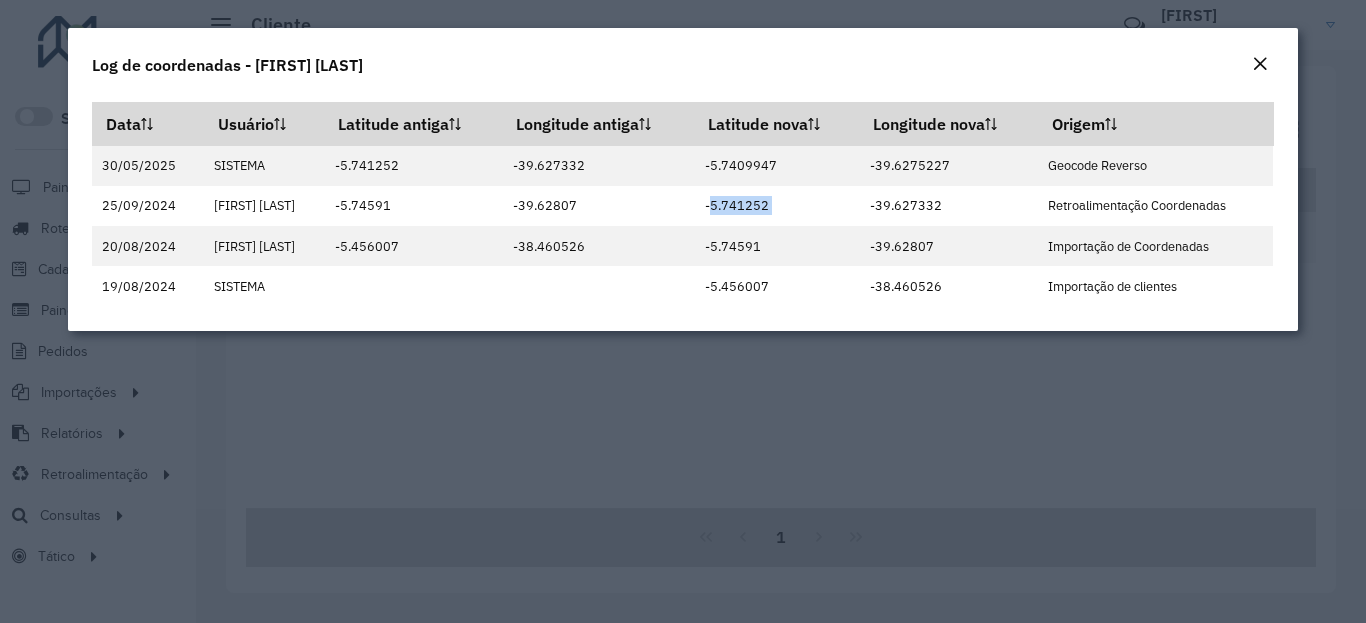 copy on "[LONGITUDE]" 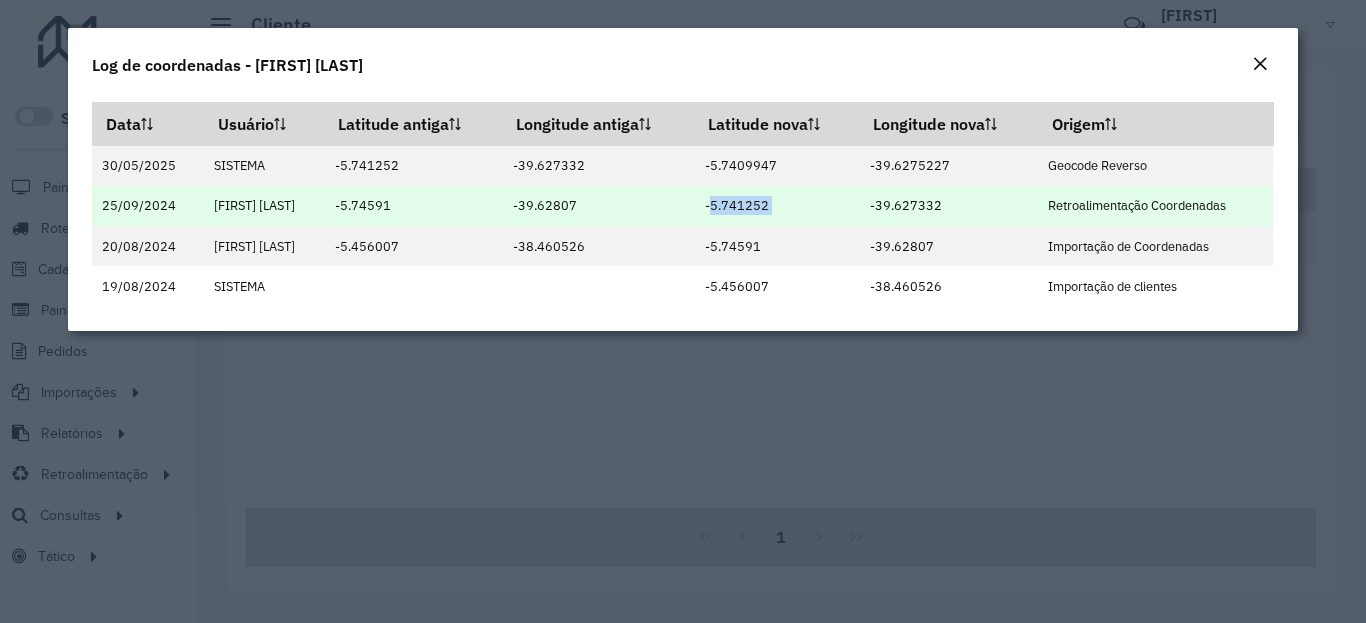 click on "[LONGITUDE]" at bounding box center [948, 206] 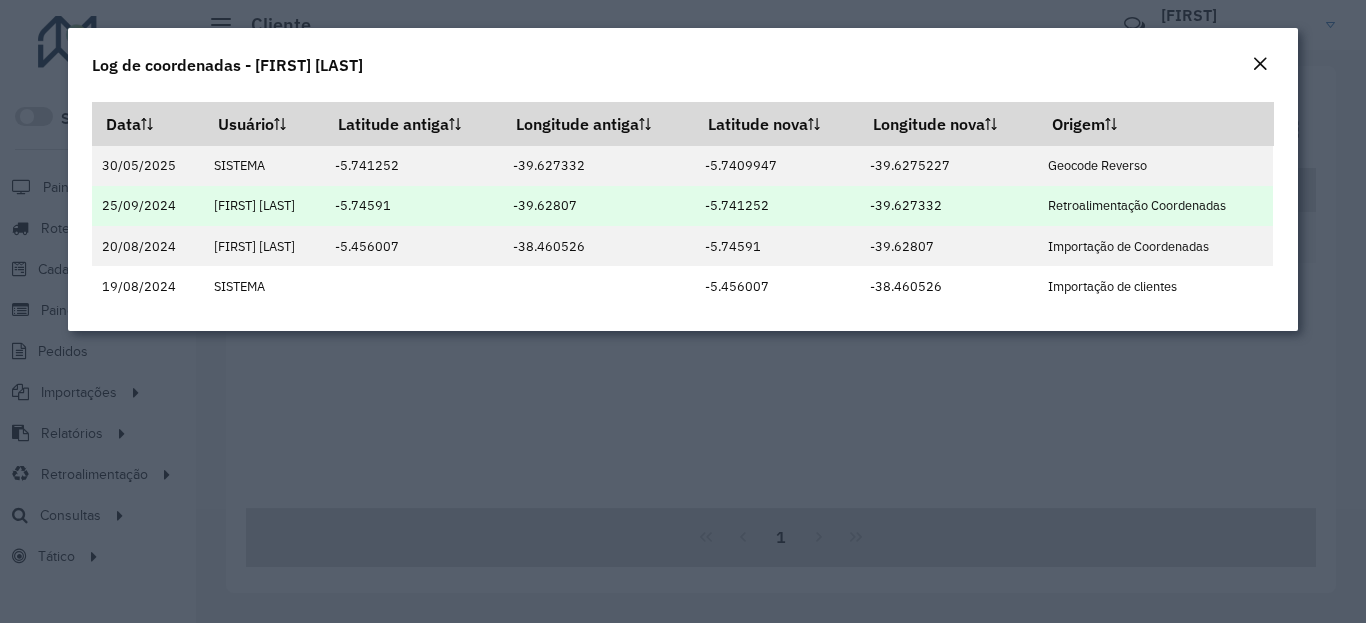 click on "[LONGITUDE]" at bounding box center [948, 206] 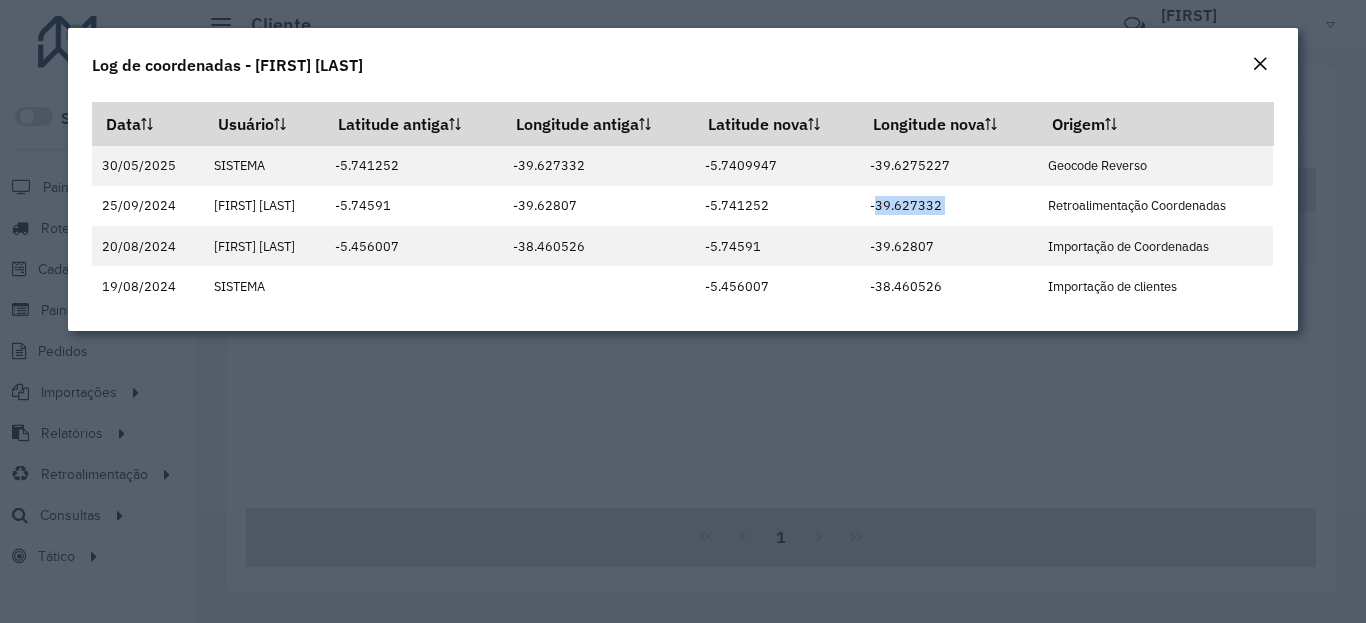 copy on "[LONGITUDE]" 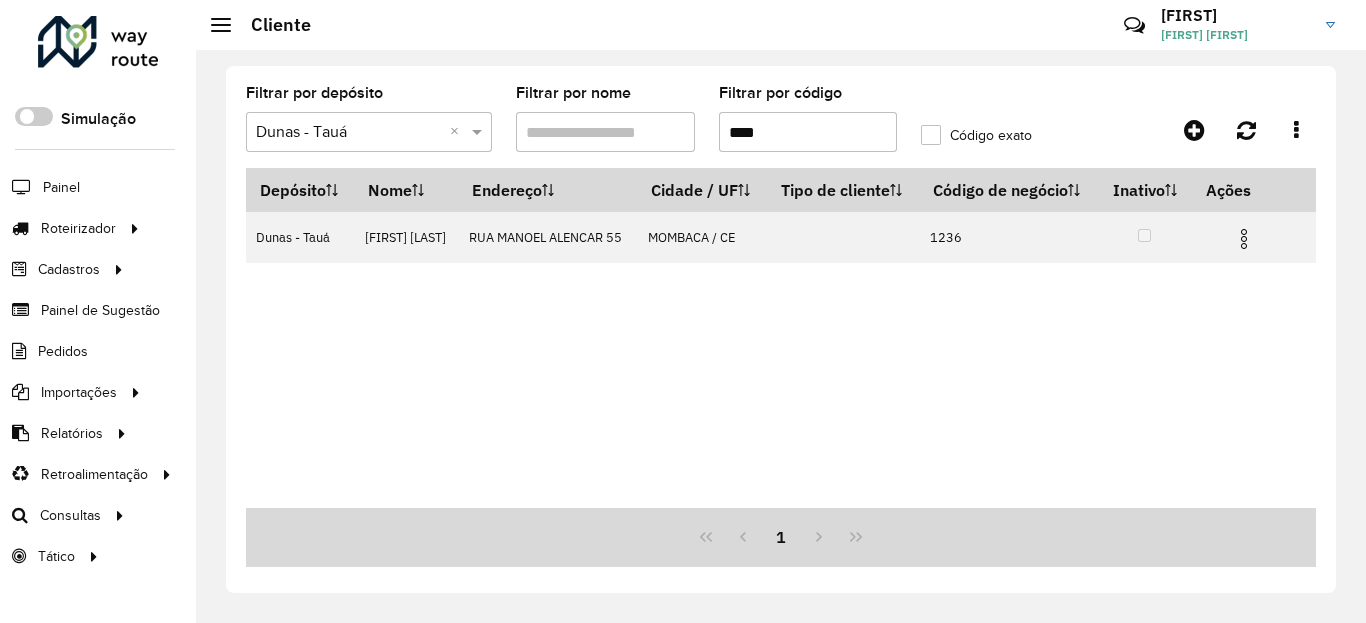 click on "****" at bounding box center (808, 132) 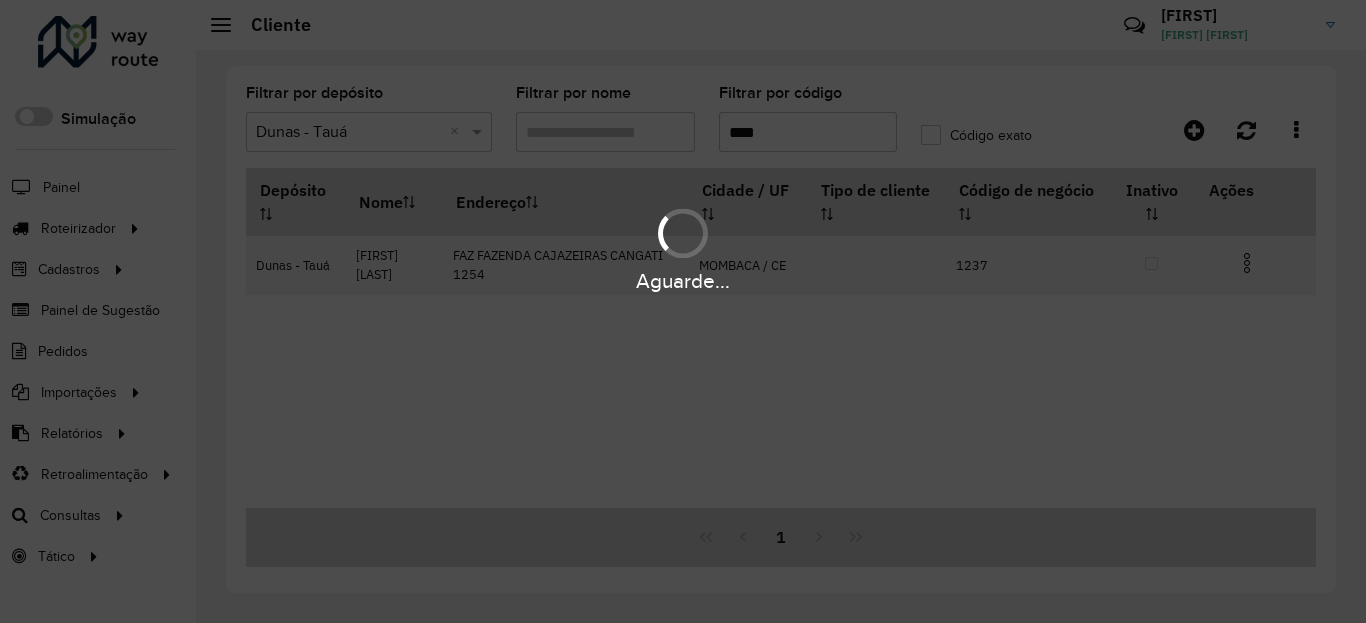 click at bounding box center [1247, 263] 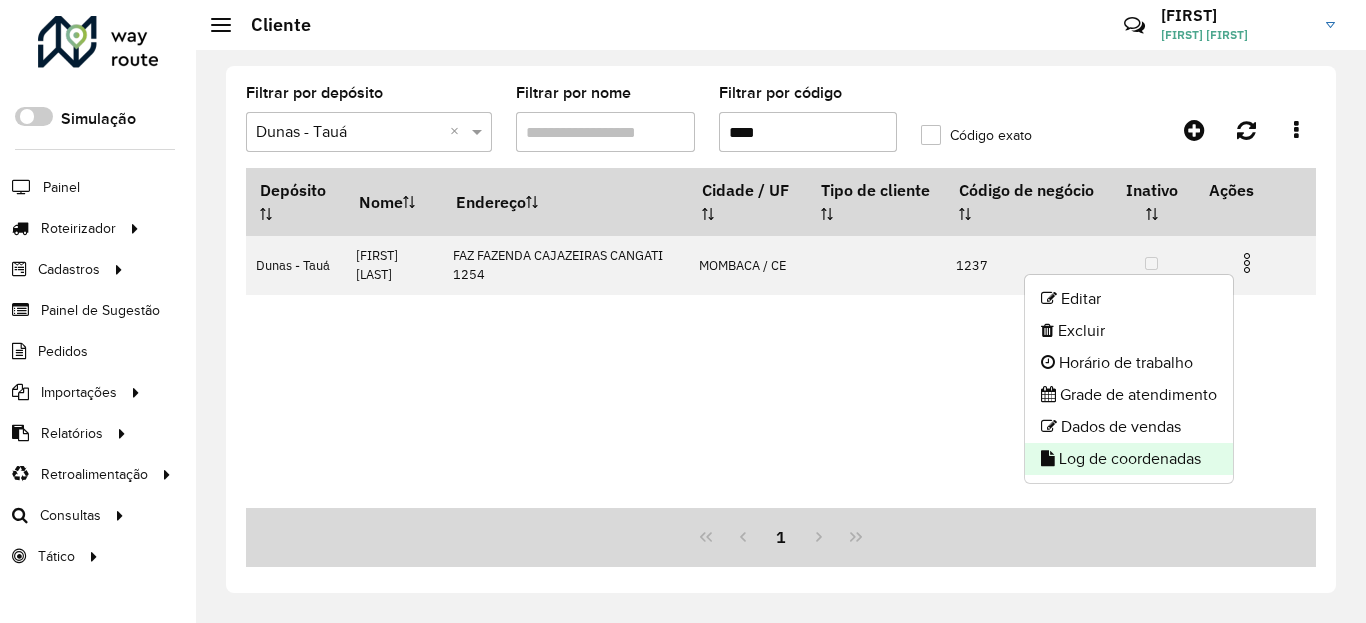 click on "Log de coordenadas" 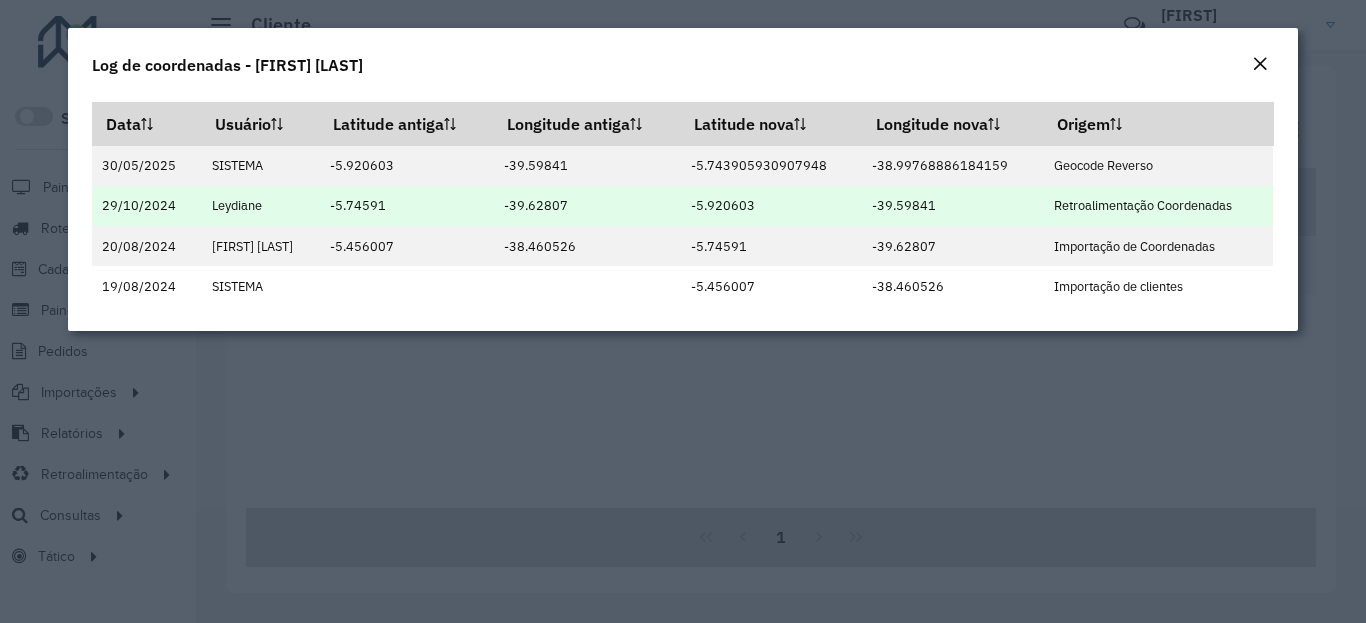 click on "[LONGITUDE]" at bounding box center (771, 206) 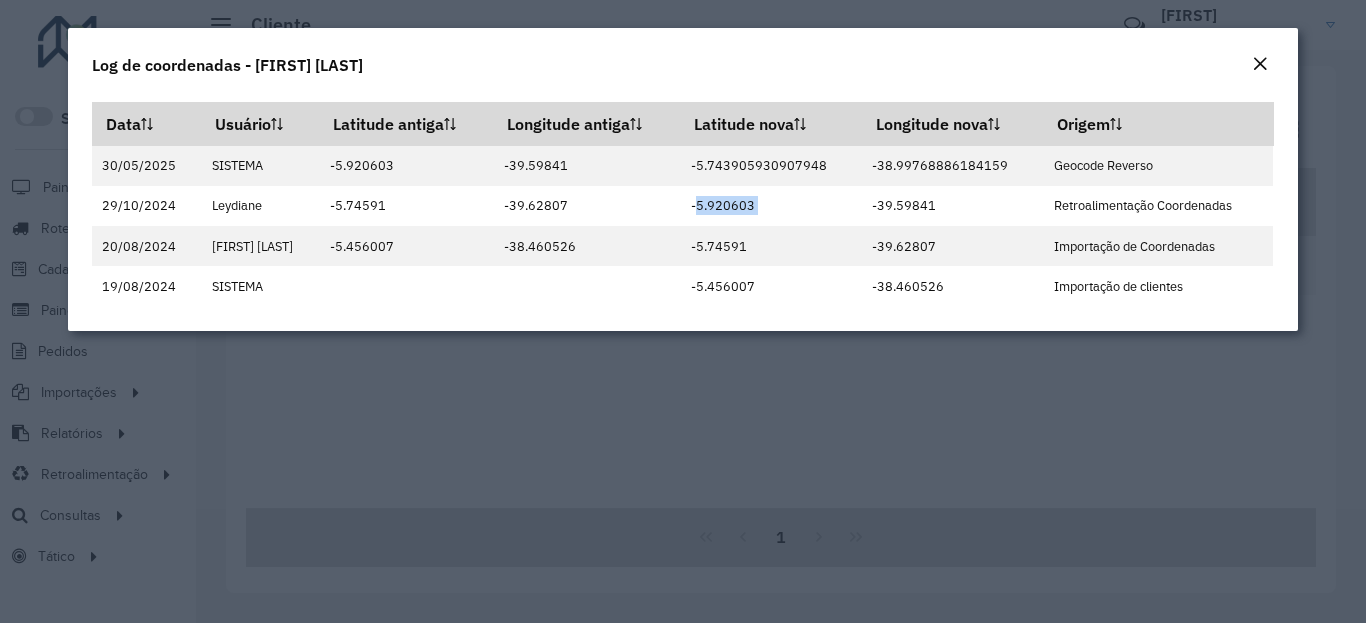 copy on "[LONGITUDE]" 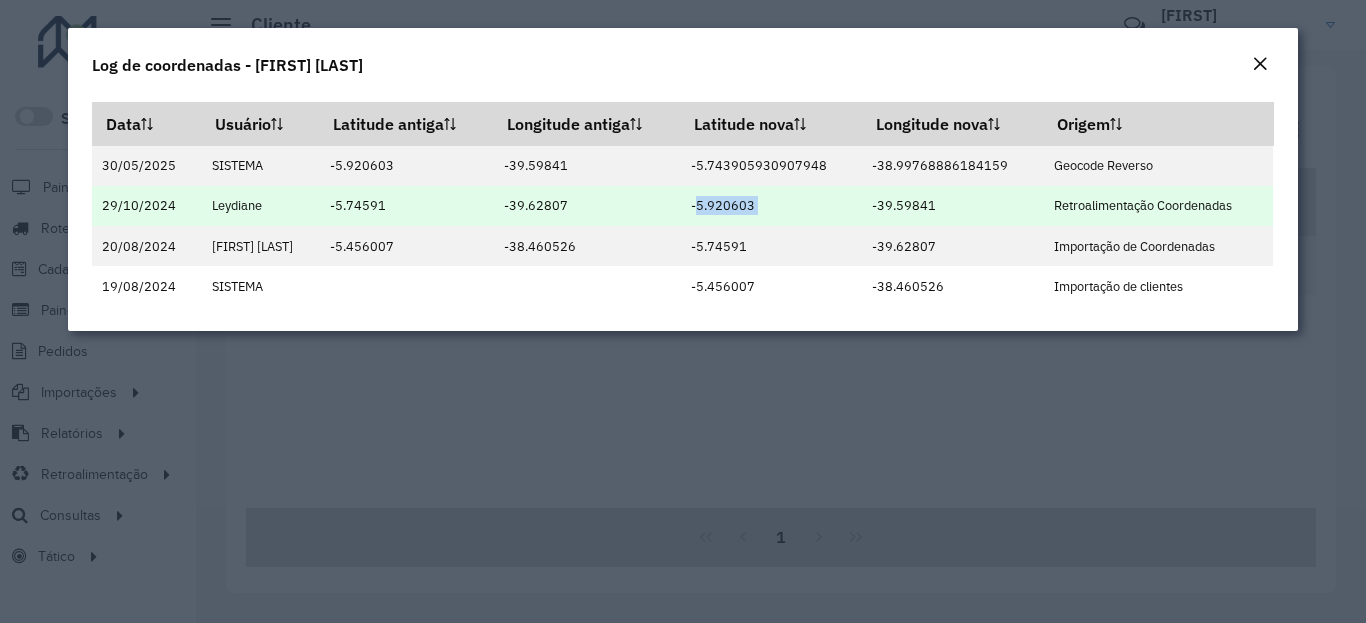 click on "[LATITUDE]" at bounding box center (952, 206) 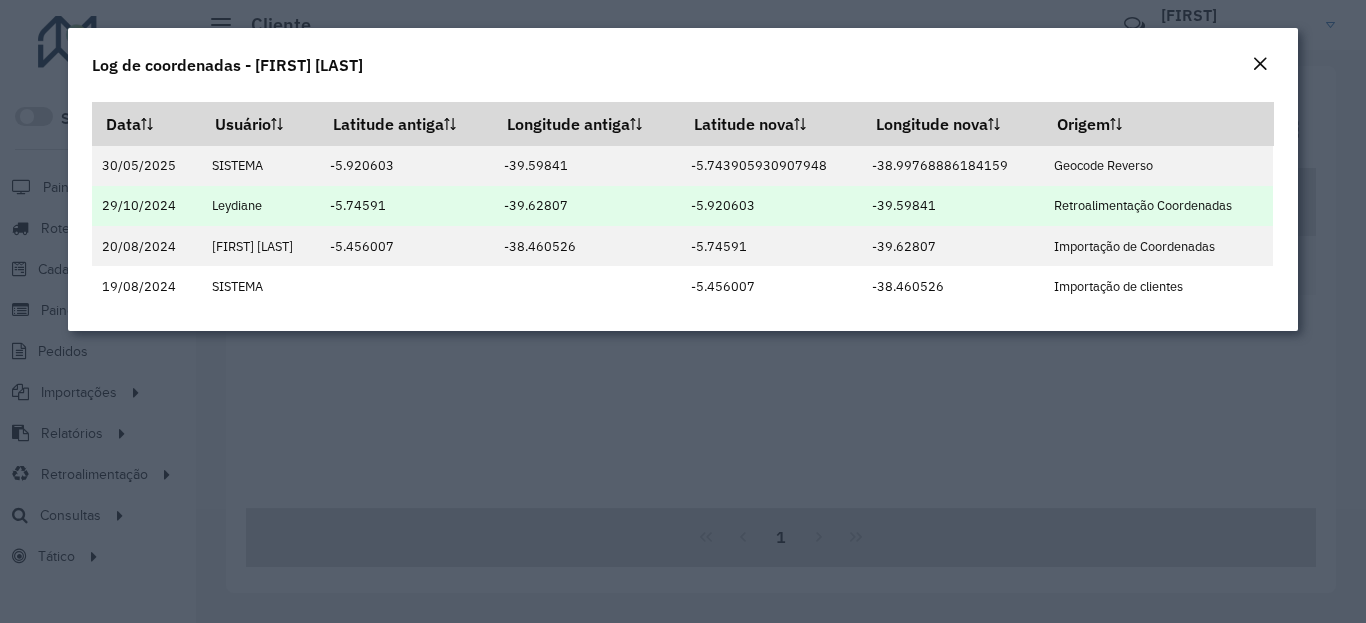 click on "[LATITUDE]" at bounding box center [952, 206] 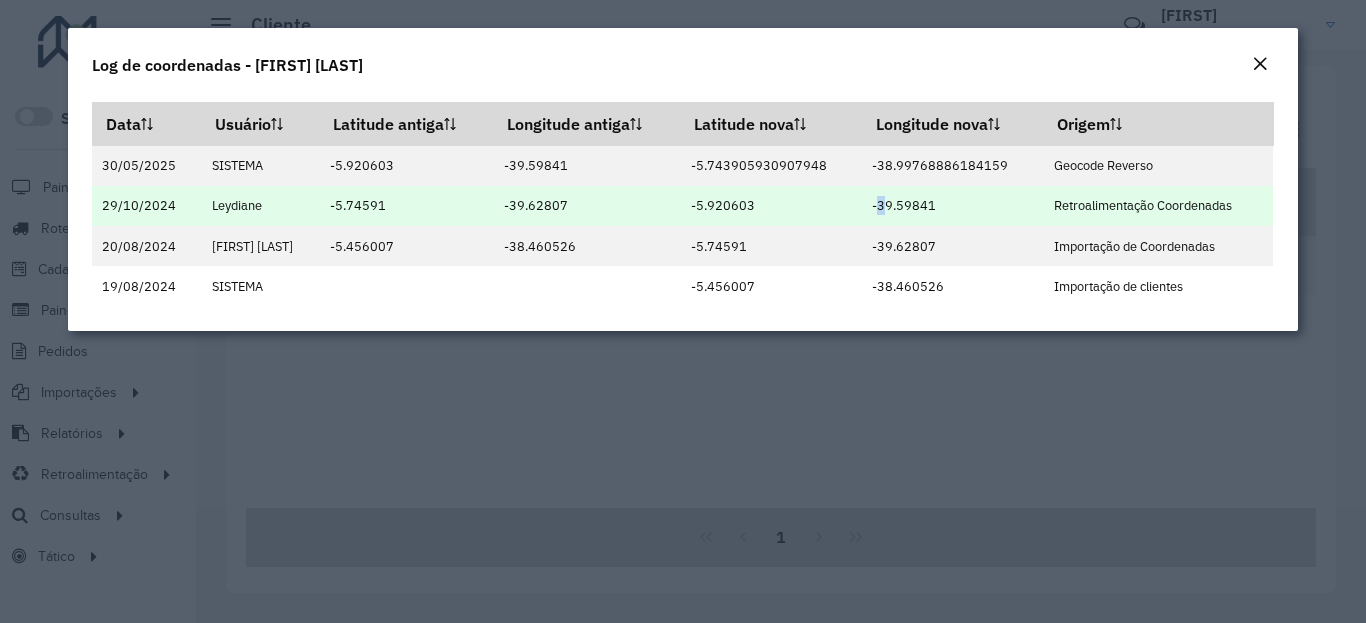 click on "[LATITUDE]" at bounding box center (952, 206) 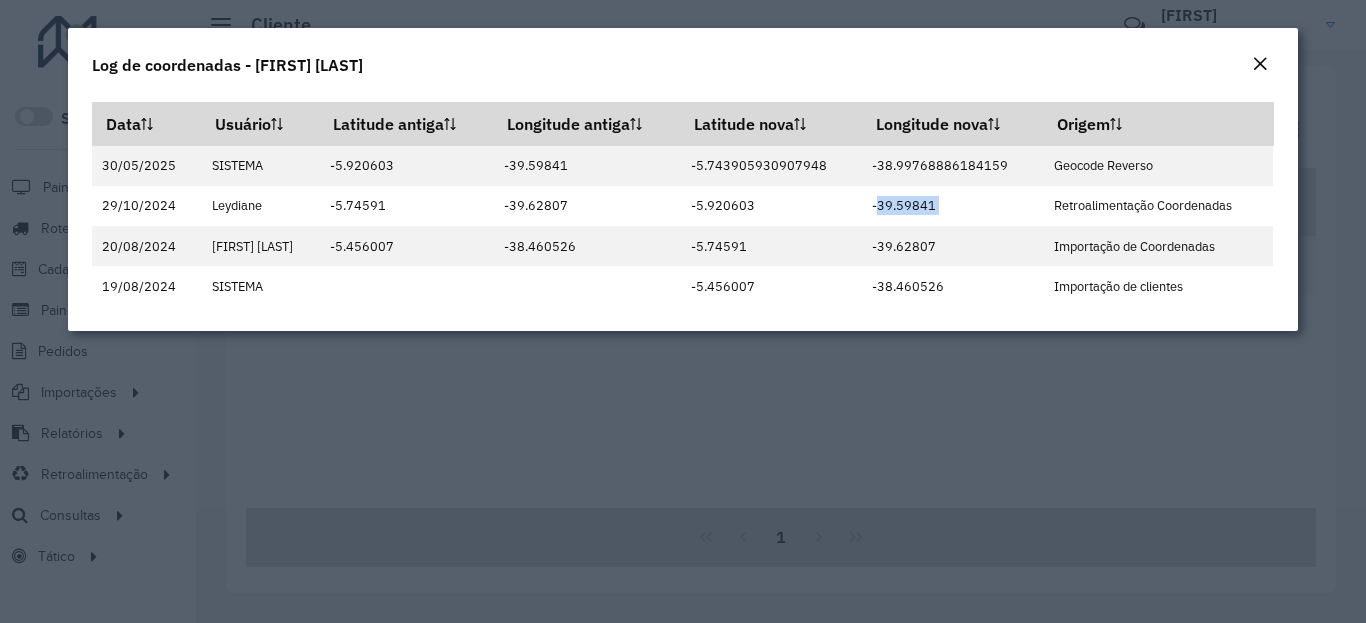 click 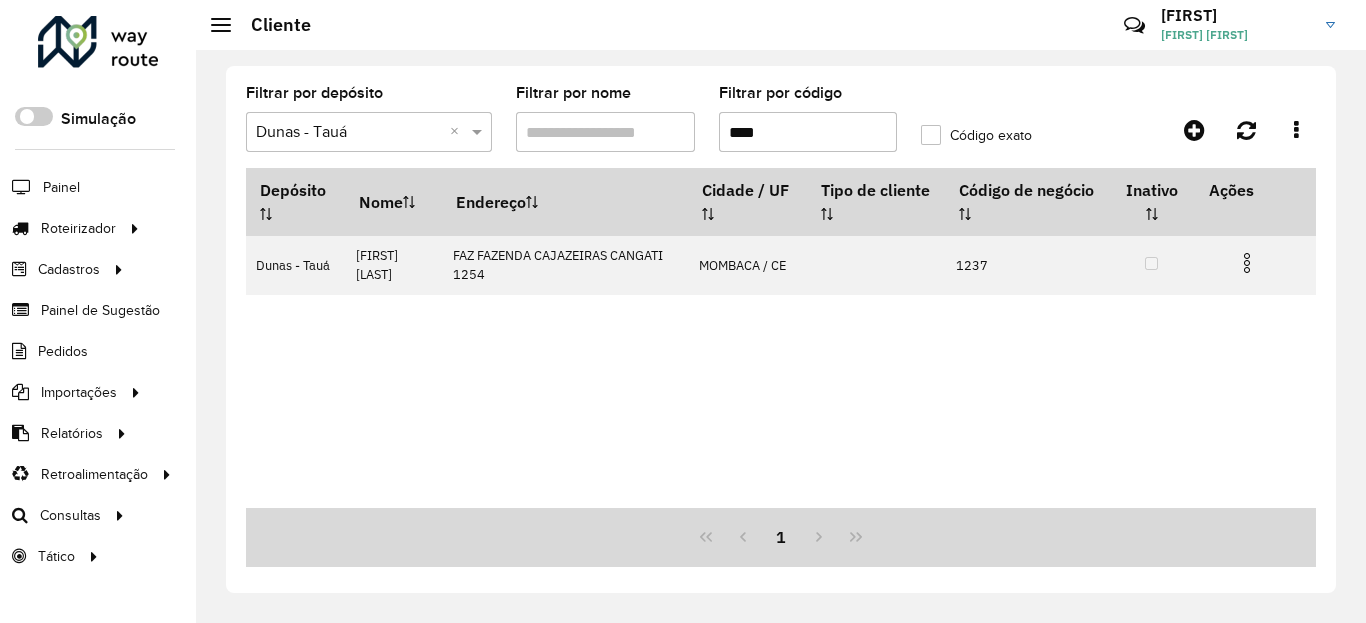 click on "****" at bounding box center (808, 132) 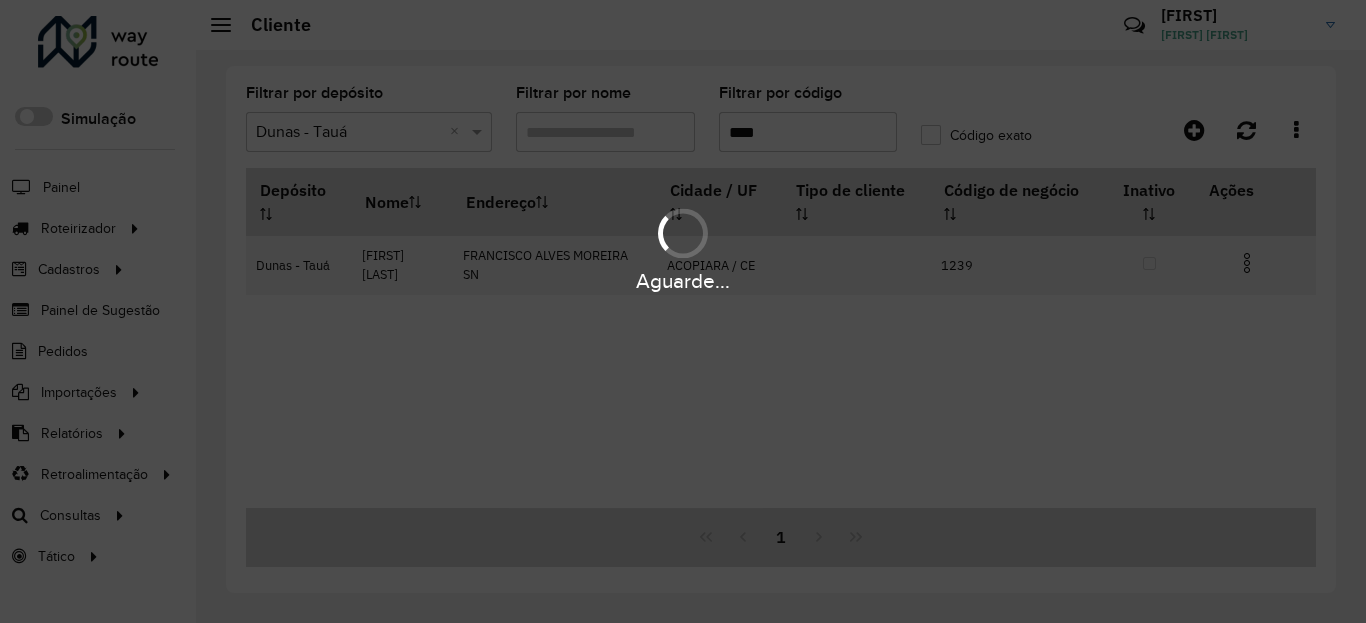 click at bounding box center [1247, 263] 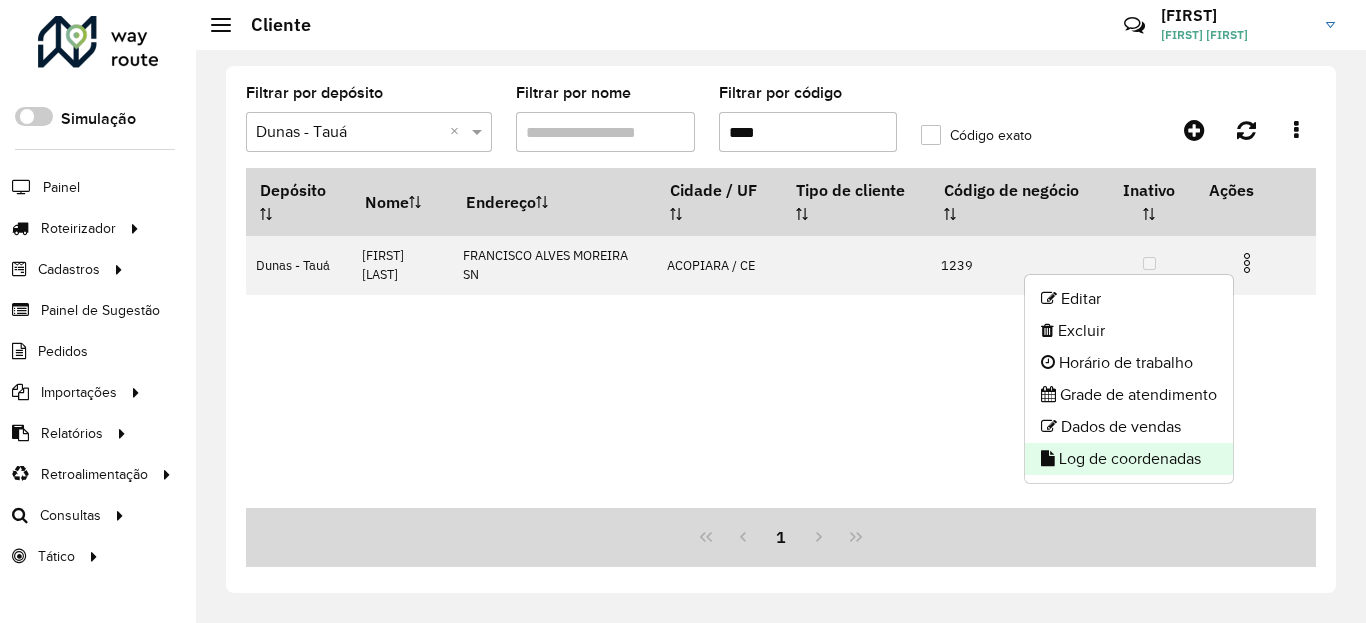 click on "Log de coordenadas" 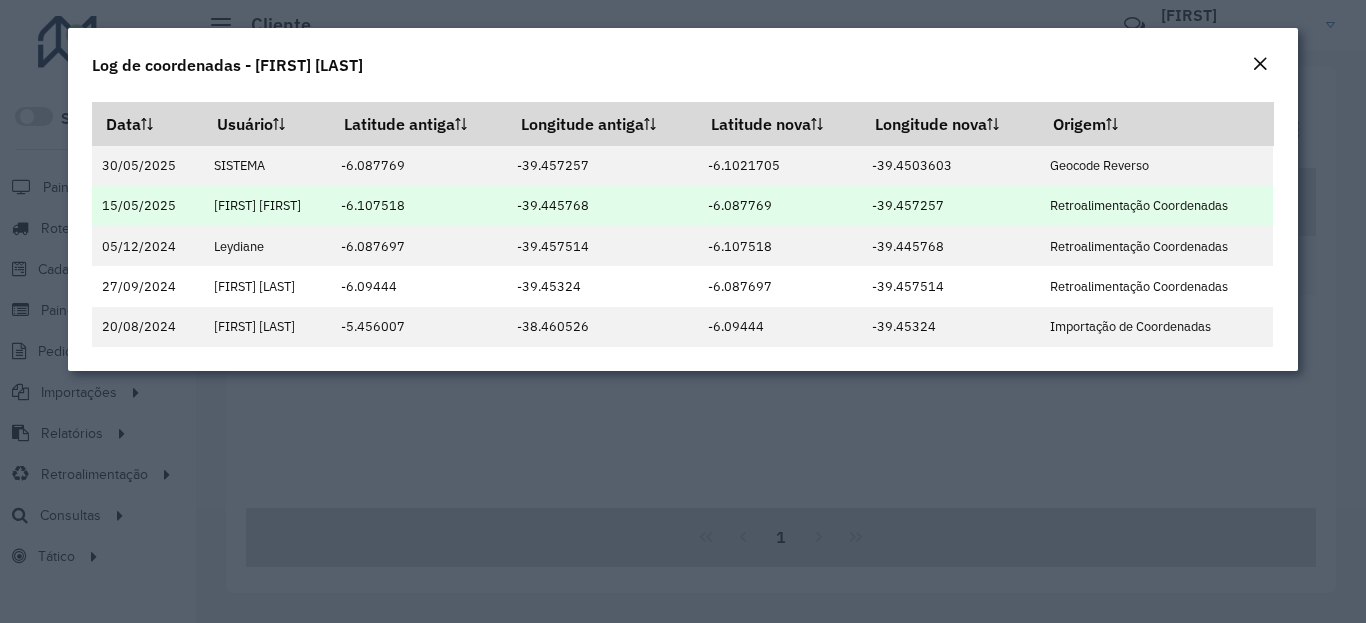click on "[LONGITUDE]" at bounding box center (780, 206) 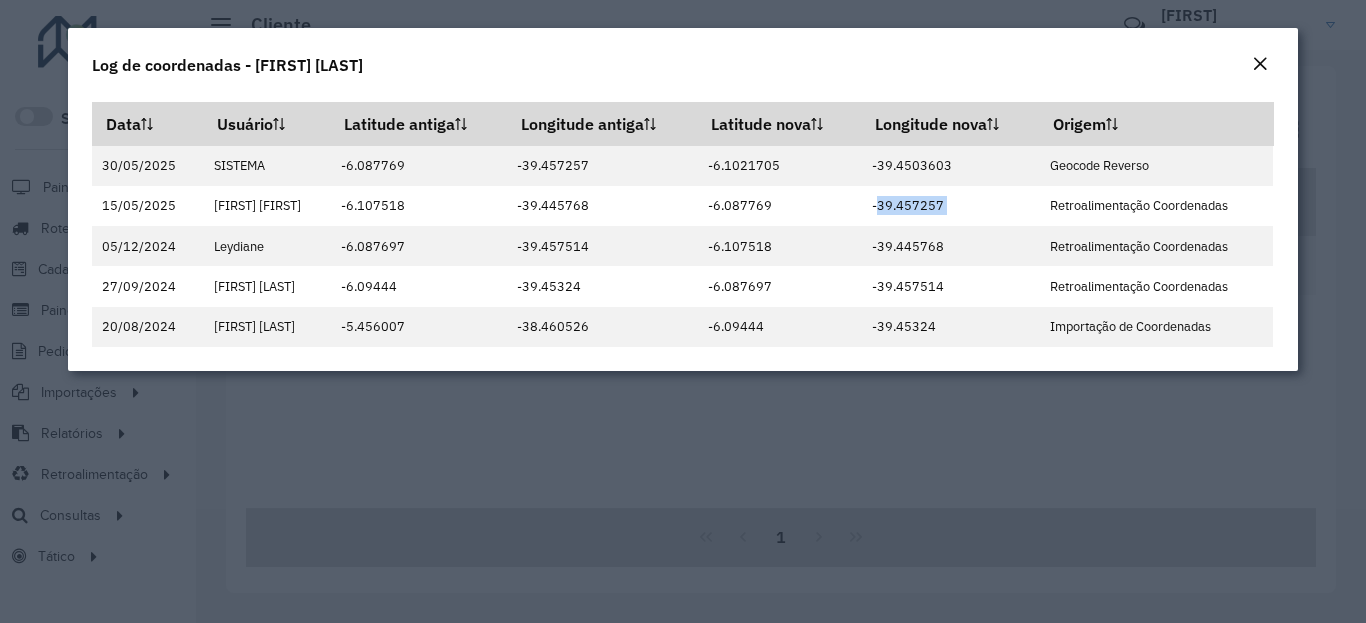 click 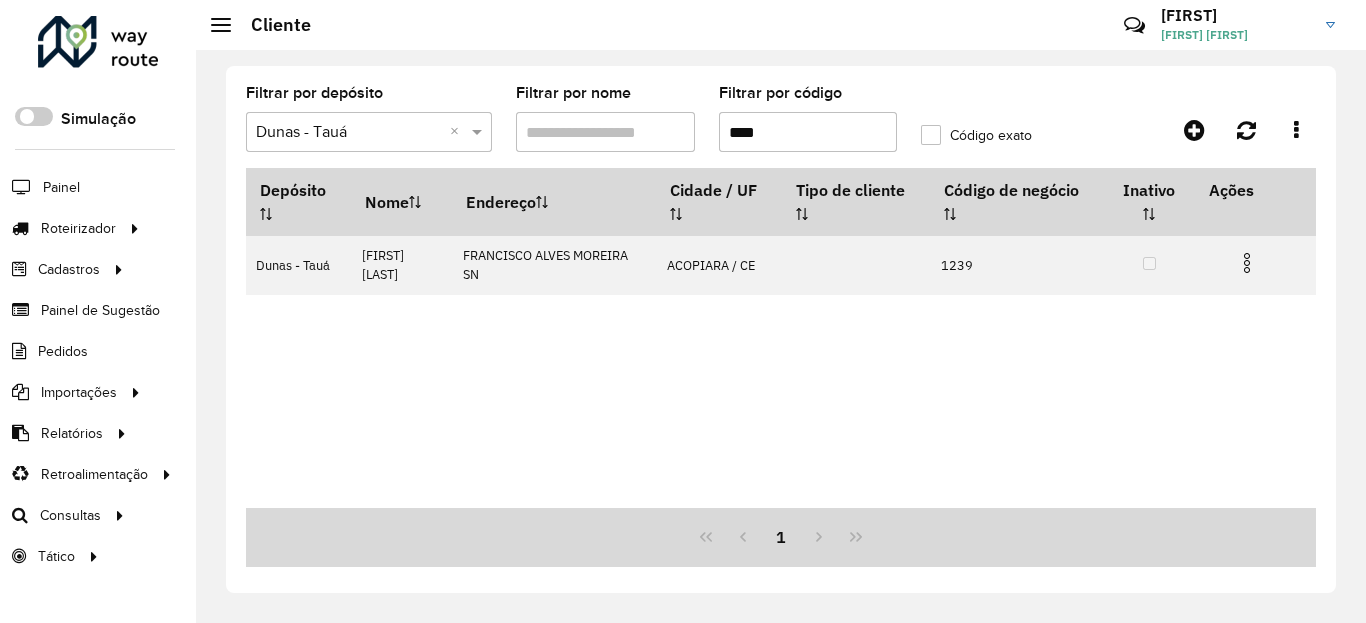 click on "****" at bounding box center (808, 132) 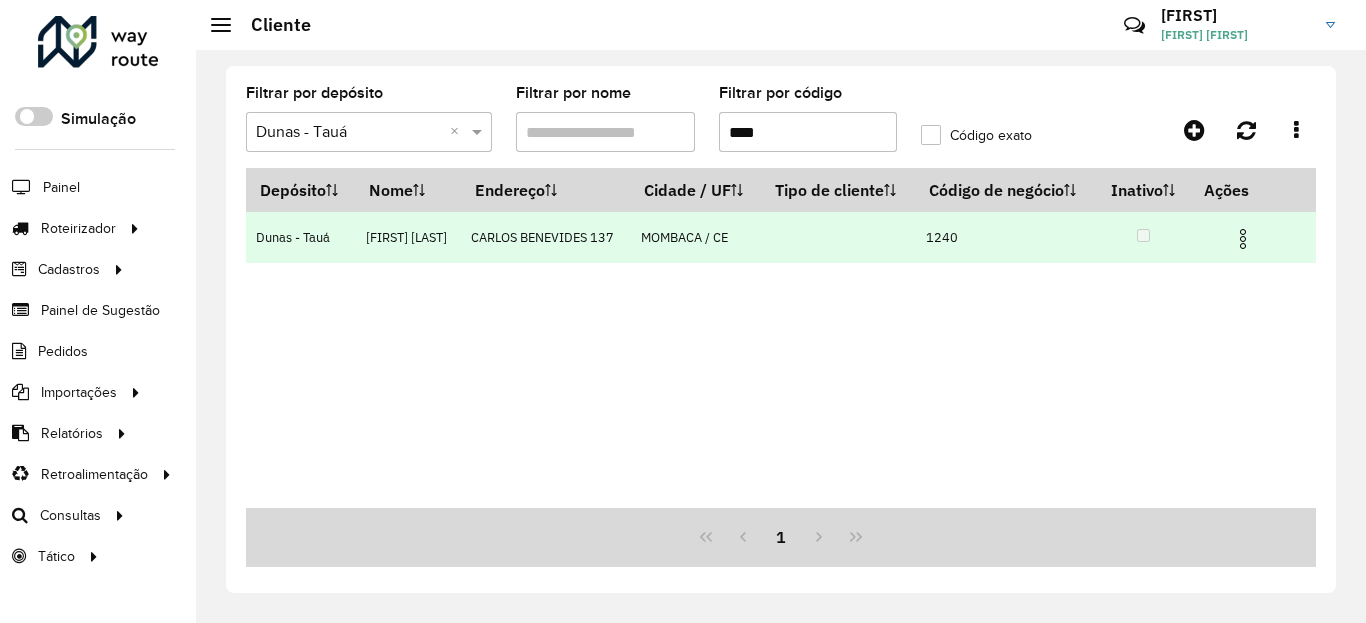 type on "****" 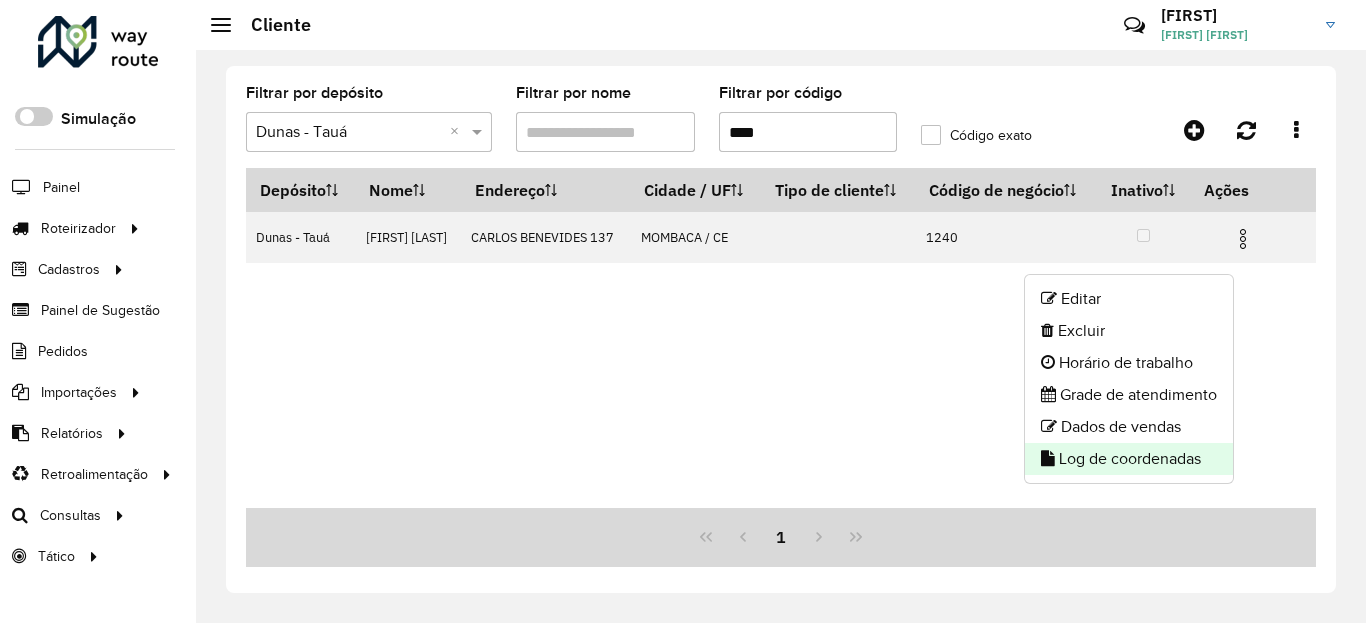 click on "Log de coordenadas" 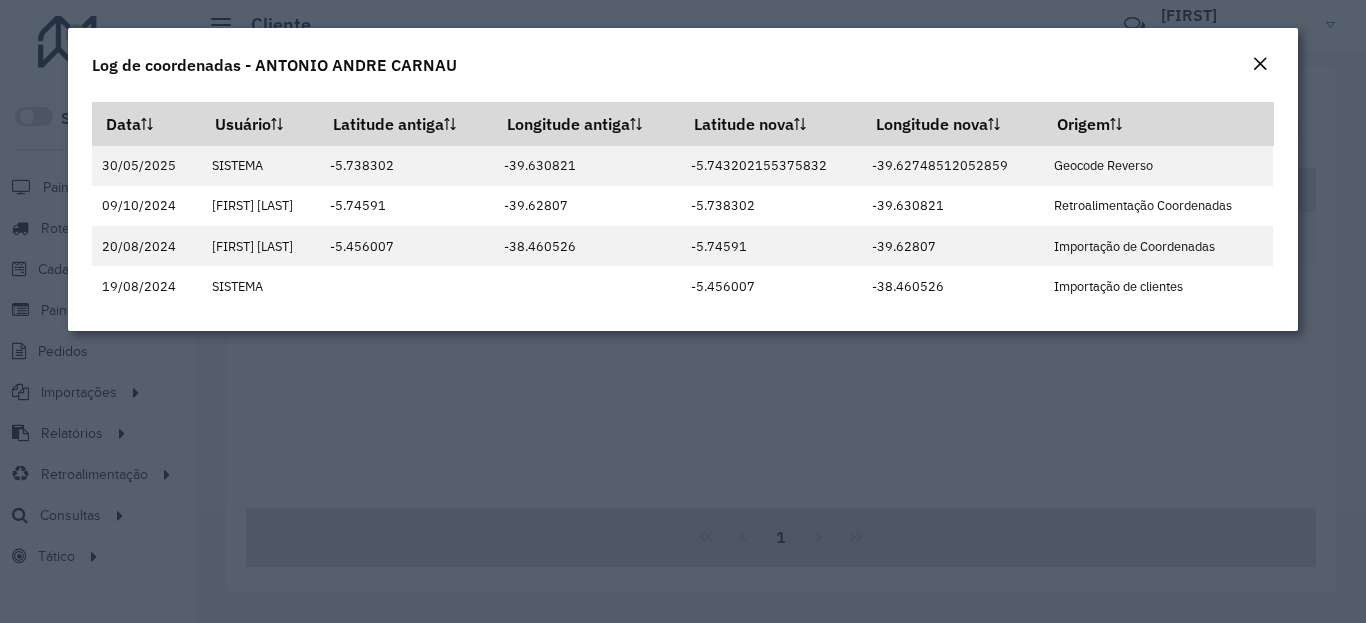 click 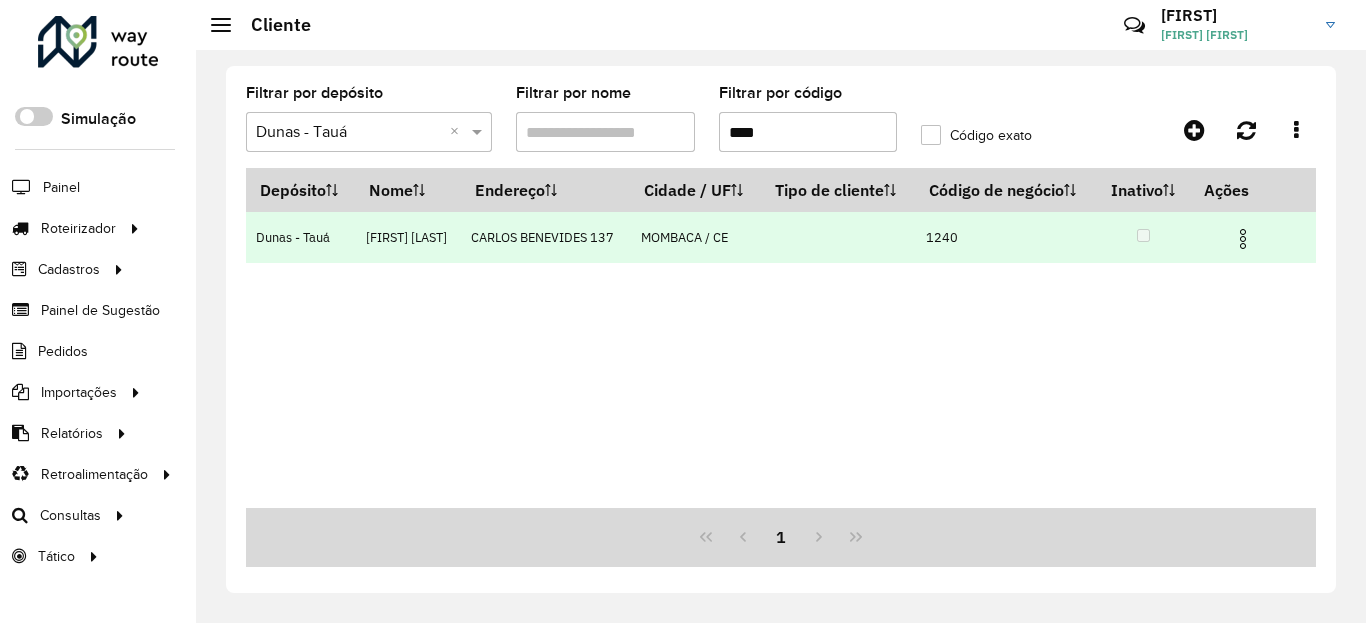 click at bounding box center [1243, 239] 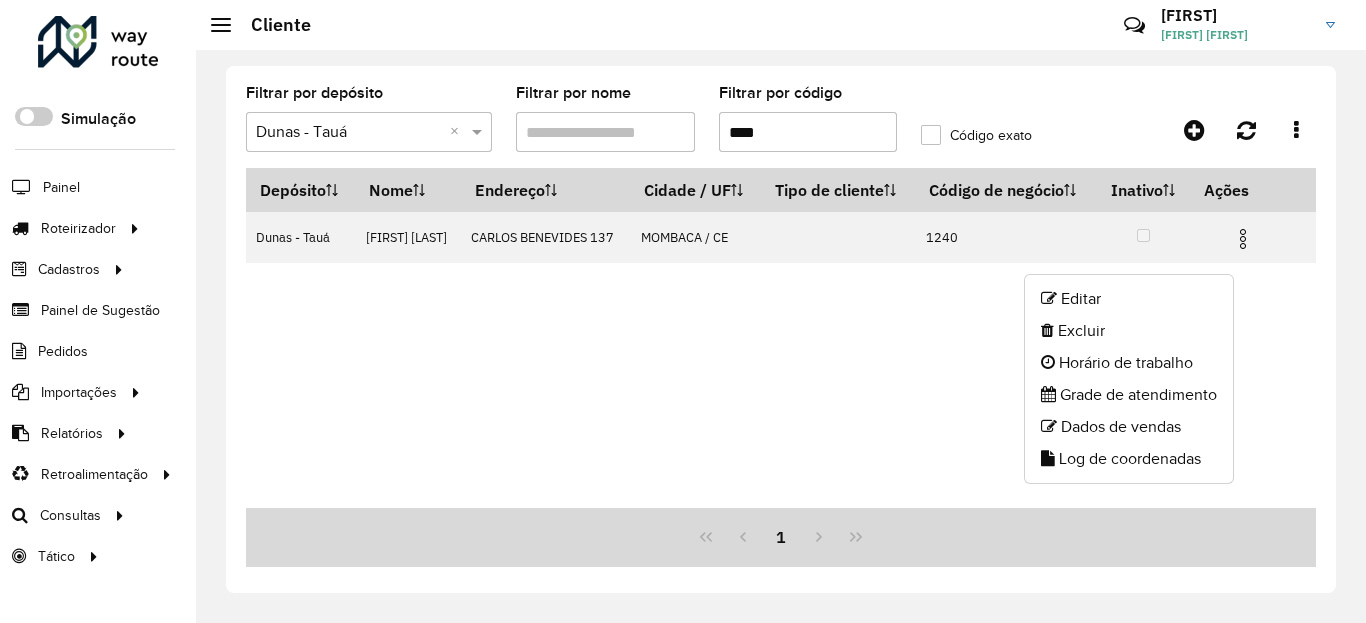 click on "Log de coordenadas" 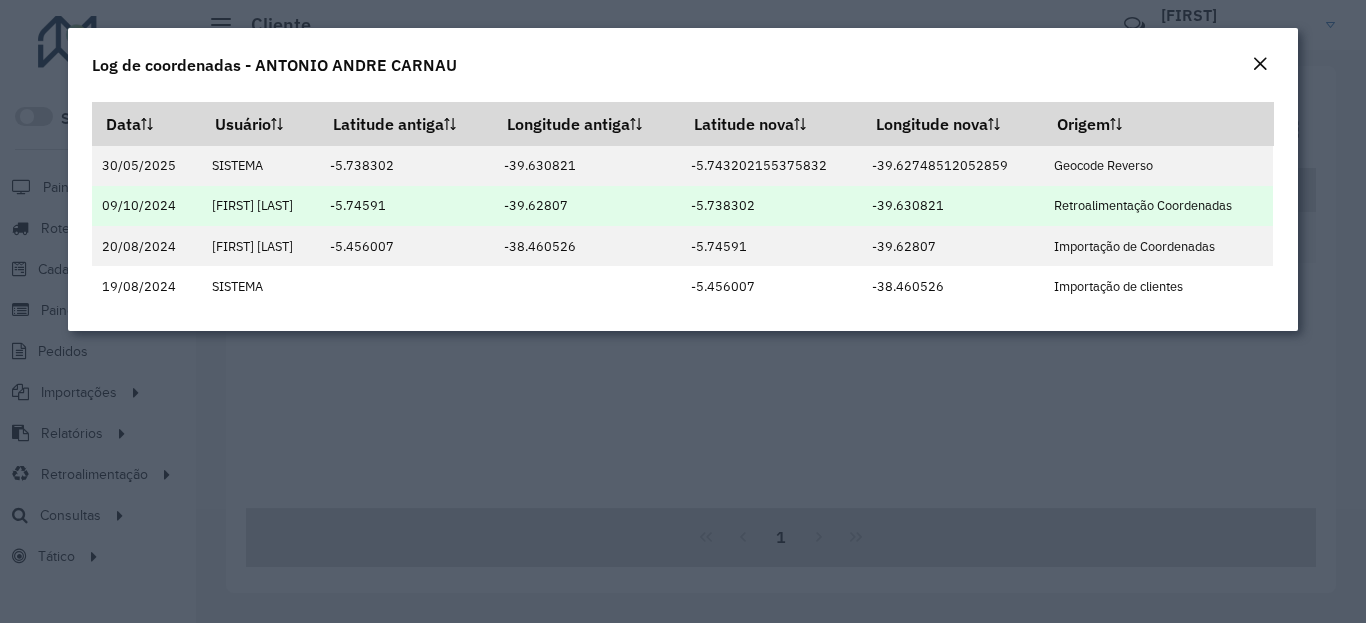 click on "[LONGITUDE]" at bounding box center (771, 206) 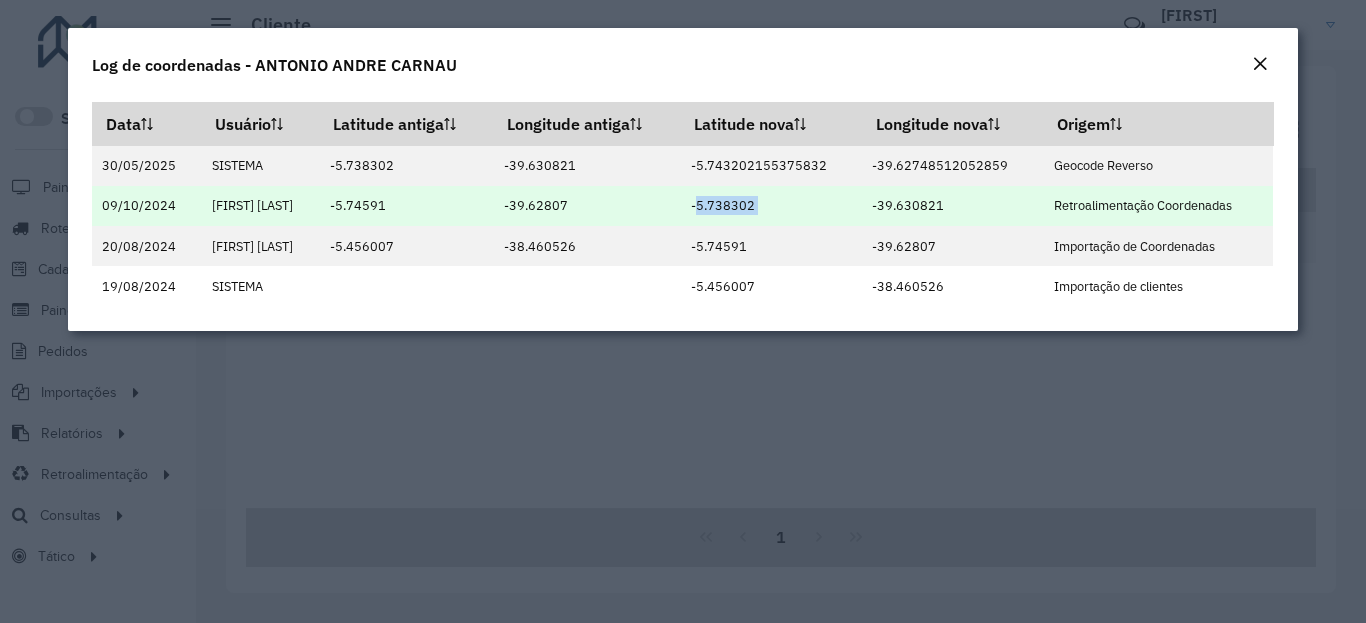 click on "[LONGITUDE]" at bounding box center [771, 206] 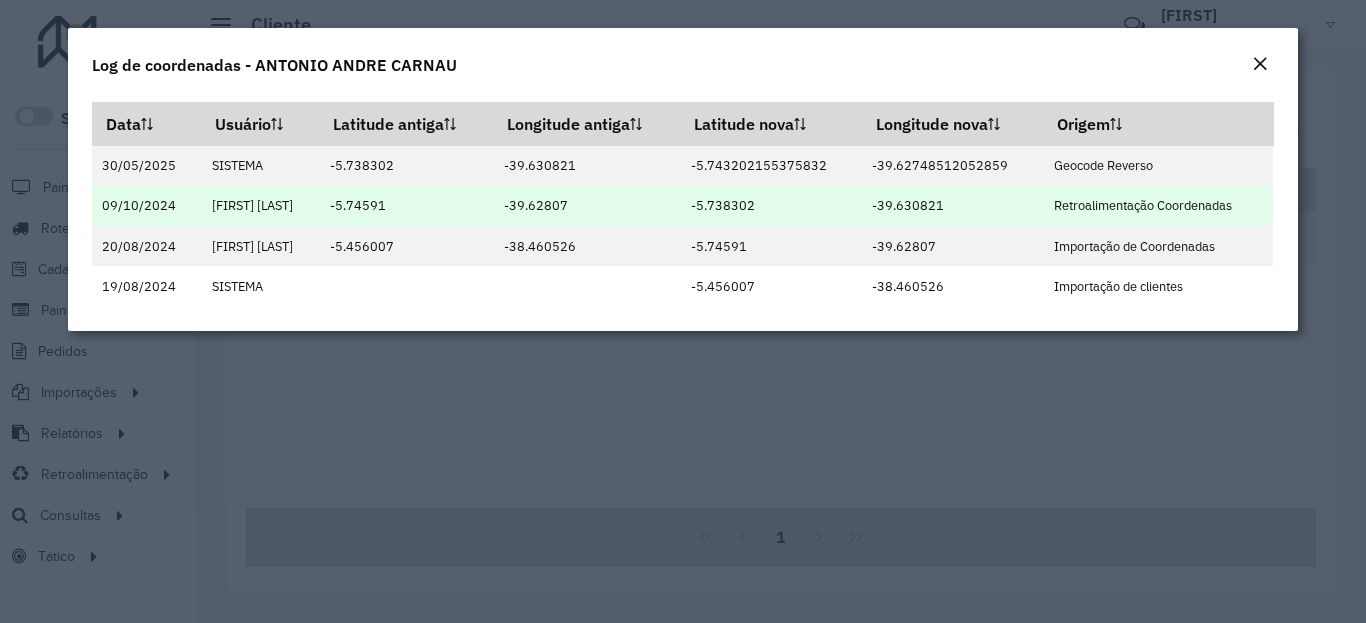 click on "[LONGITUDE]" at bounding box center [952, 206] 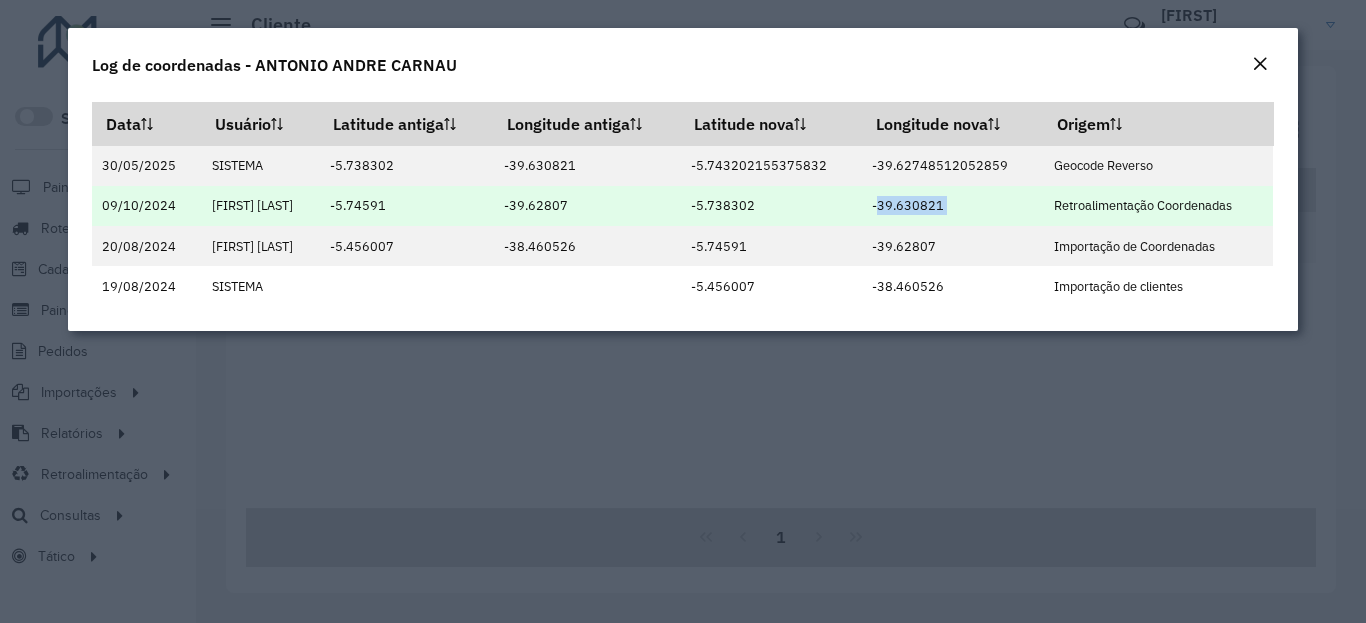 click on "[LONGITUDE]" at bounding box center (952, 206) 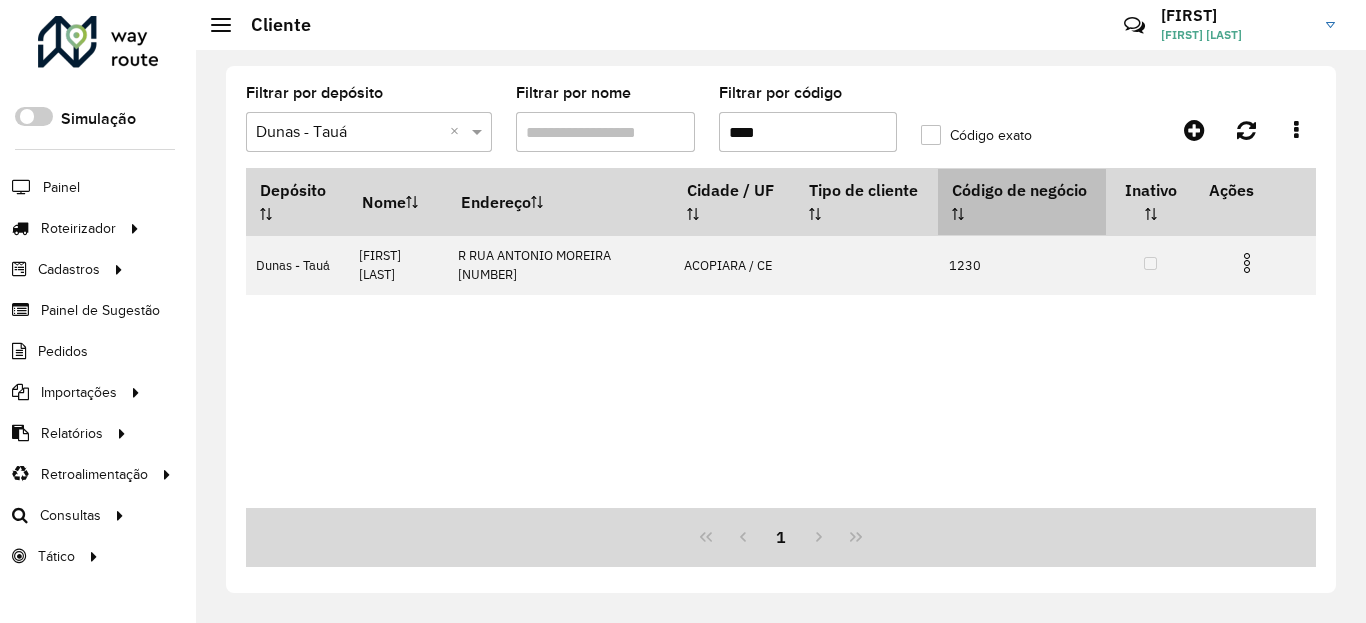 scroll, scrollTop: 0, scrollLeft: 0, axis: both 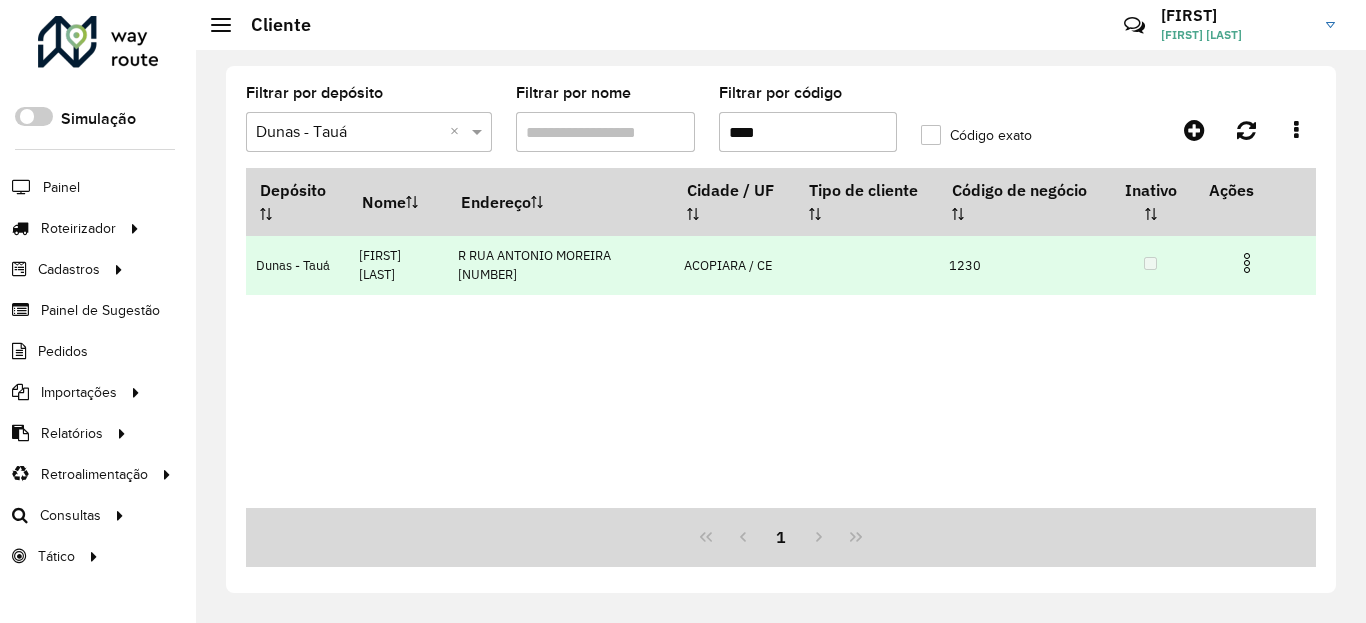 click at bounding box center (1255, 261) 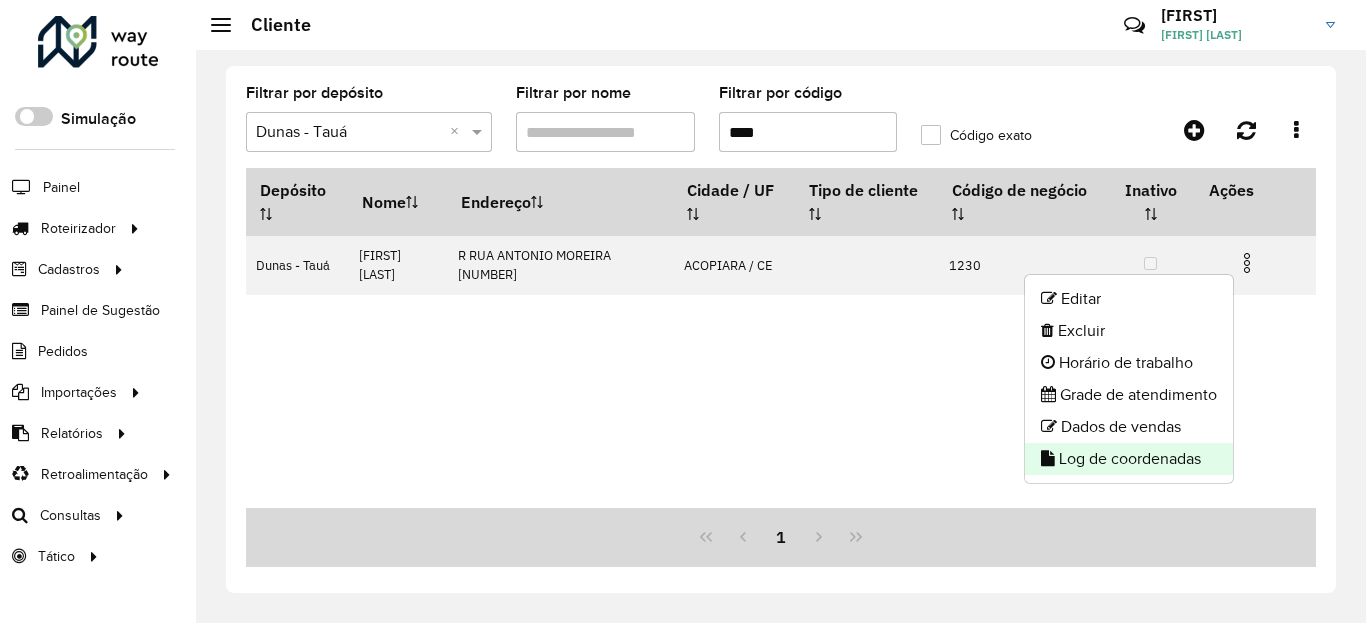 click on "Log de coordenadas" 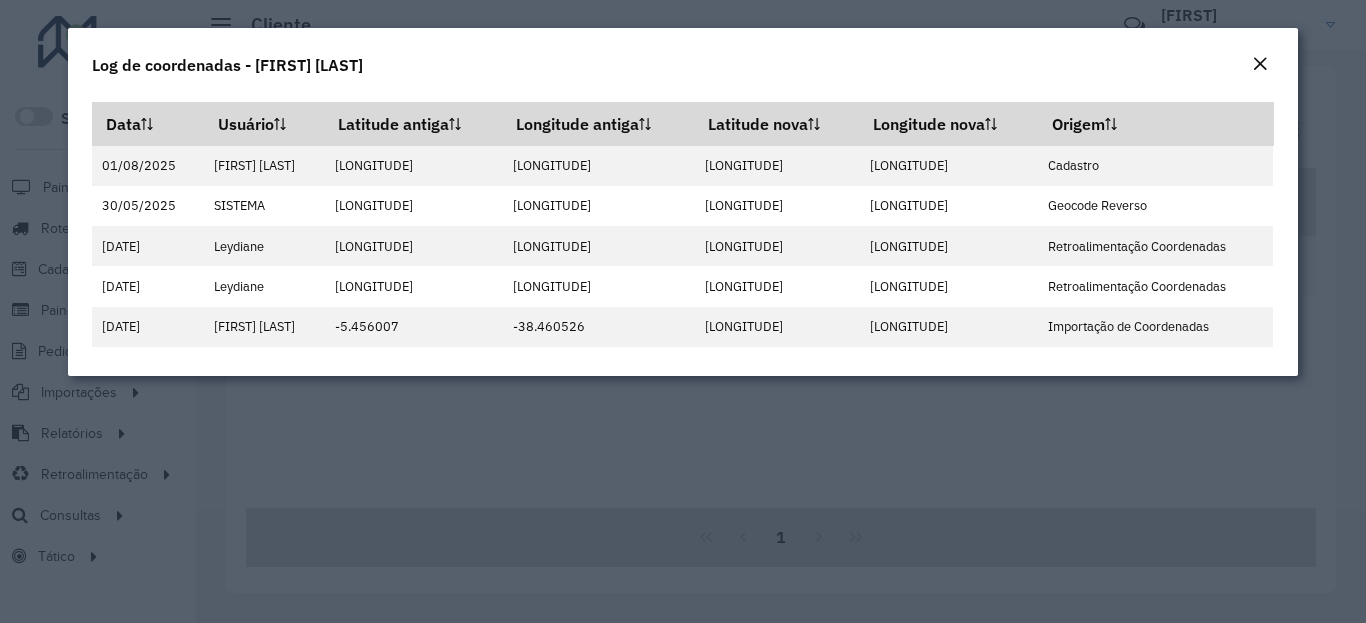 click 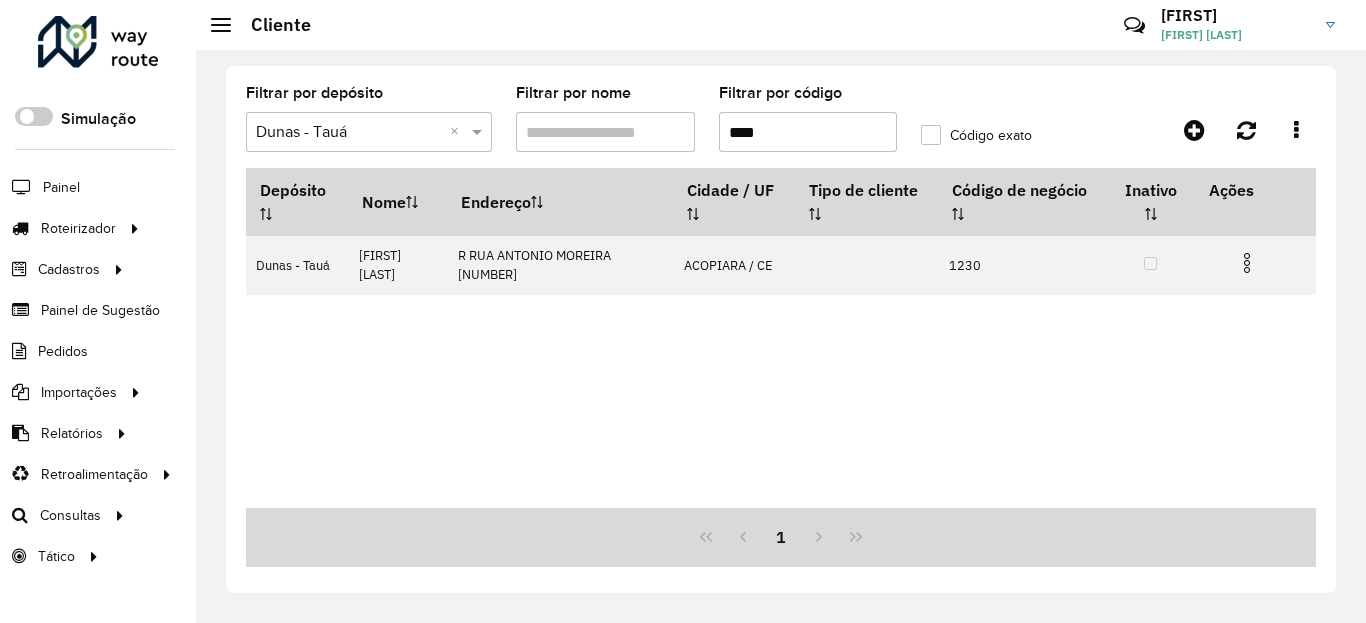 click on "****" at bounding box center [808, 132] 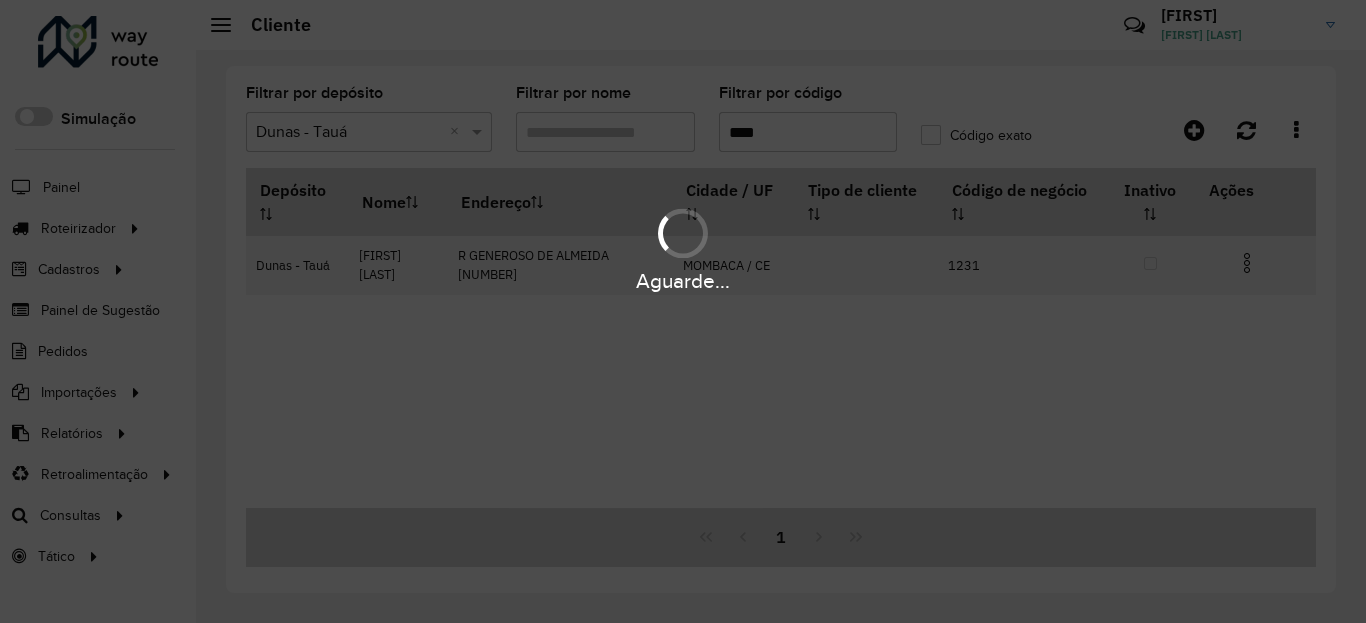 type on "****" 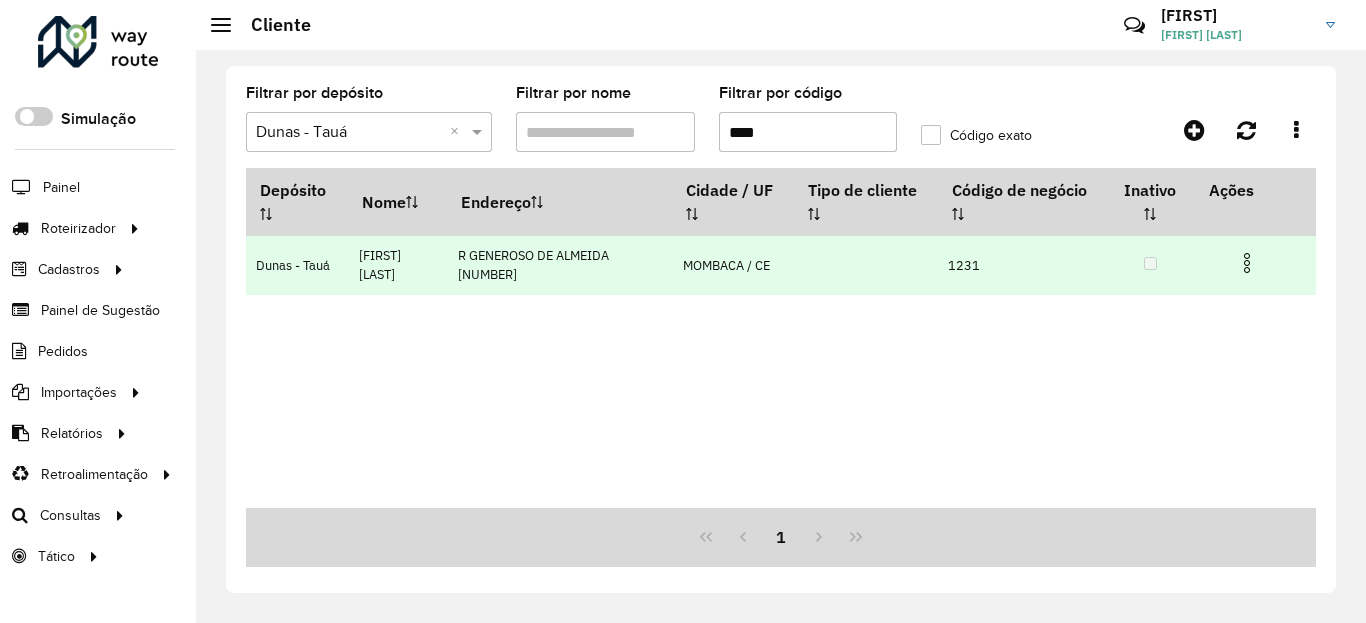 click at bounding box center [1247, 263] 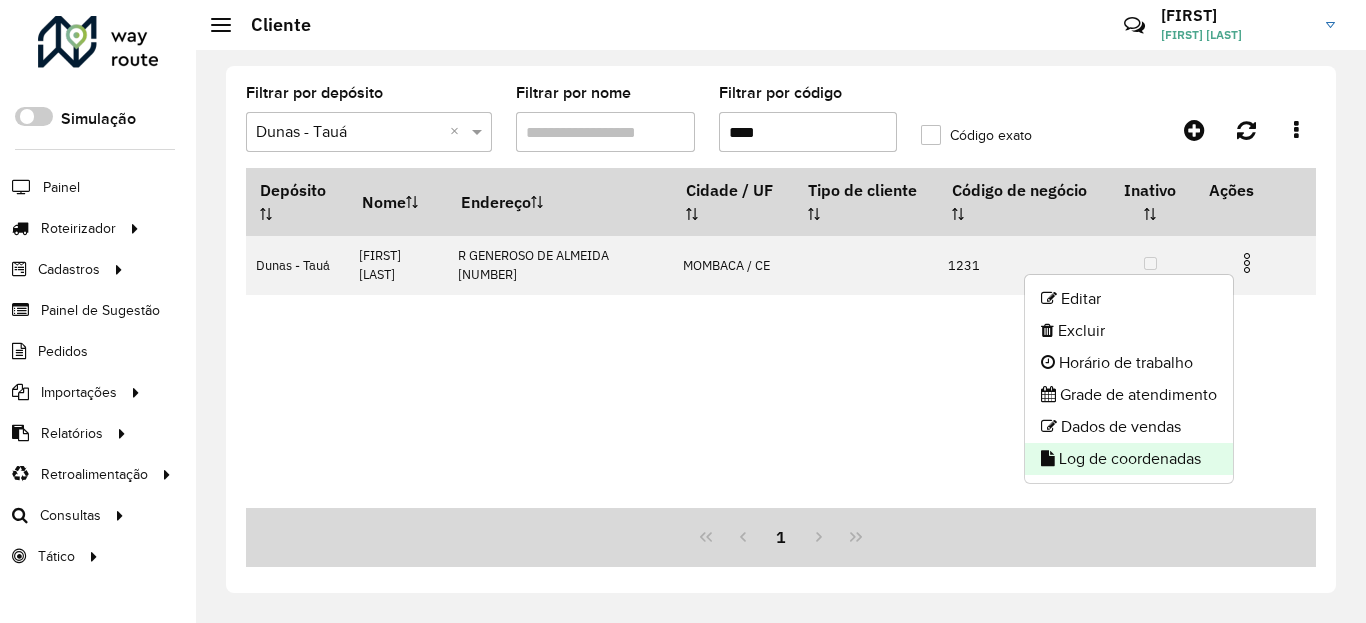 click on "Log de coordenadas" 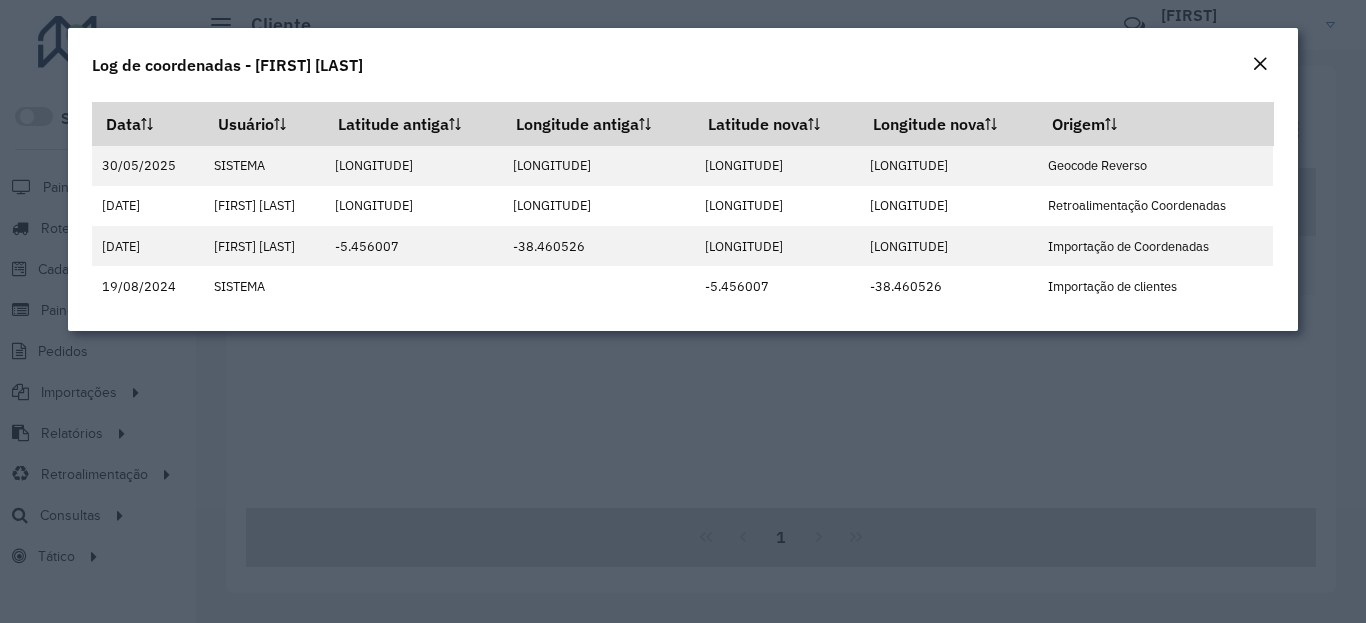 click 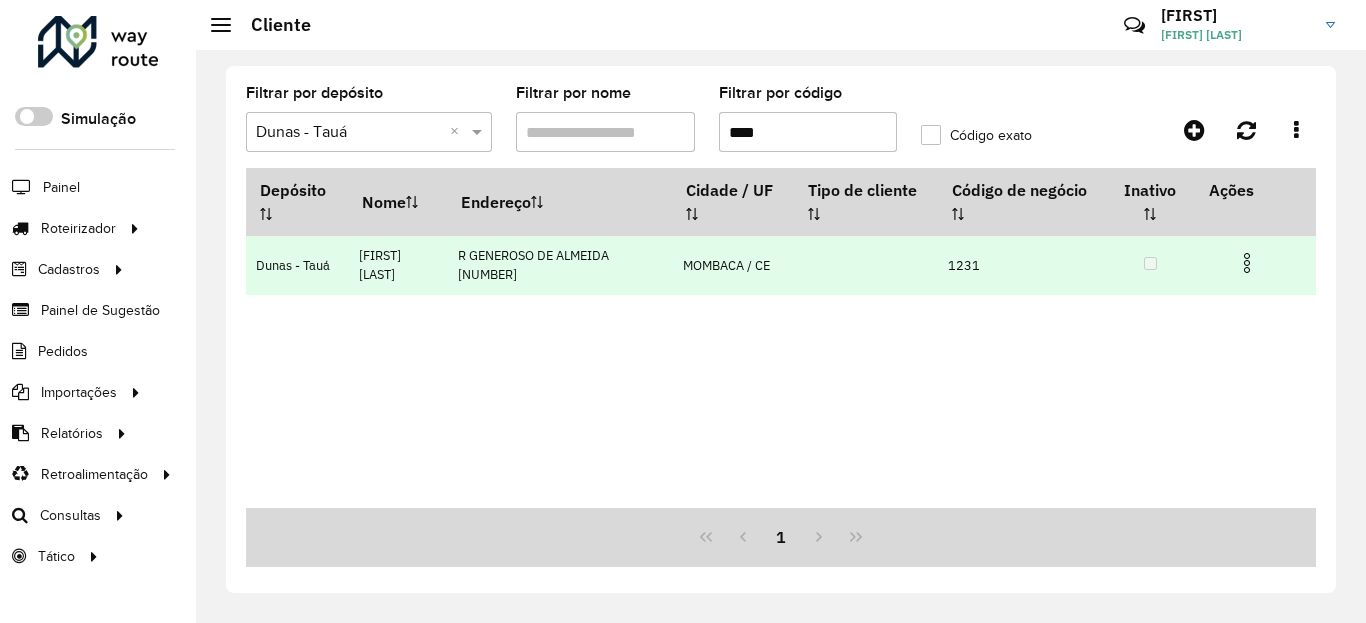 click at bounding box center [1247, 263] 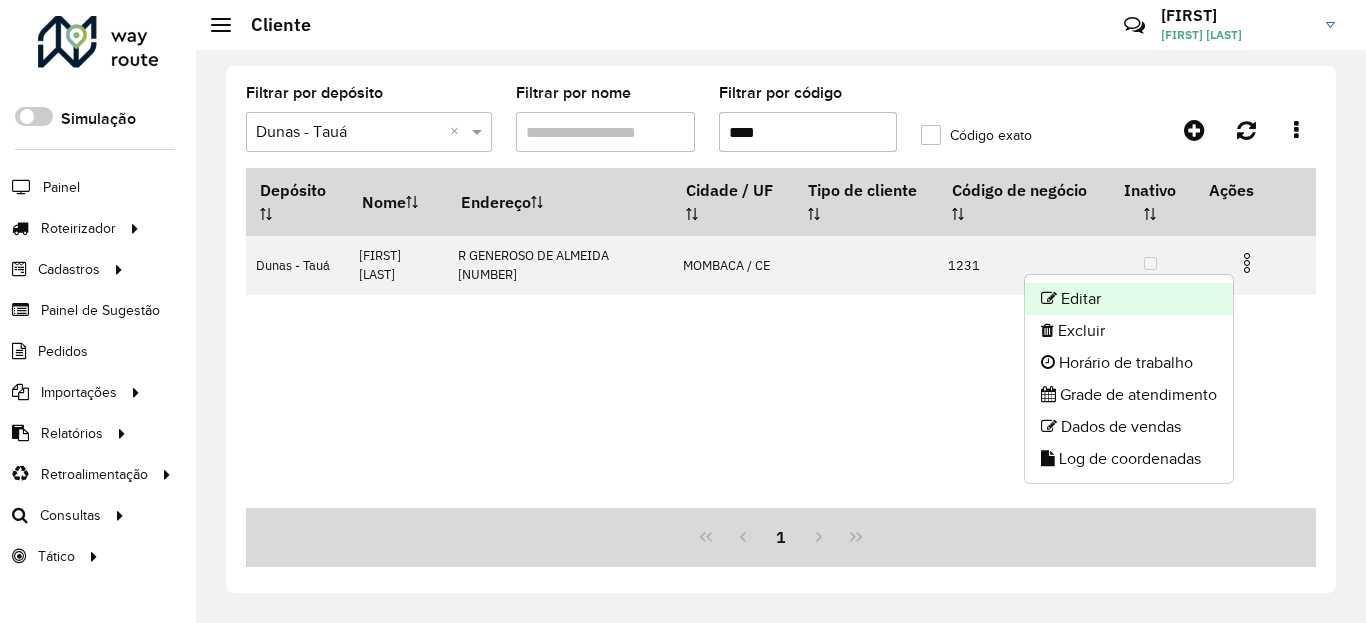 click on "Editar" 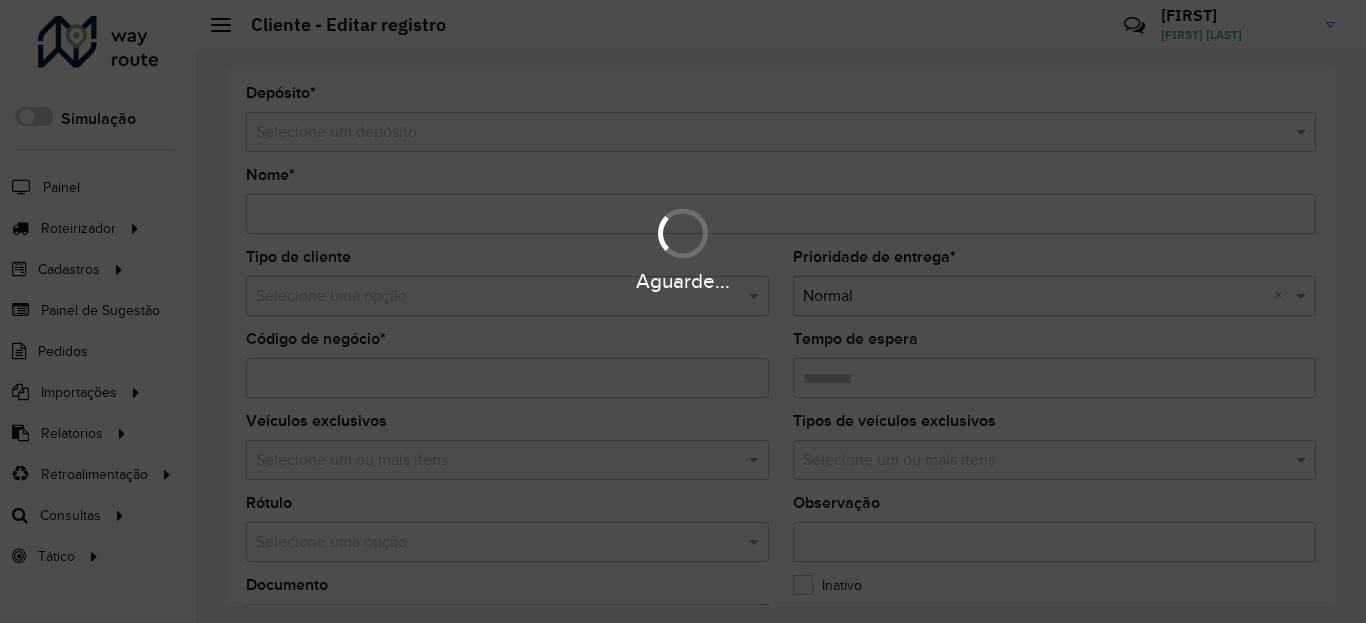type on "**********" 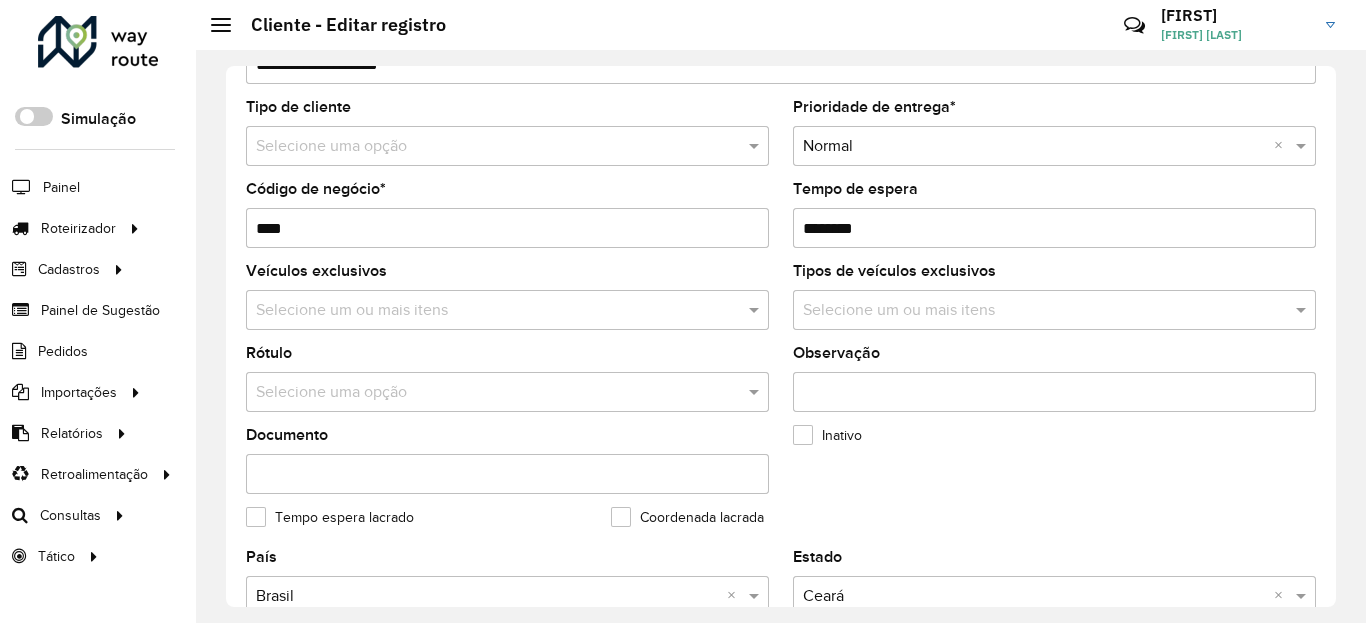 scroll, scrollTop: 600, scrollLeft: 0, axis: vertical 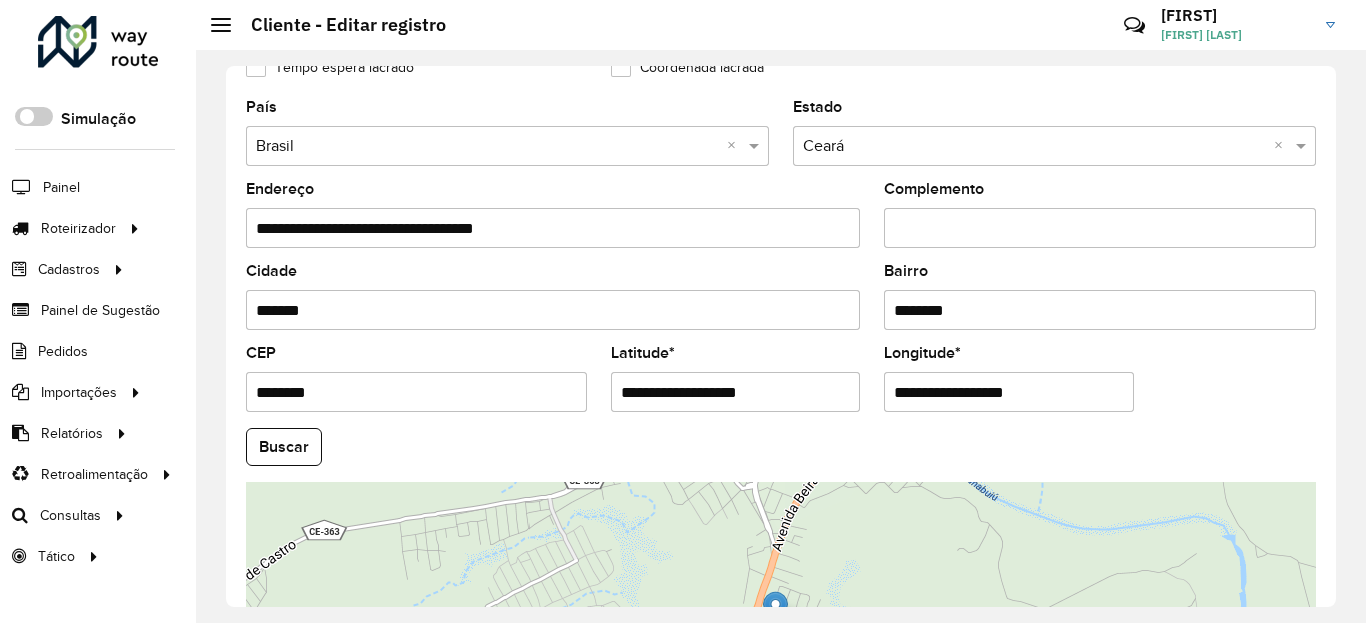 click on "**********" at bounding box center [736, 392] 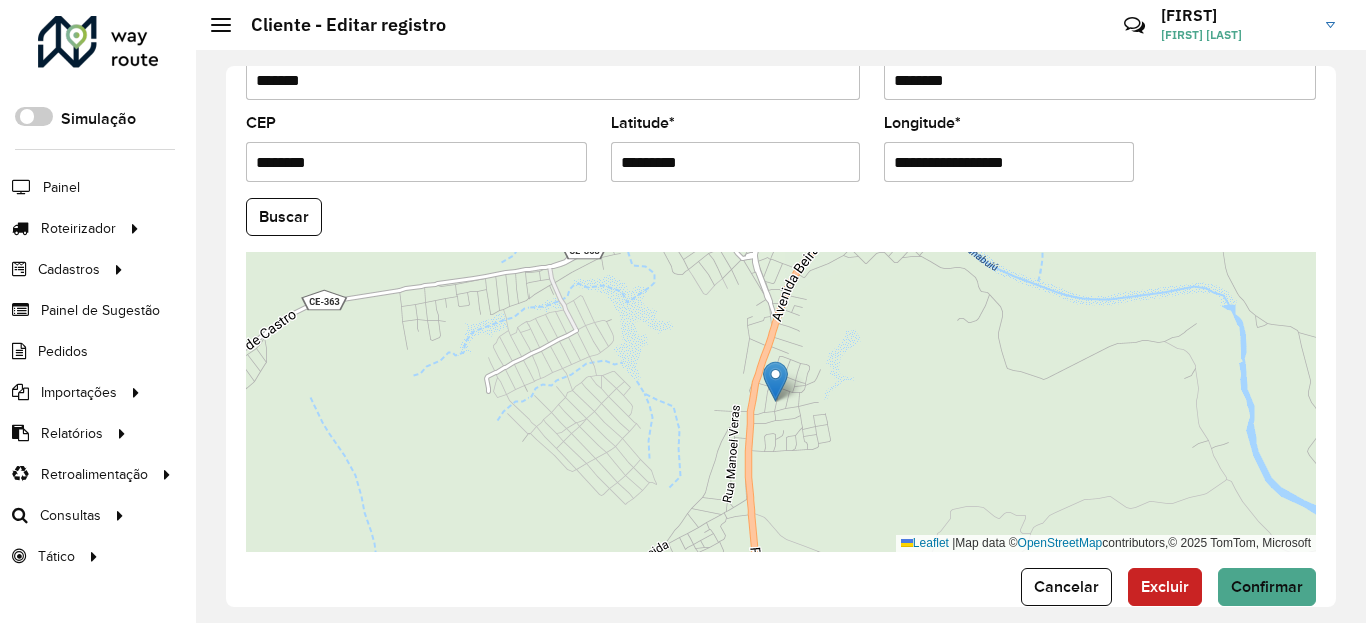 scroll, scrollTop: 840, scrollLeft: 0, axis: vertical 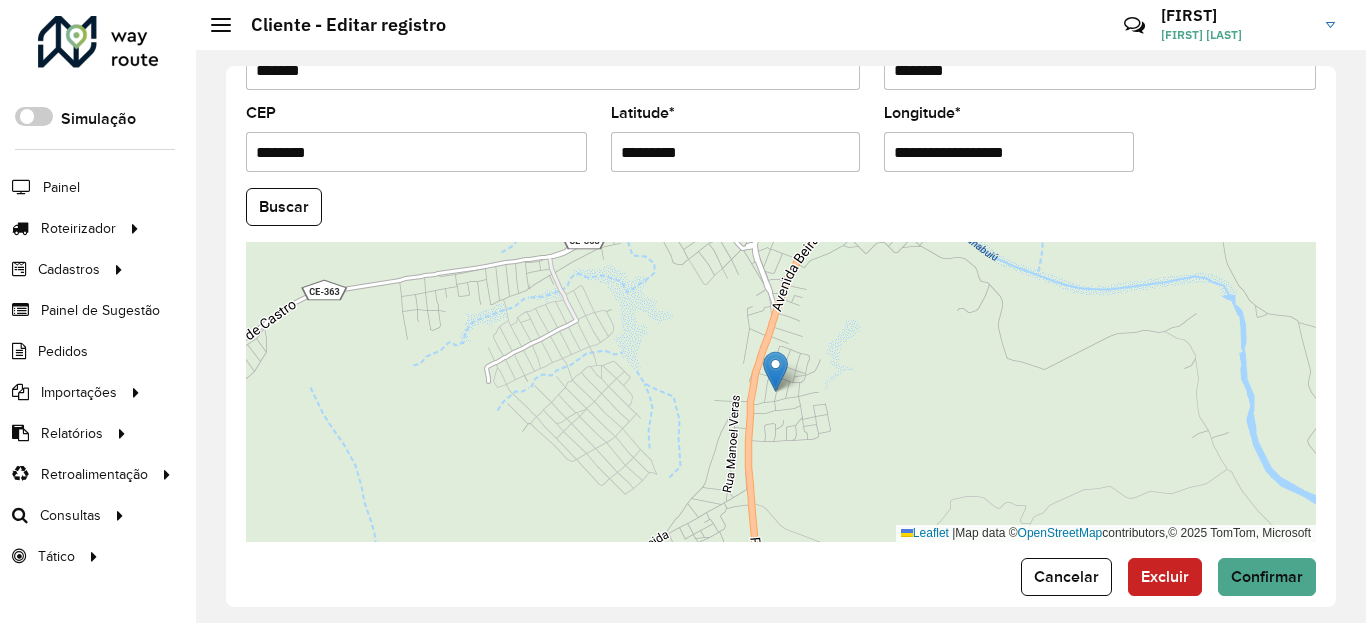 type on "*********" 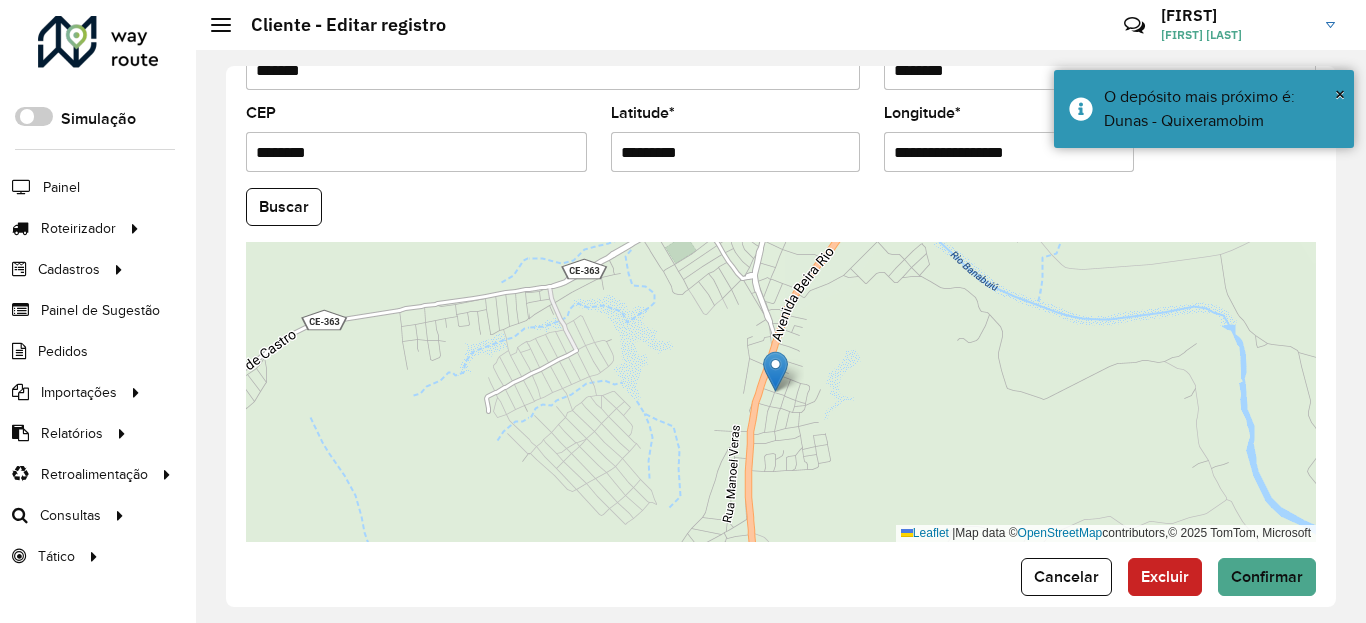 click on "**********" at bounding box center [1009, 152] 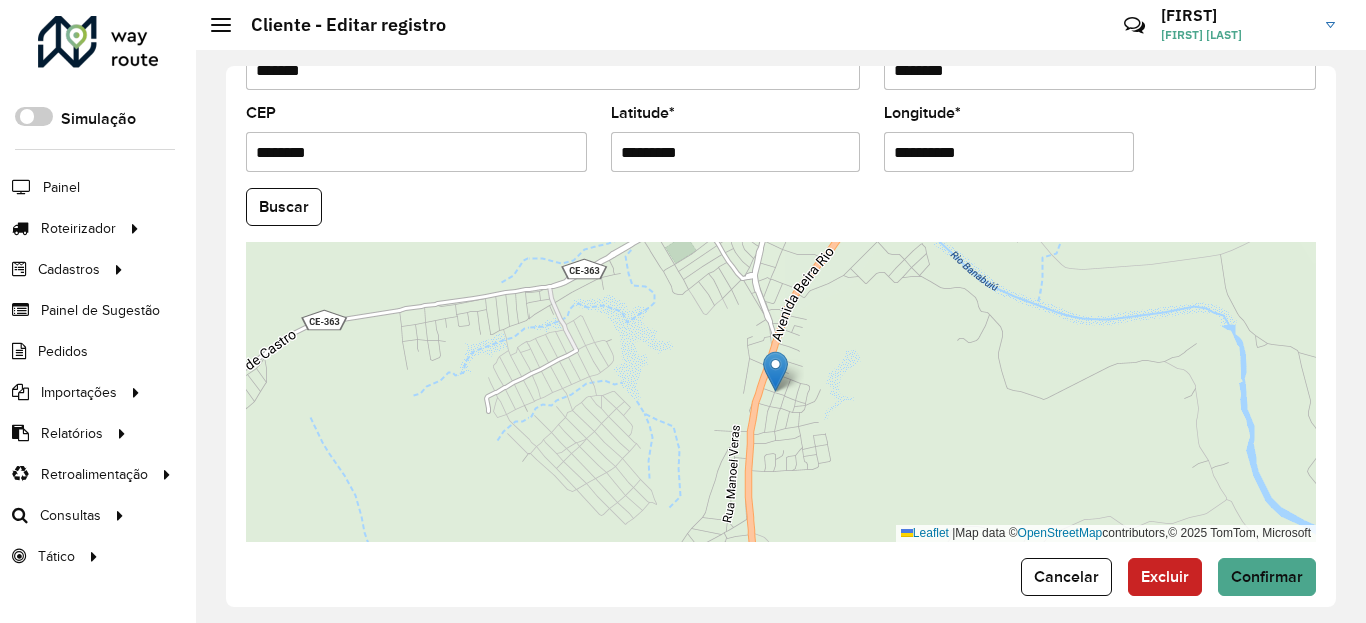 type on "**********" 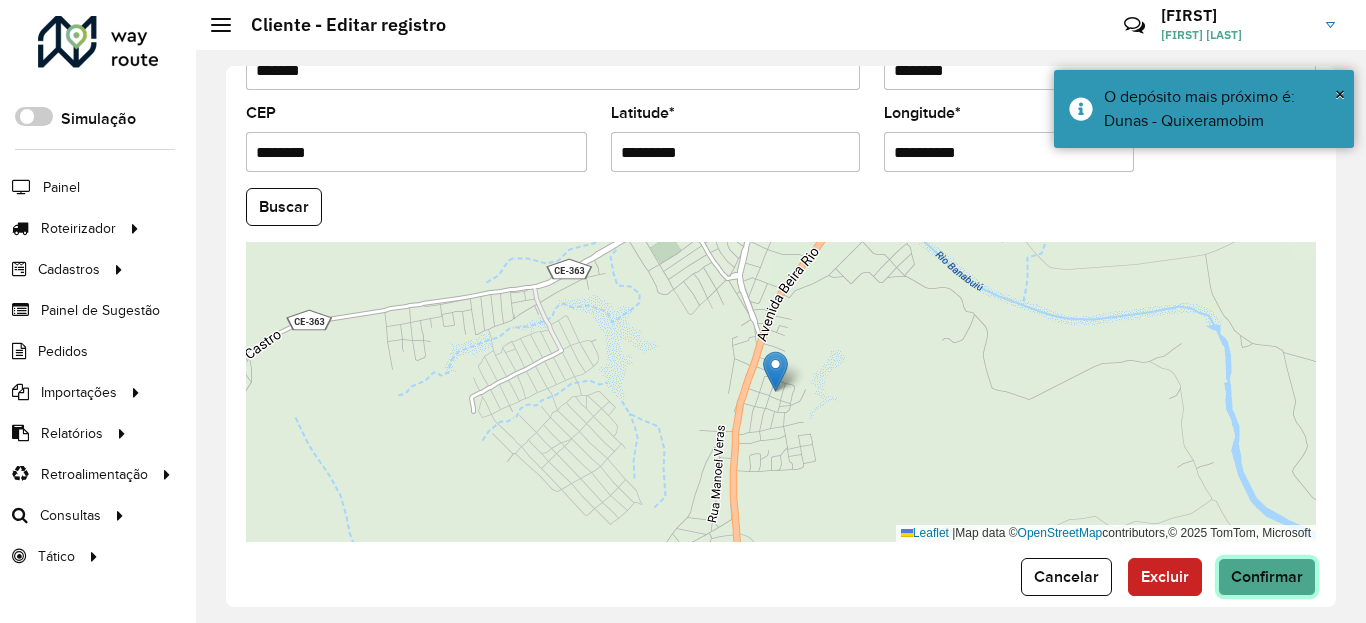 click on "Confirmar" 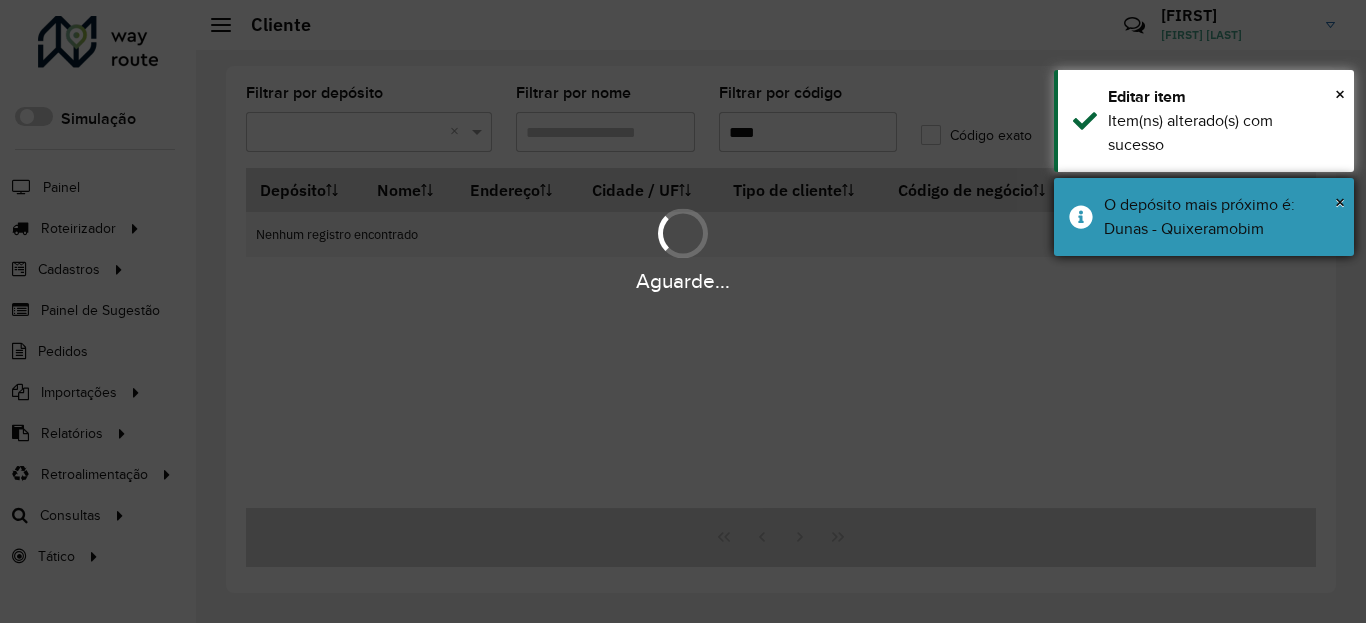 click on "O depósito mais próximo é: Dunas - Quixeramobim" at bounding box center [1221, 217] 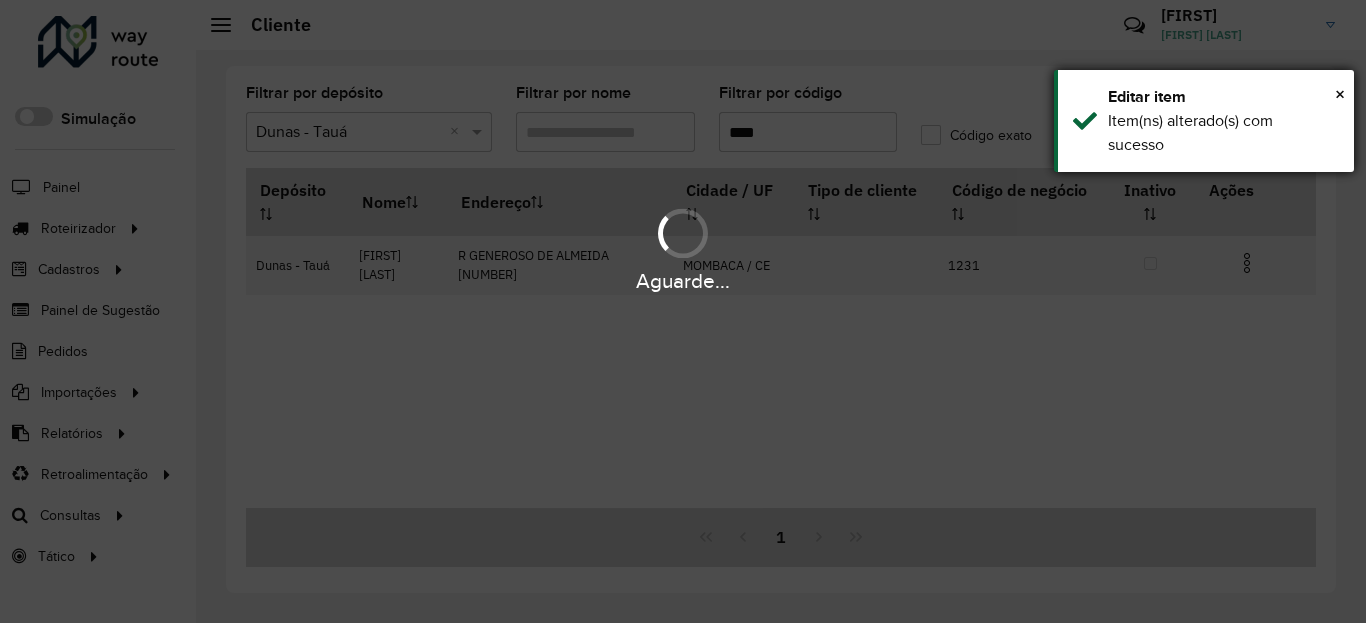 click on "Item(ns) alterado(s) com sucesso" at bounding box center [1223, 133] 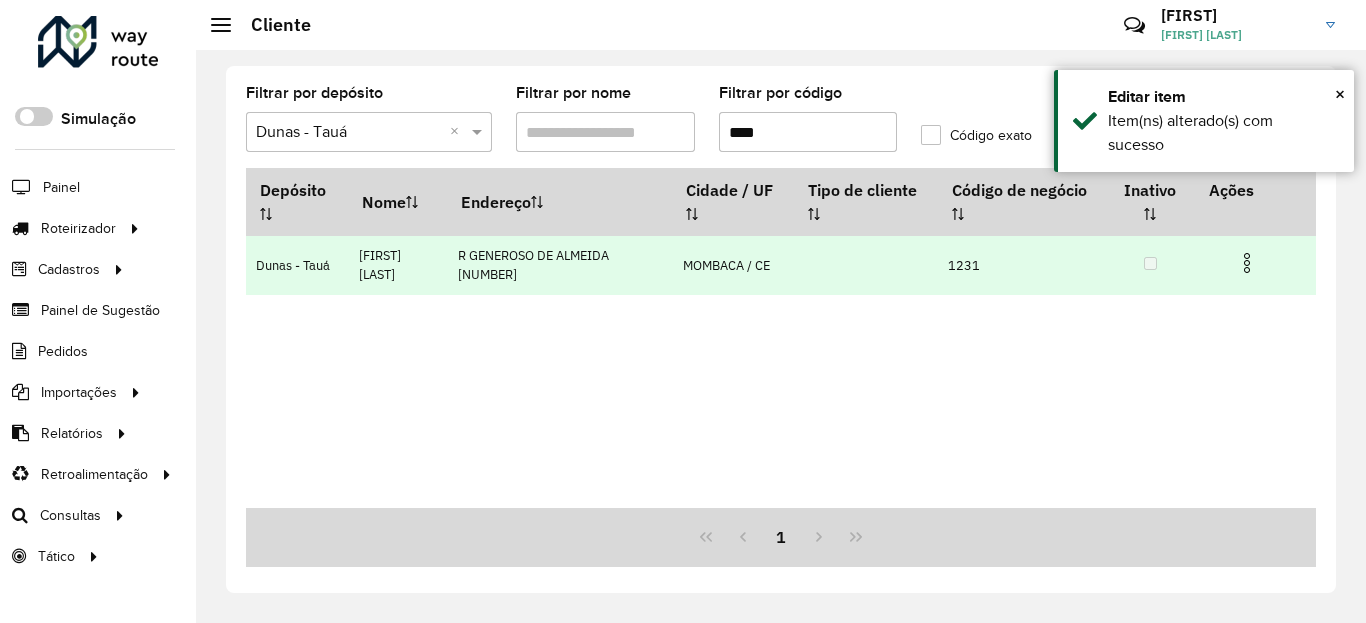 click at bounding box center (1255, 261) 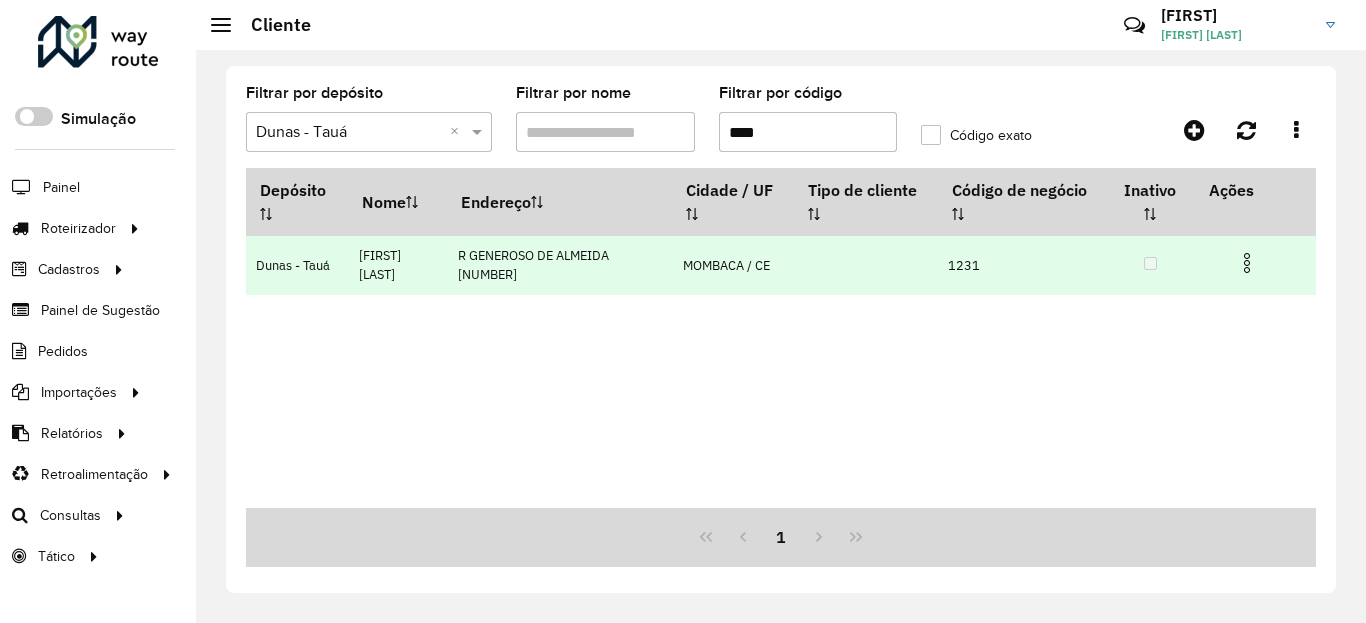 click at bounding box center [1247, 263] 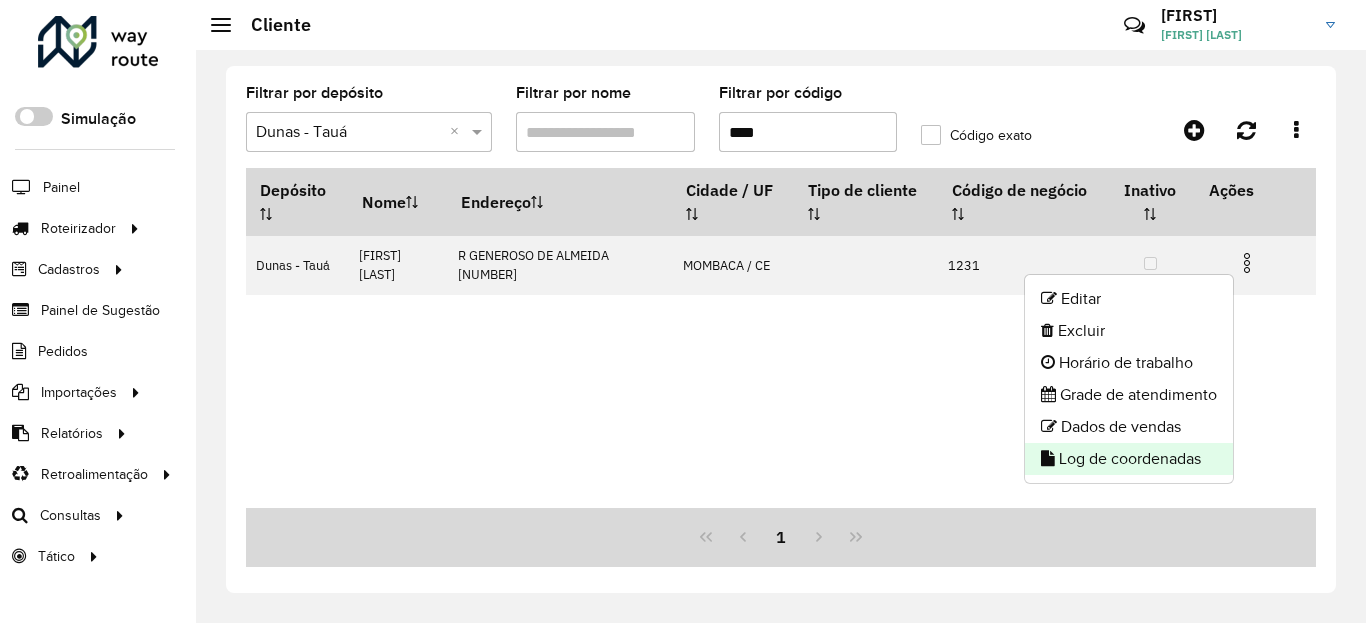 click on "Log de coordenadas" 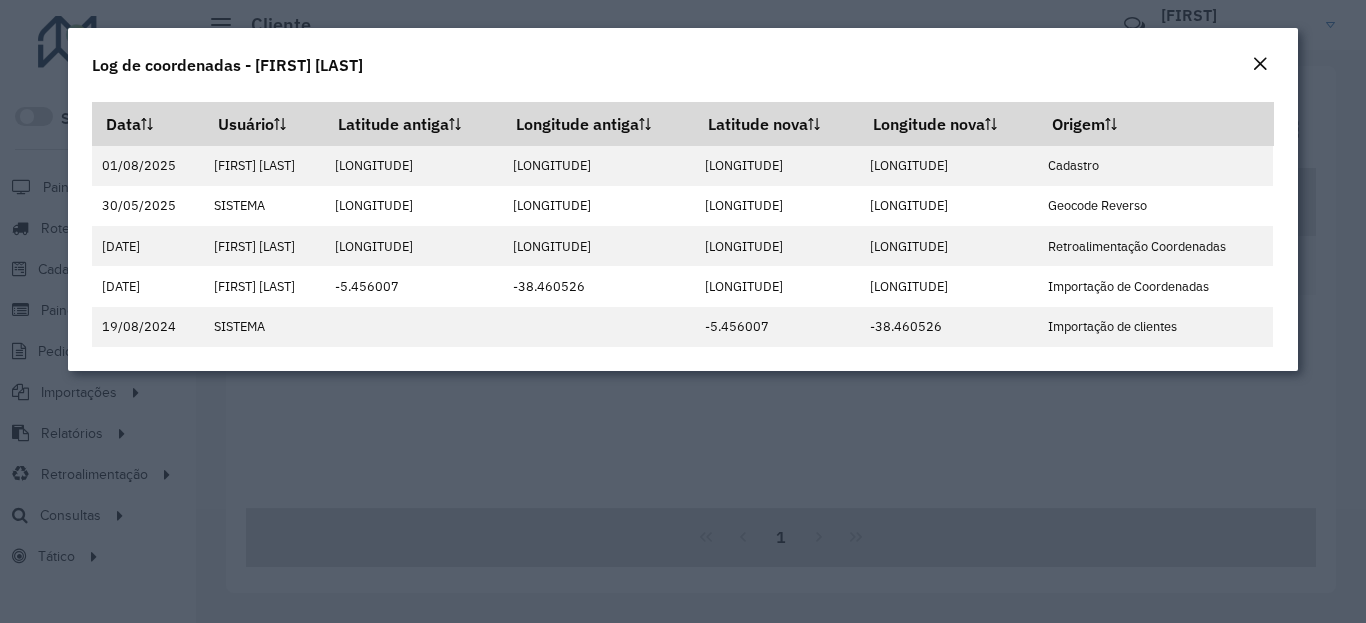 click 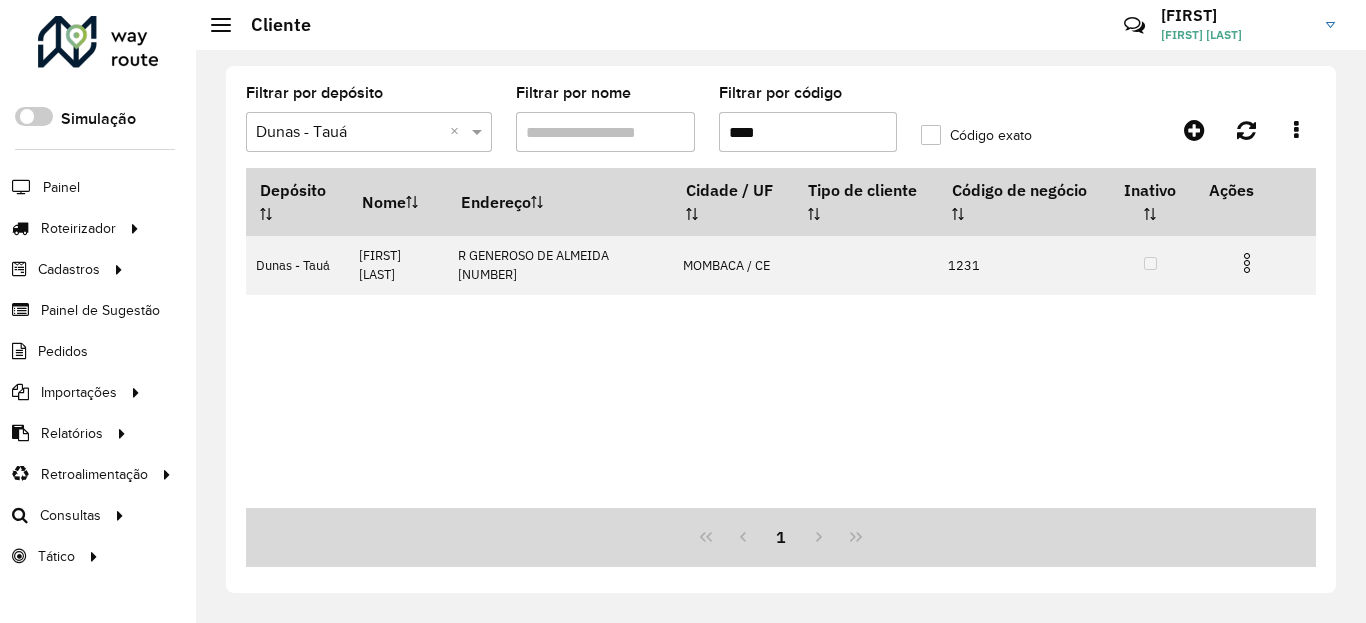 click on "****" at bounding box center (808, 132) 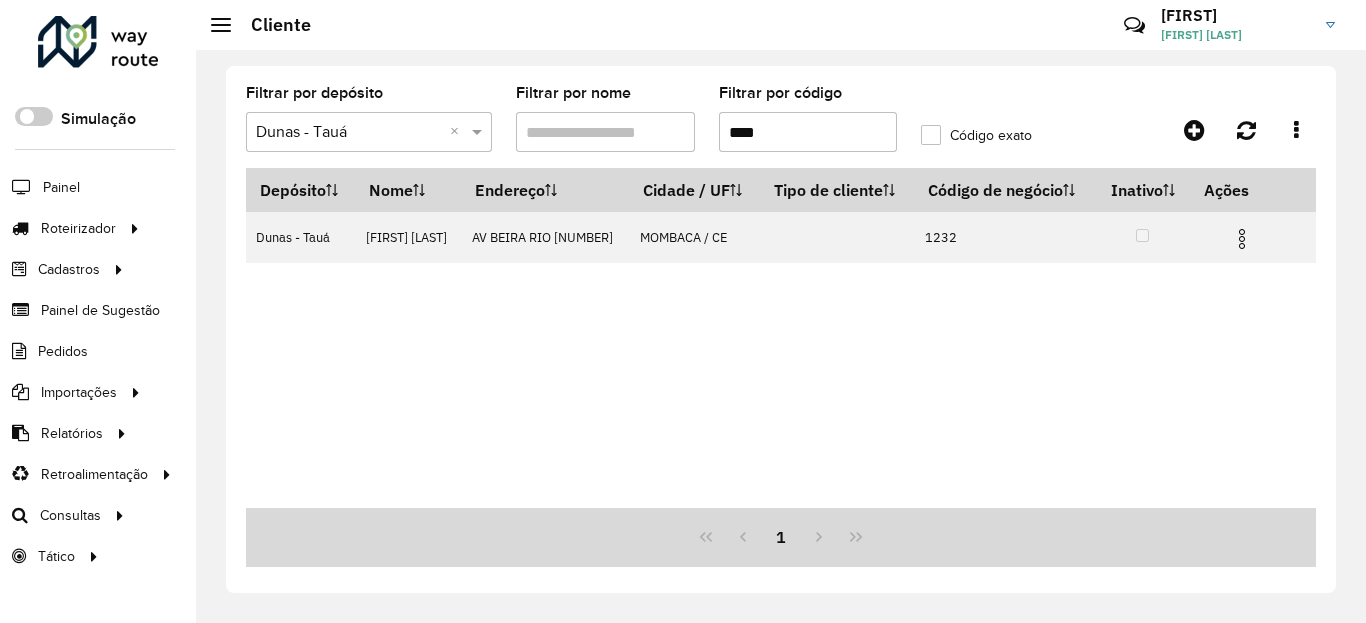 type on "****" 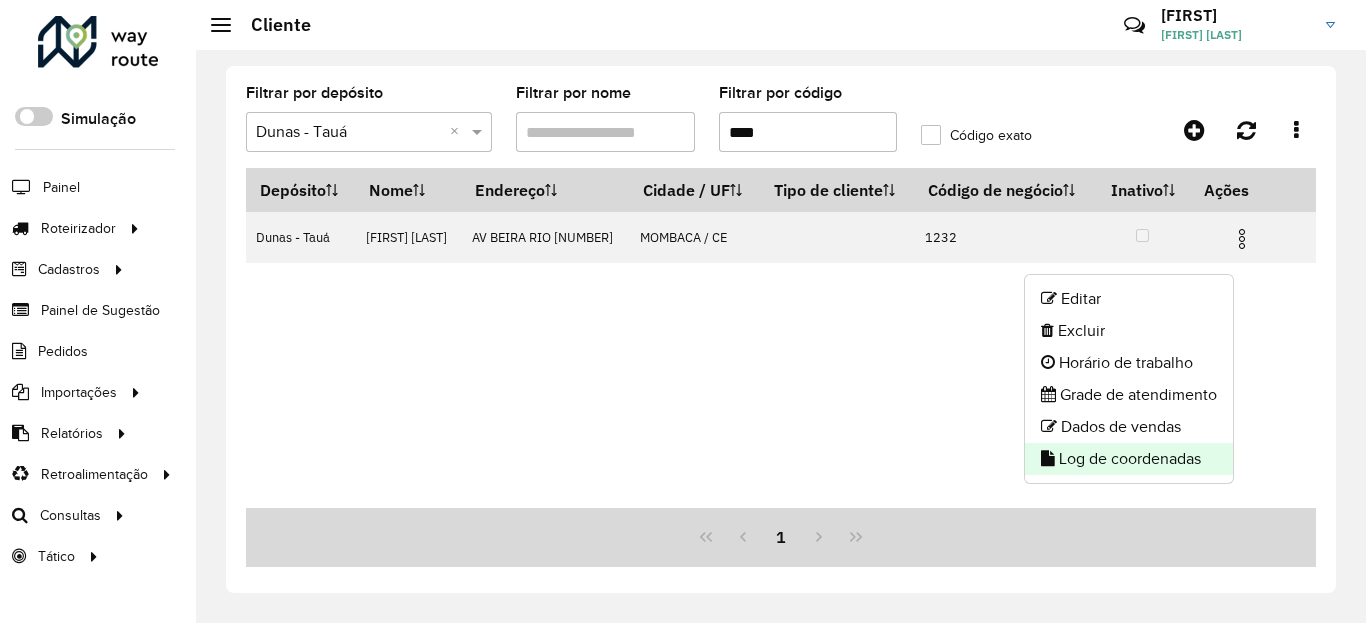 click on "Log de coordenadas" 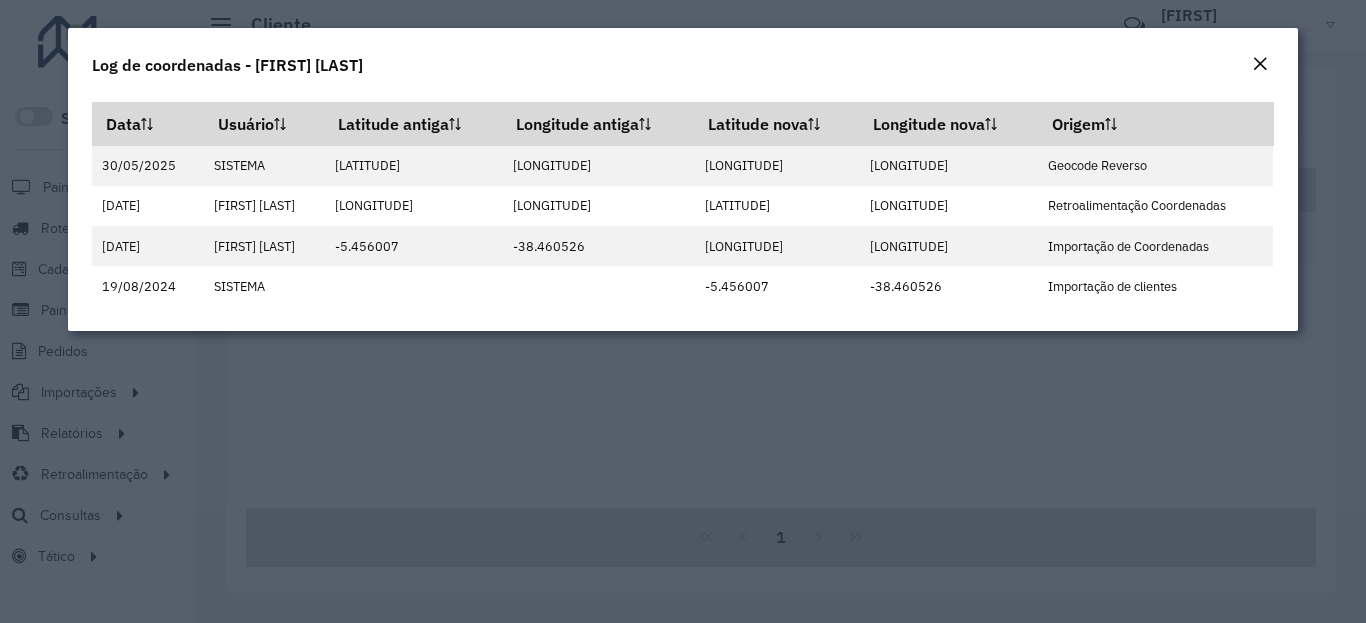 click 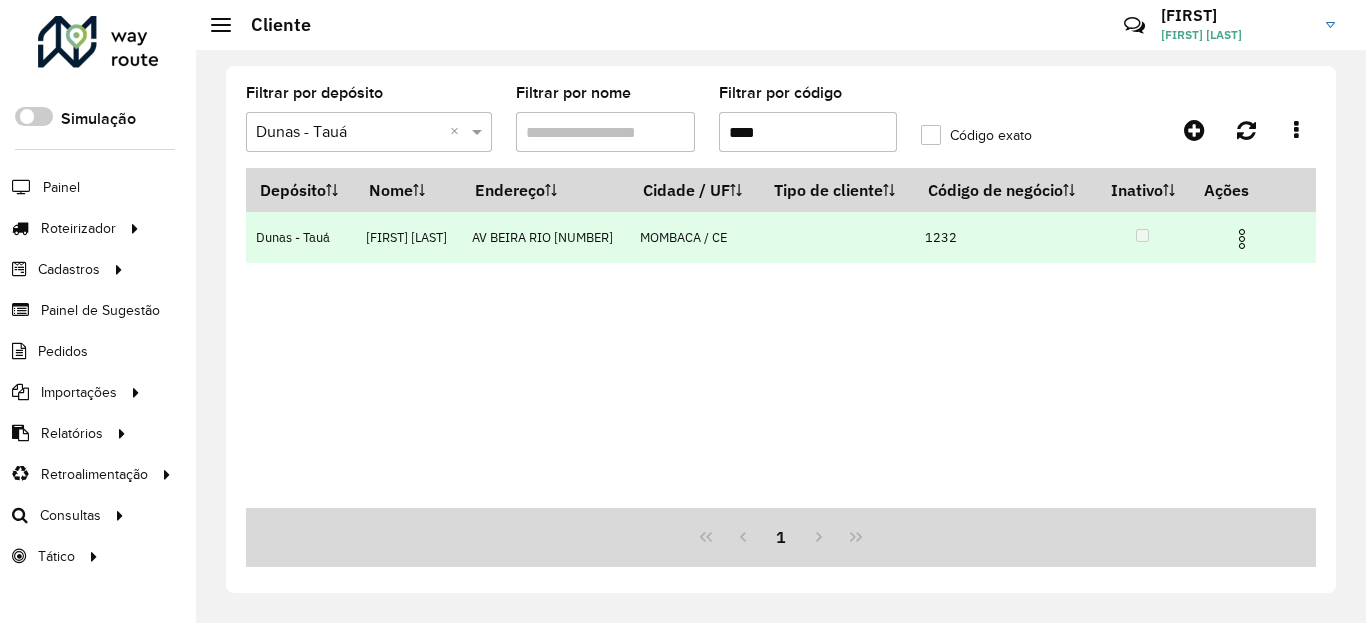 click at bounding box center [1242, 239] 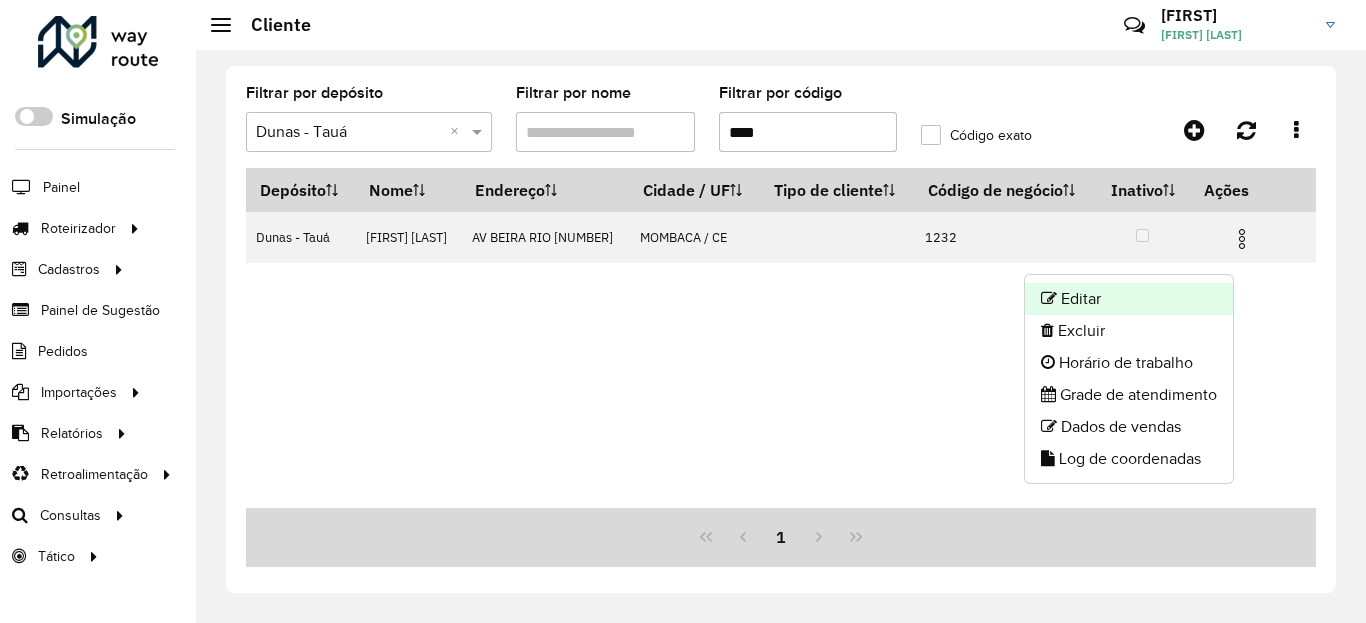 click on "Editar" 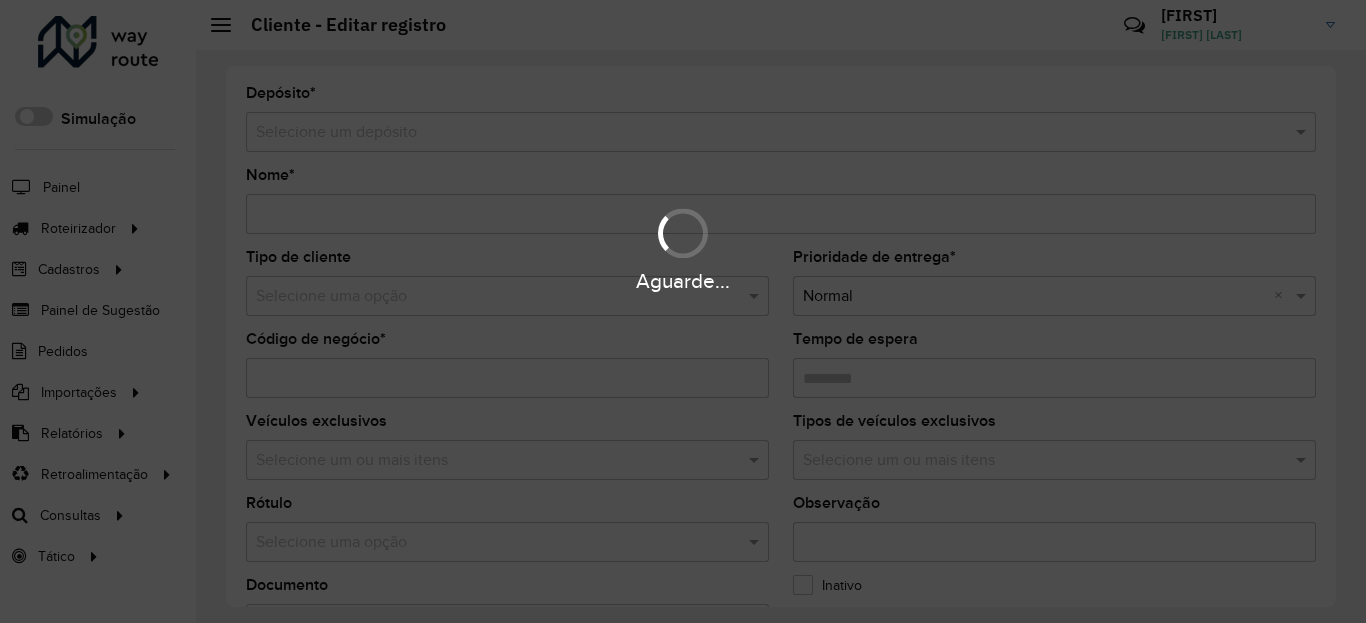 type on "**********" 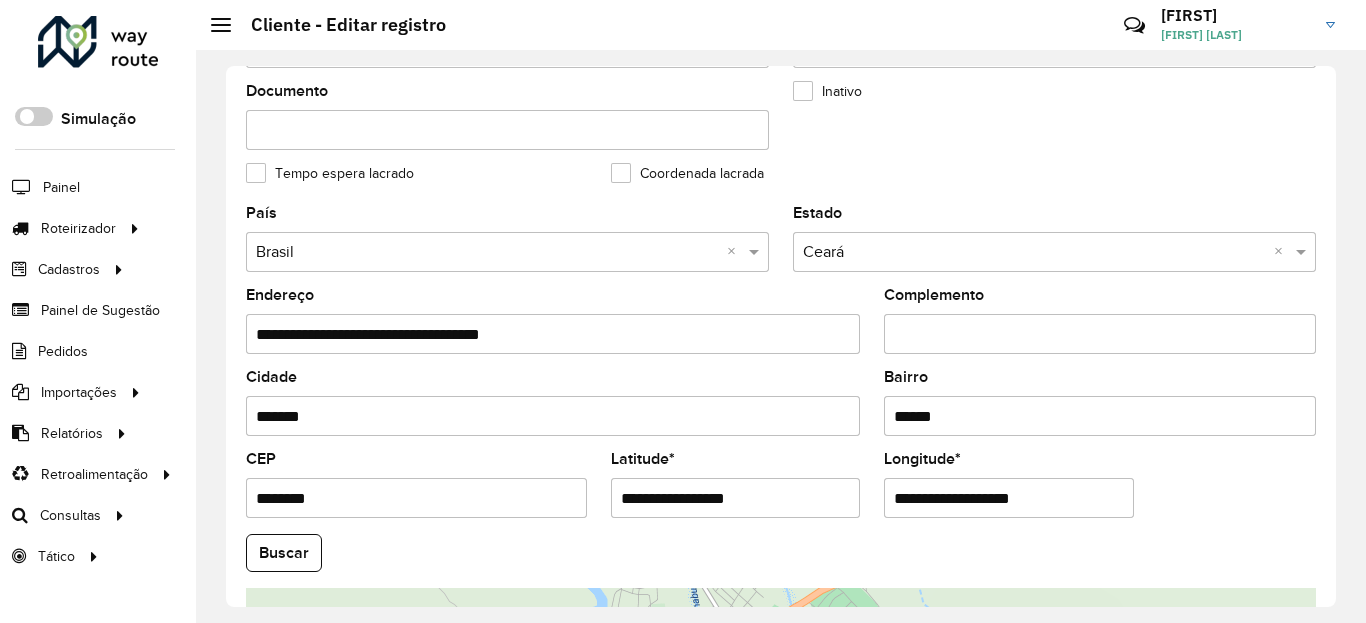 scroll, scrollTop: 600, scrollLeft: 0, axis: vertical 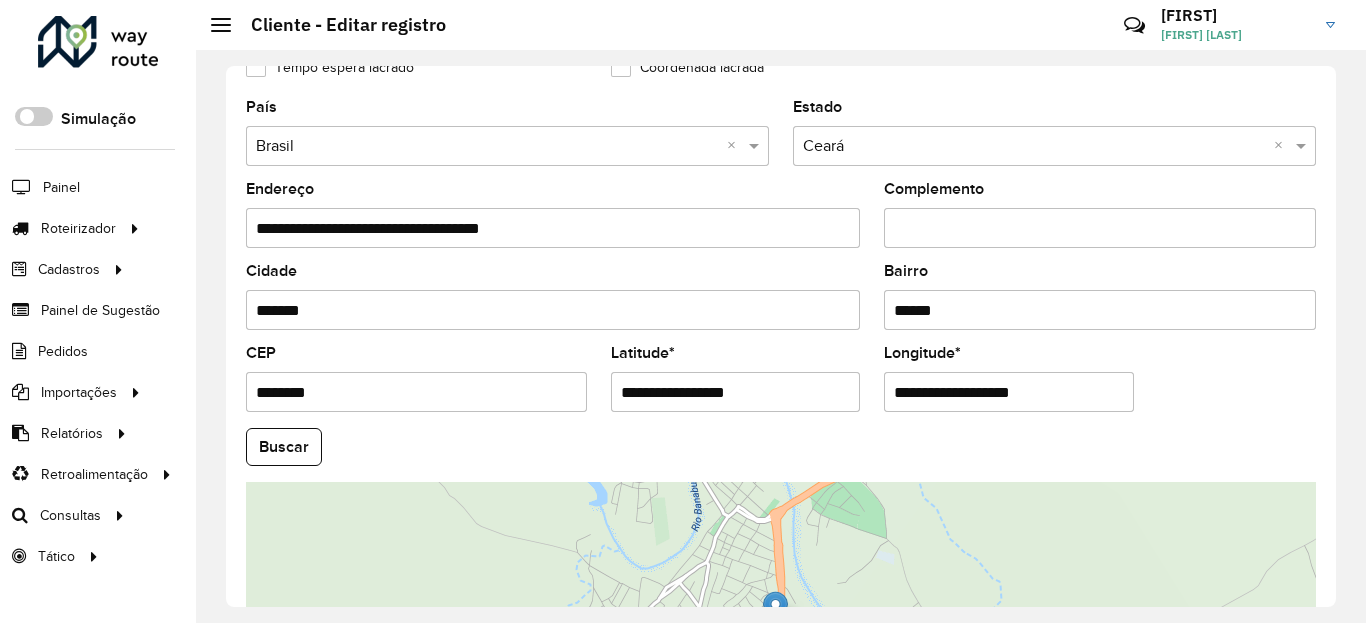 click on "**********" at bounding box center [736, 392] 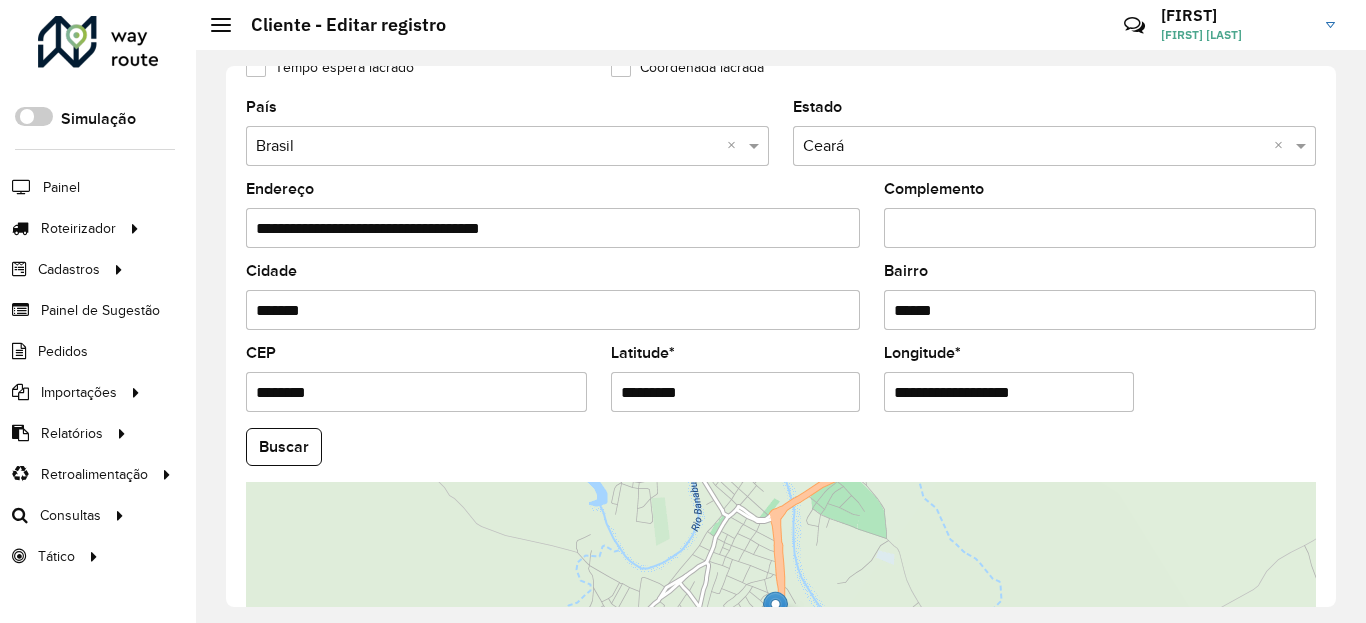type on "*********" 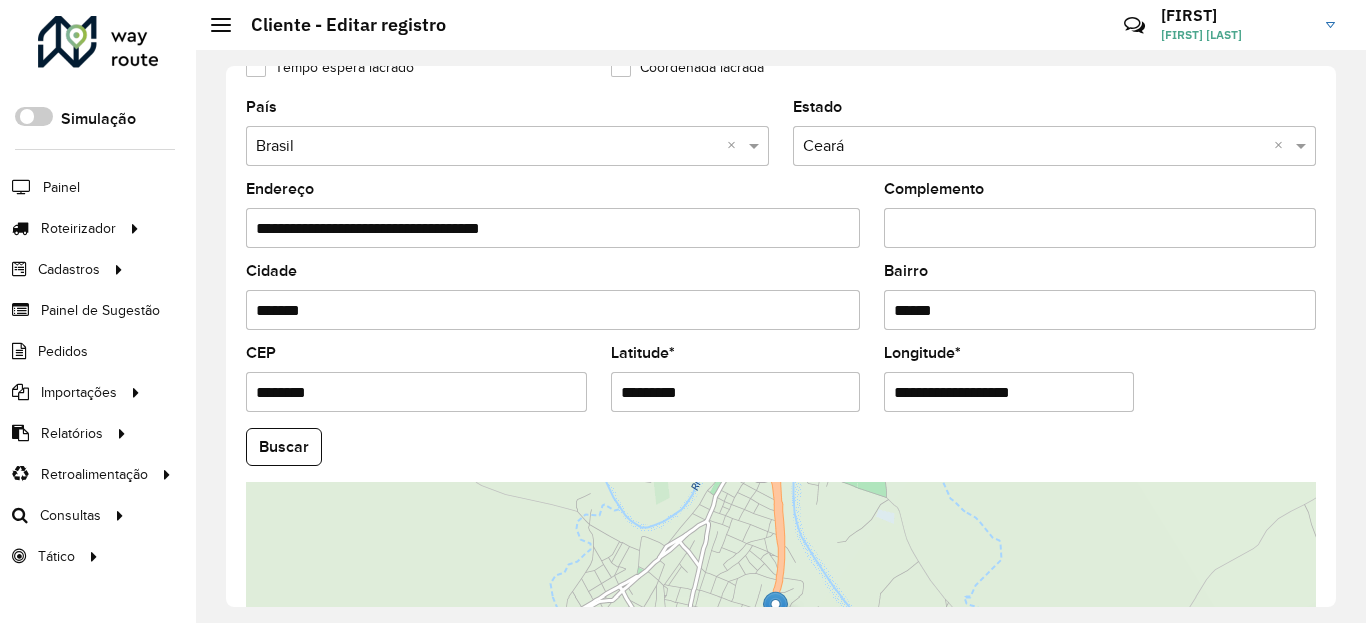 click on "**********" at bounding box center (1009, 392) 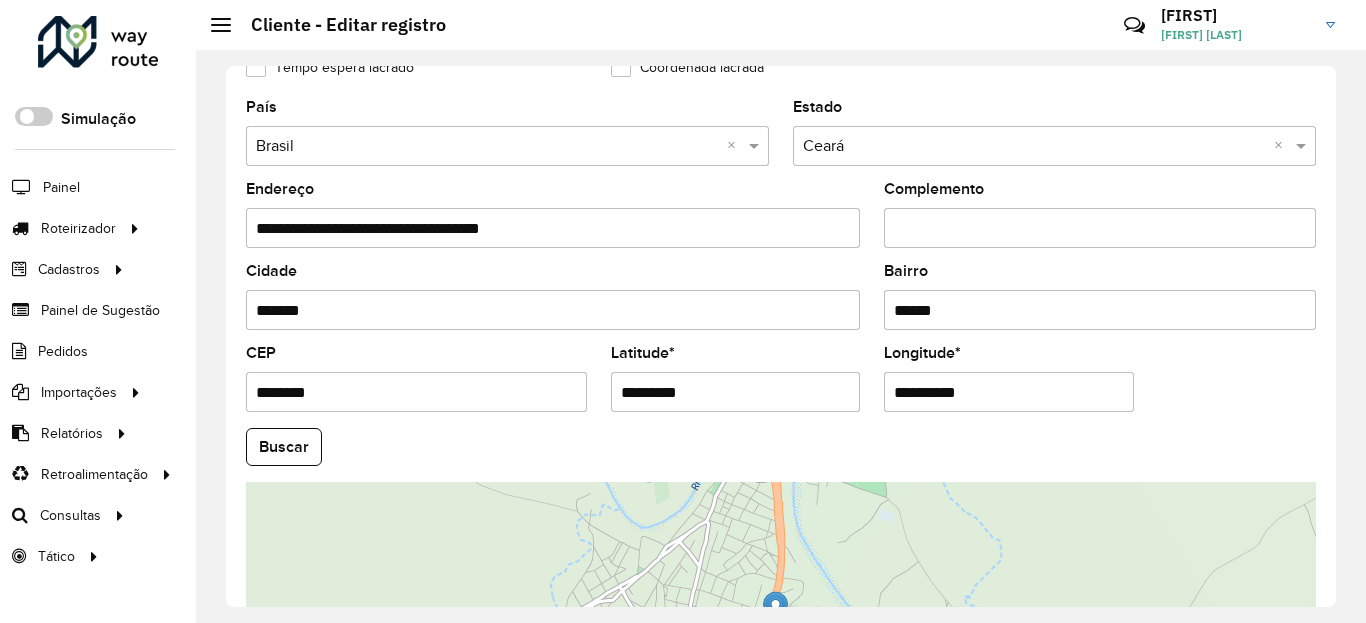 type on "**********" 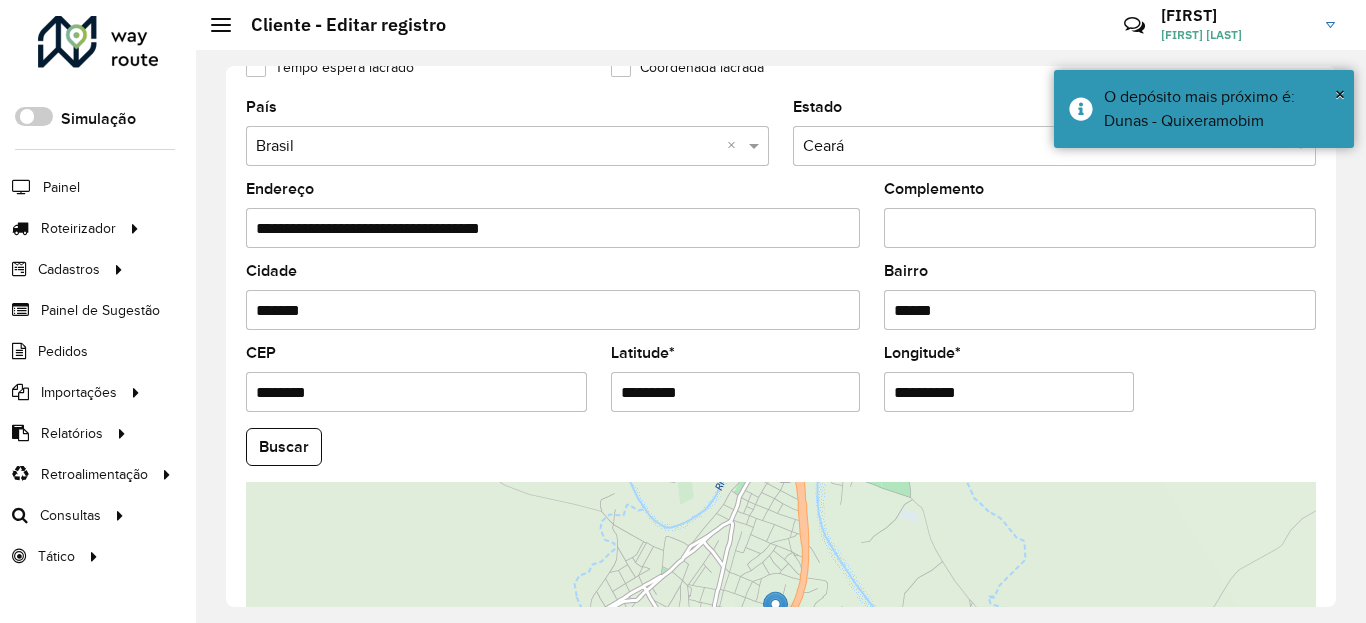 scroll, scrollTop: 840, scrollLeft: 0, axis: vertical 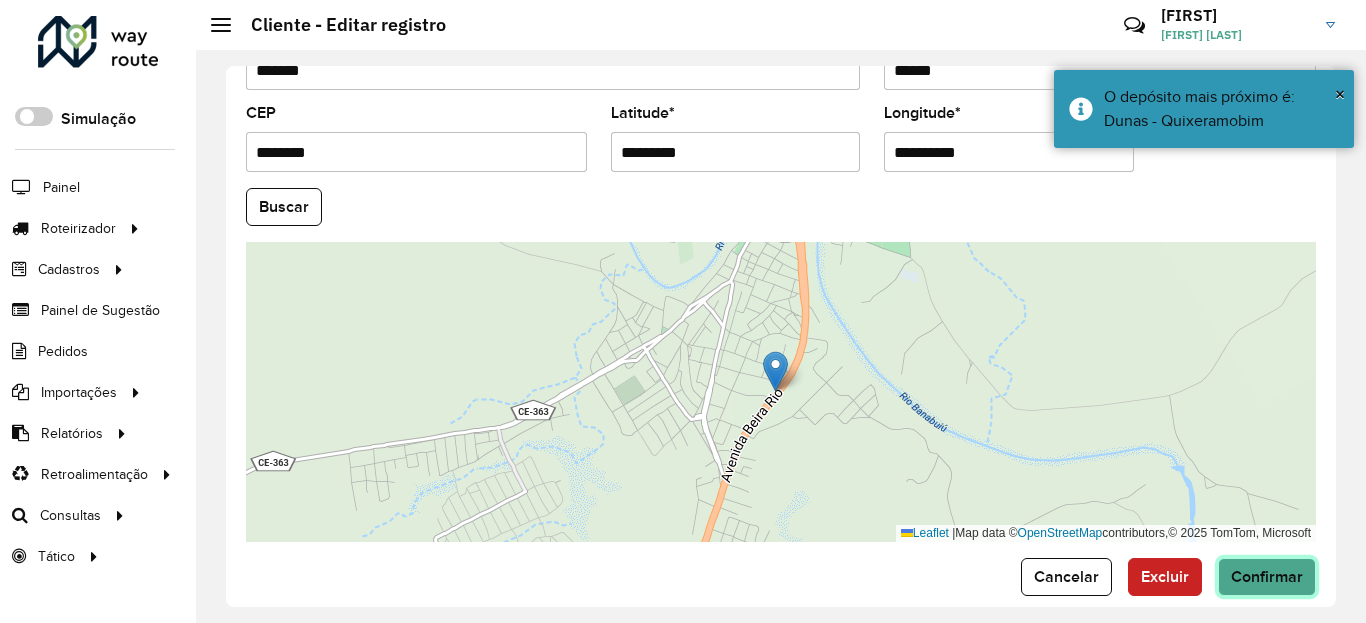click on "Confirmar" 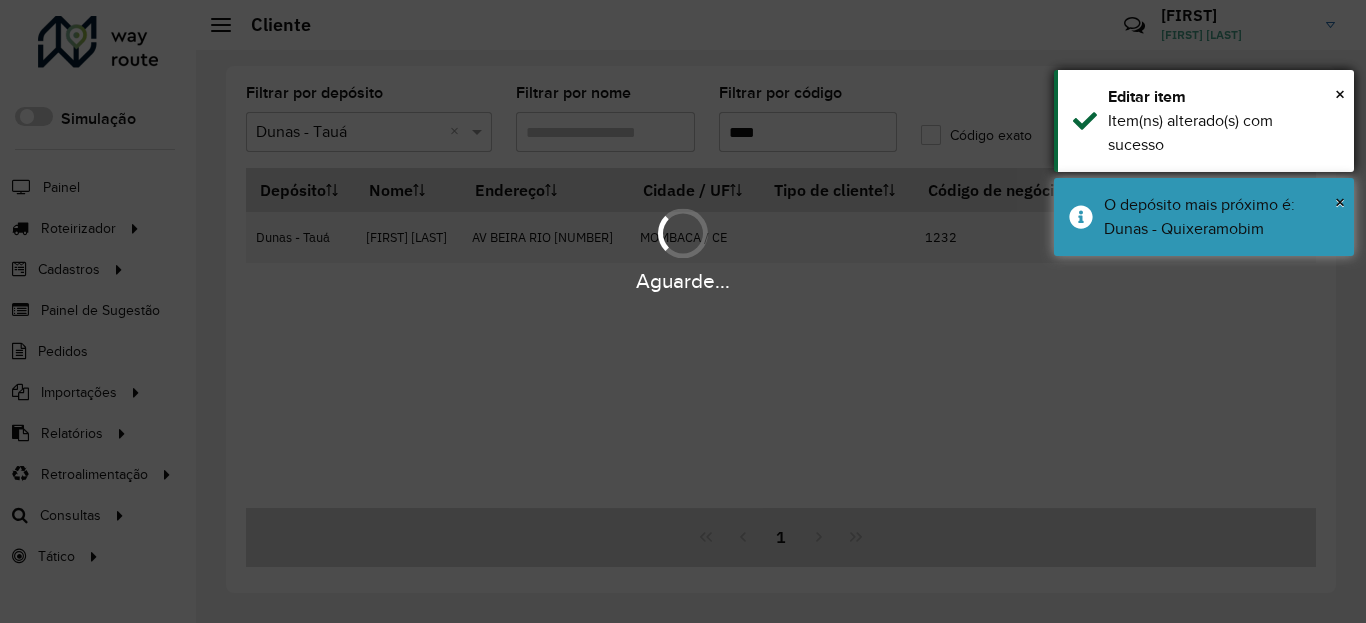 click on "Aguarde..." at bounding box center [683, 311] 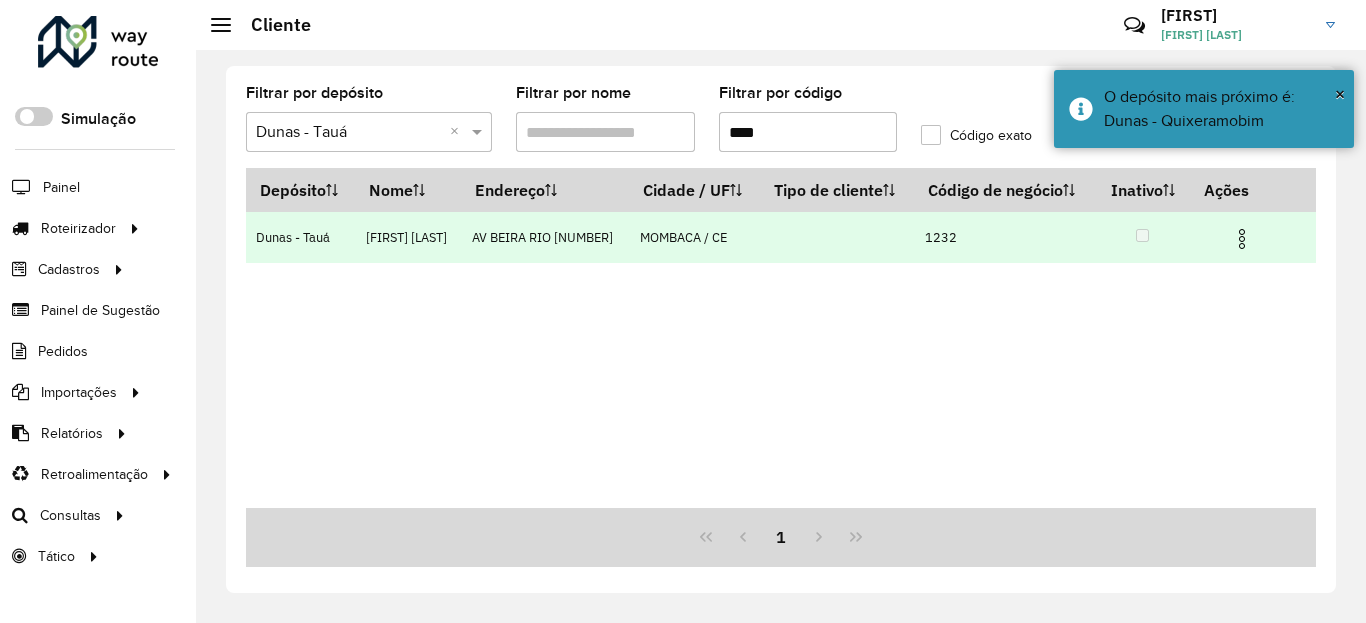 click at bounding box center [1242, 239] 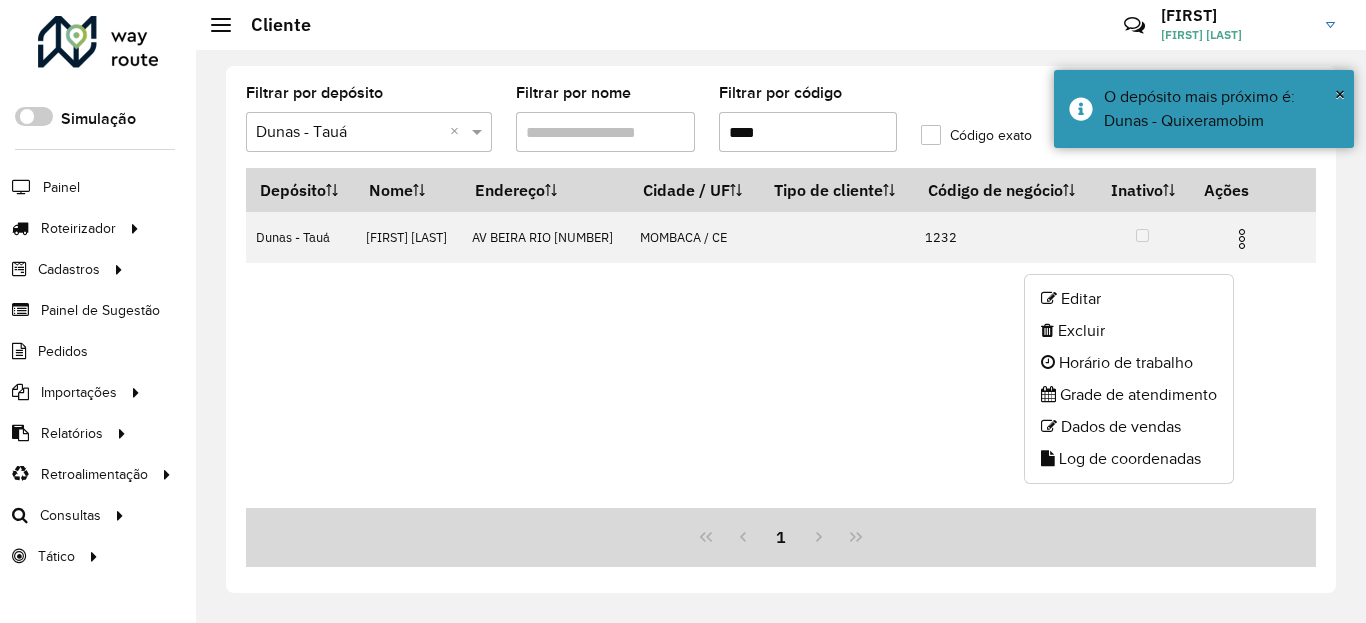 click on "Log de coordenadas" 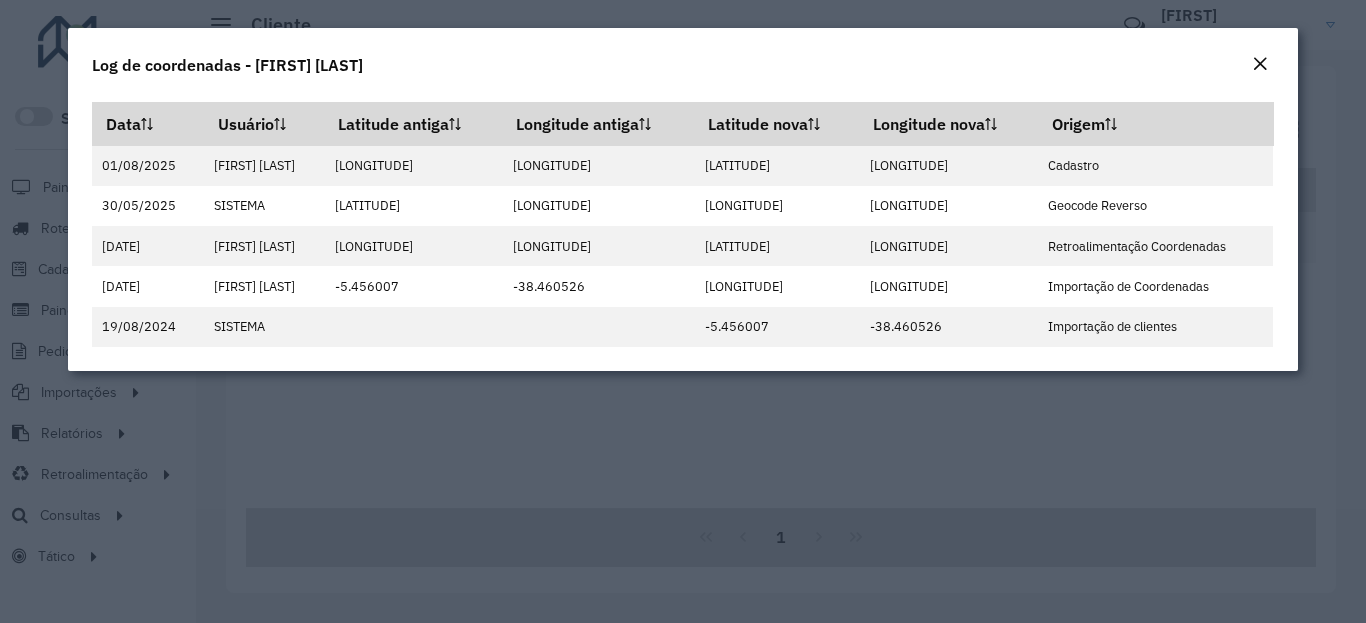 click 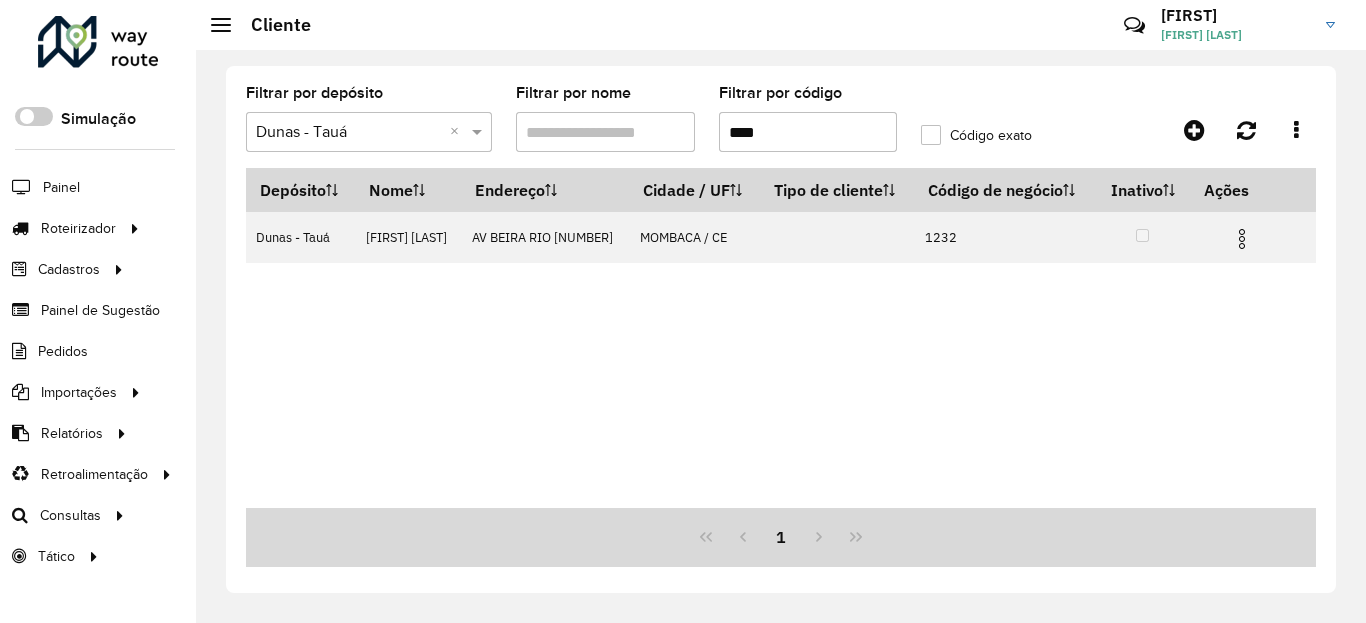 click on "****" at bounding box center [808, 132] 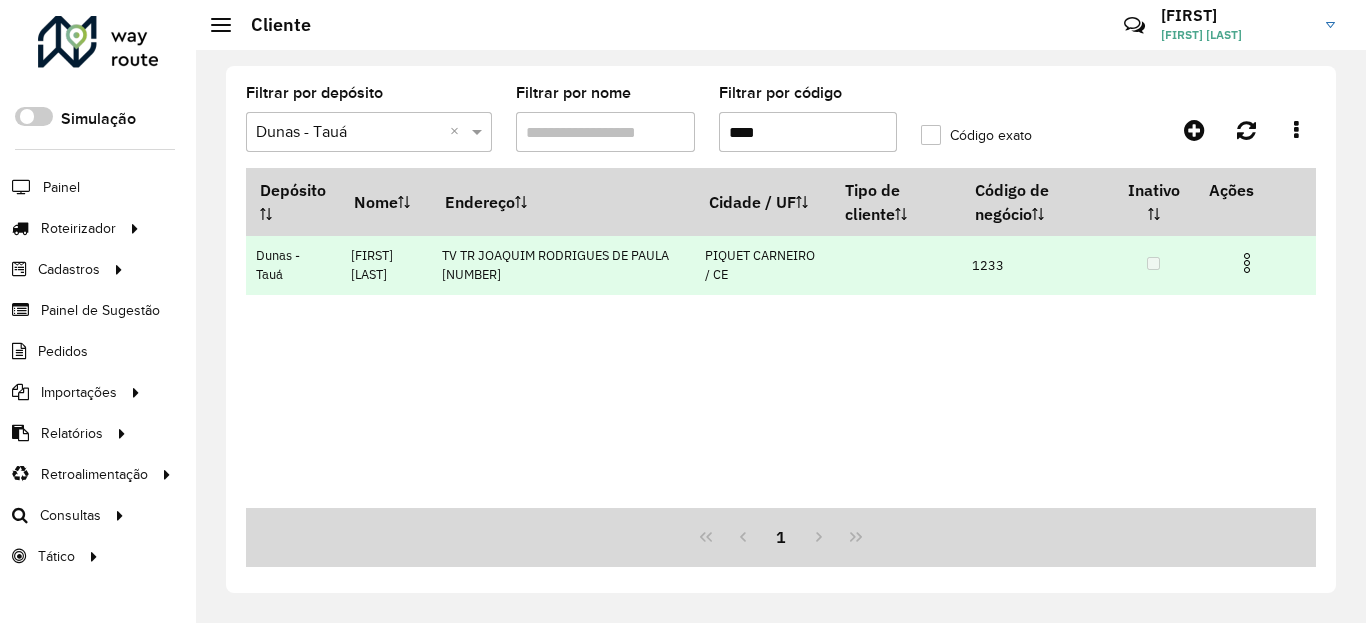 type on "****" 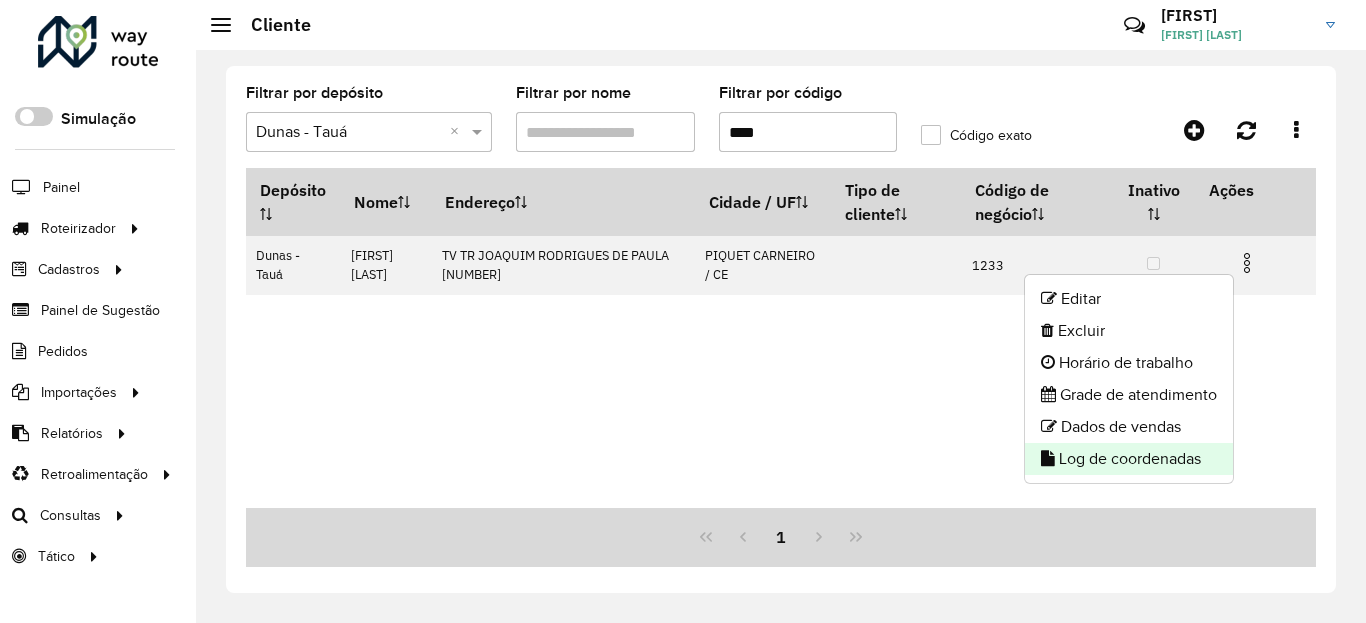 click on "Log de coordenadas" 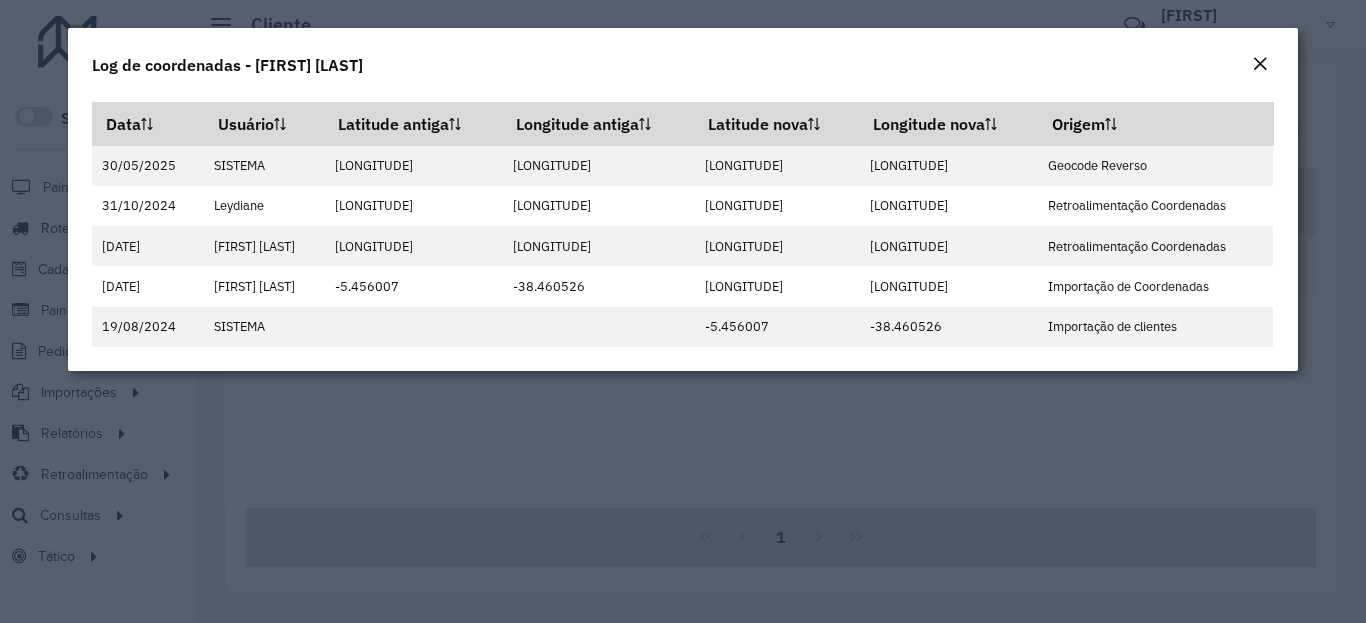 click 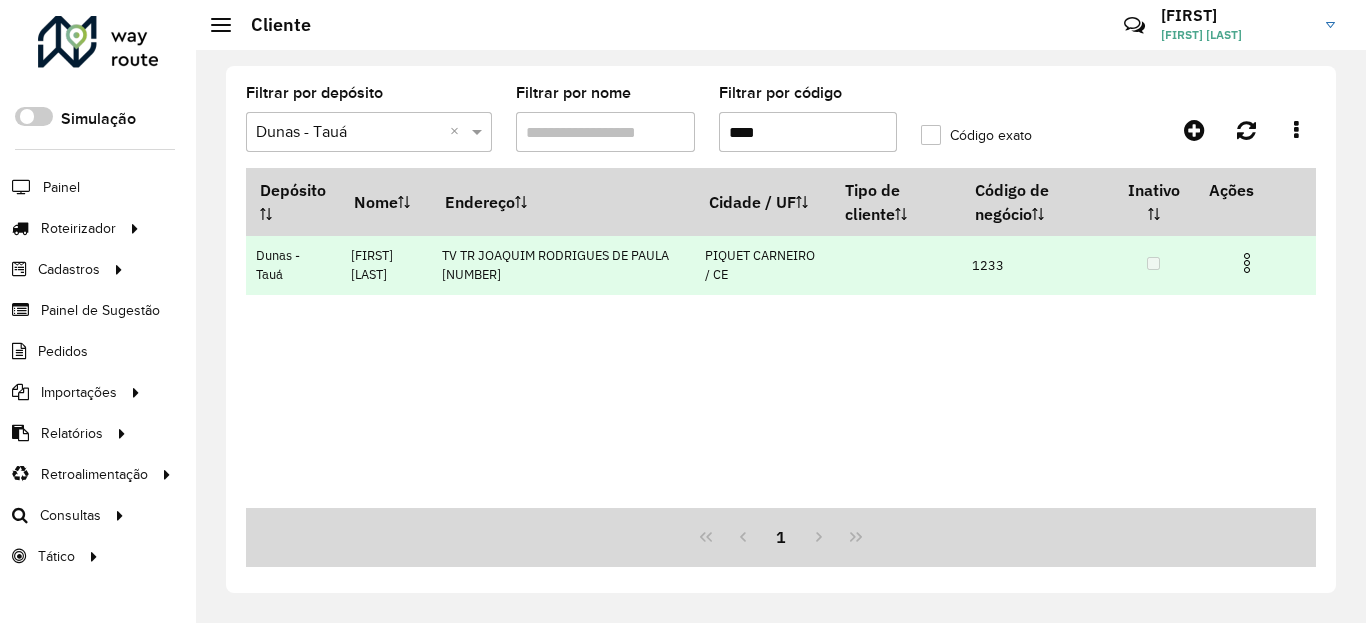 click at bounding box center (1247, 263) 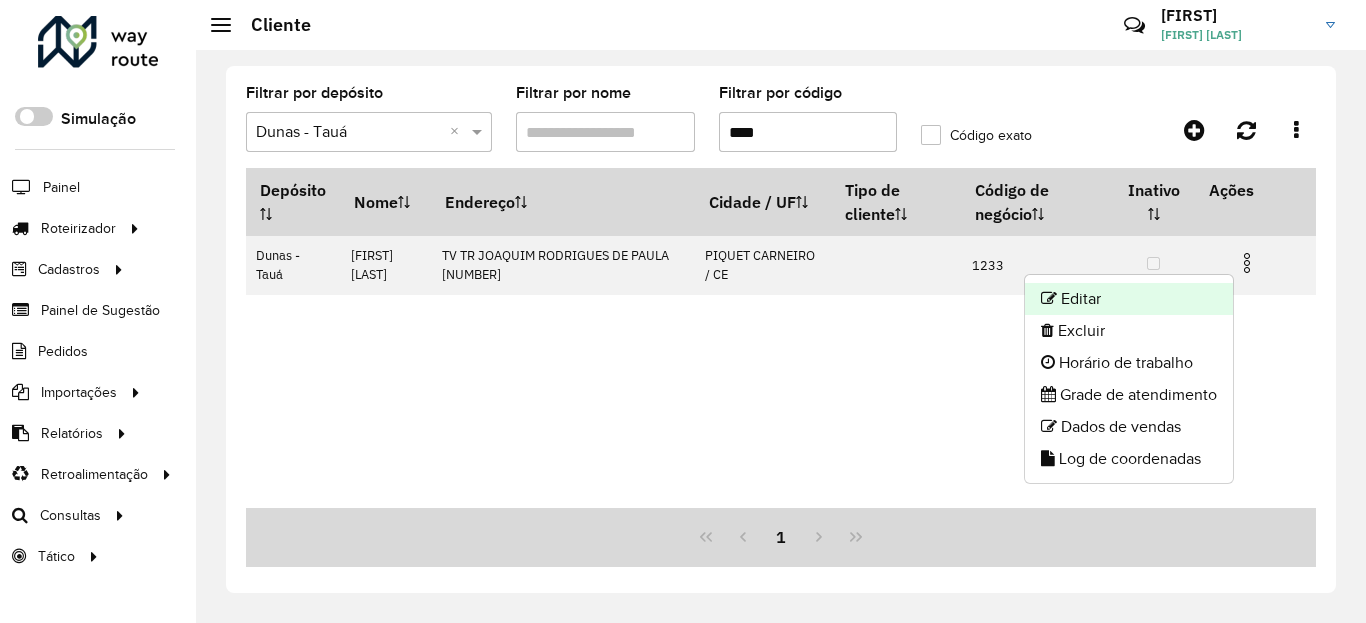 click on "Editar" 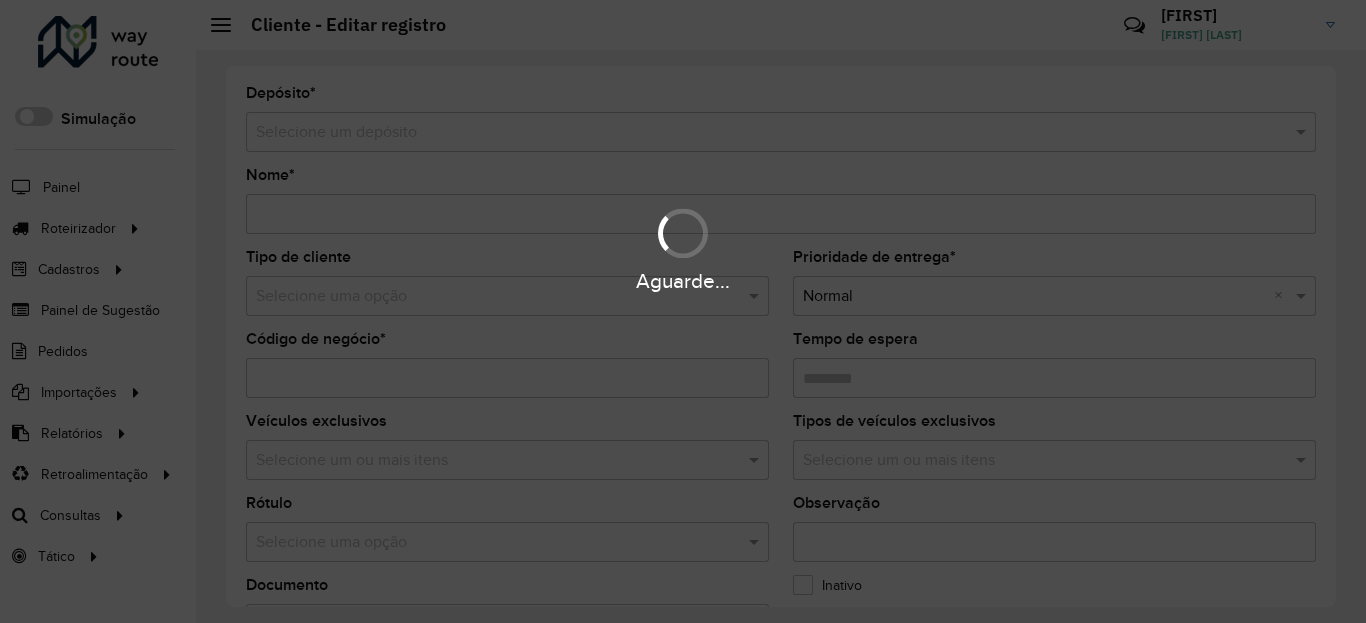 type on "**********" 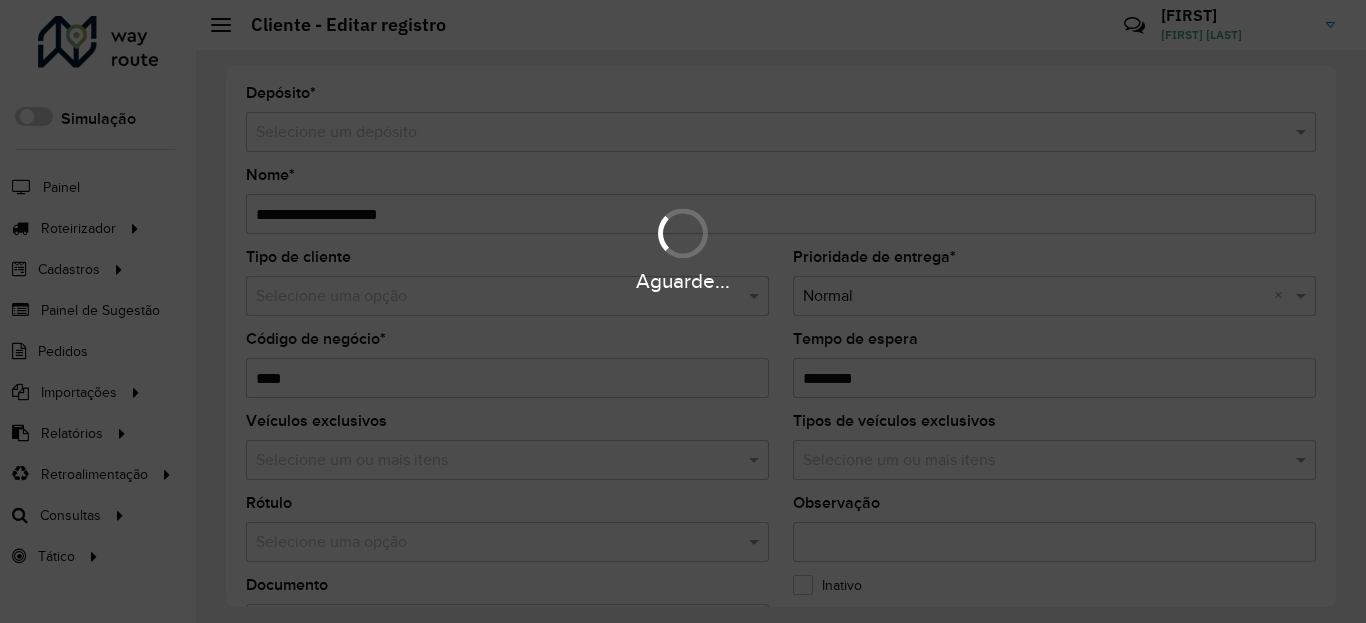 type on "********" 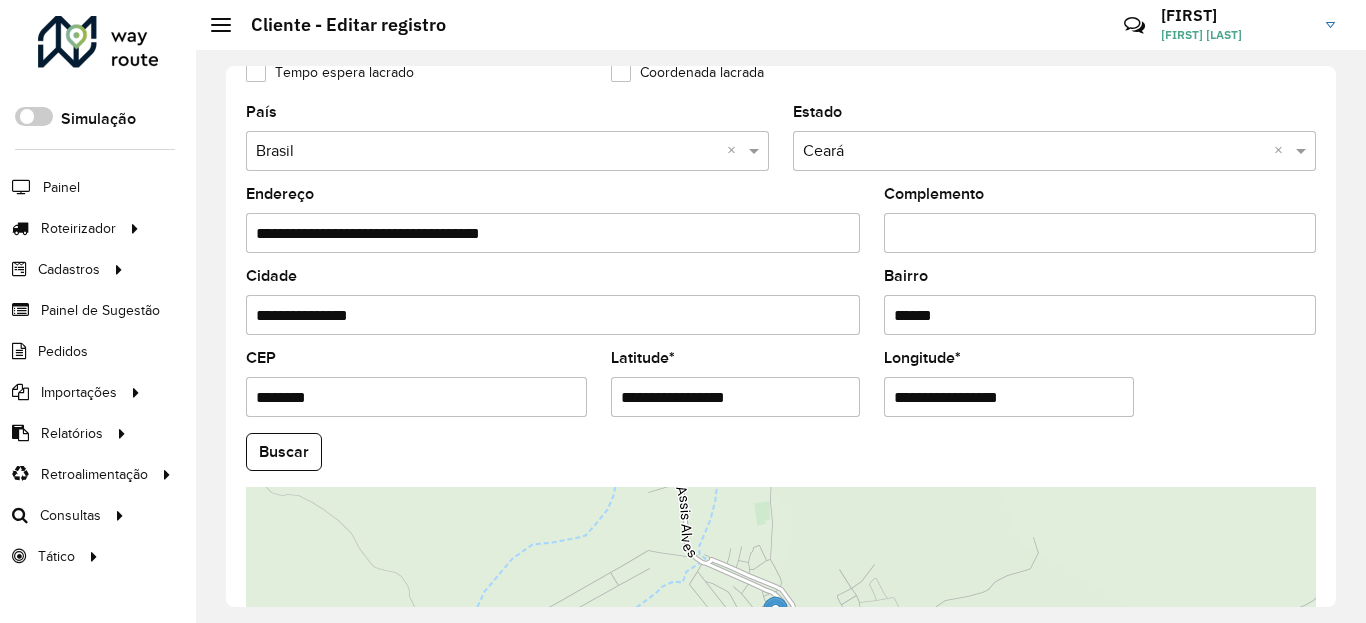 scroll, scrollTop: 840, scrollLeft: 0, axis: vertical 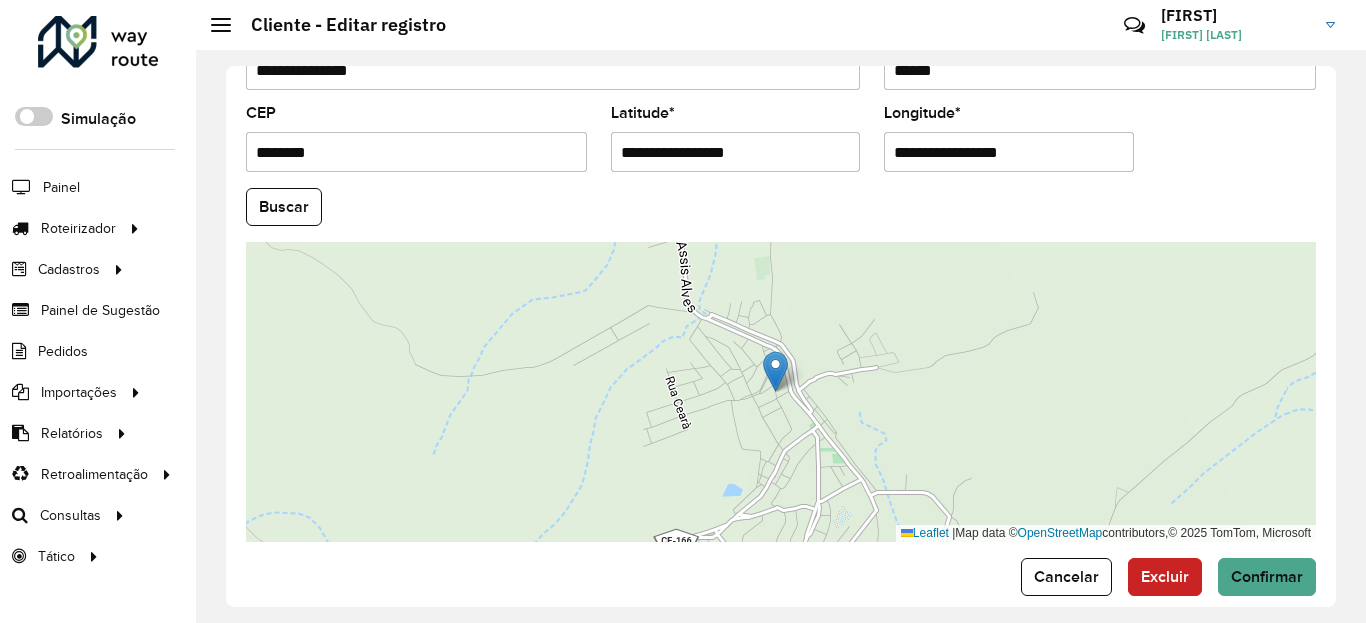 click on "**********" at bounding box center (736, 152) 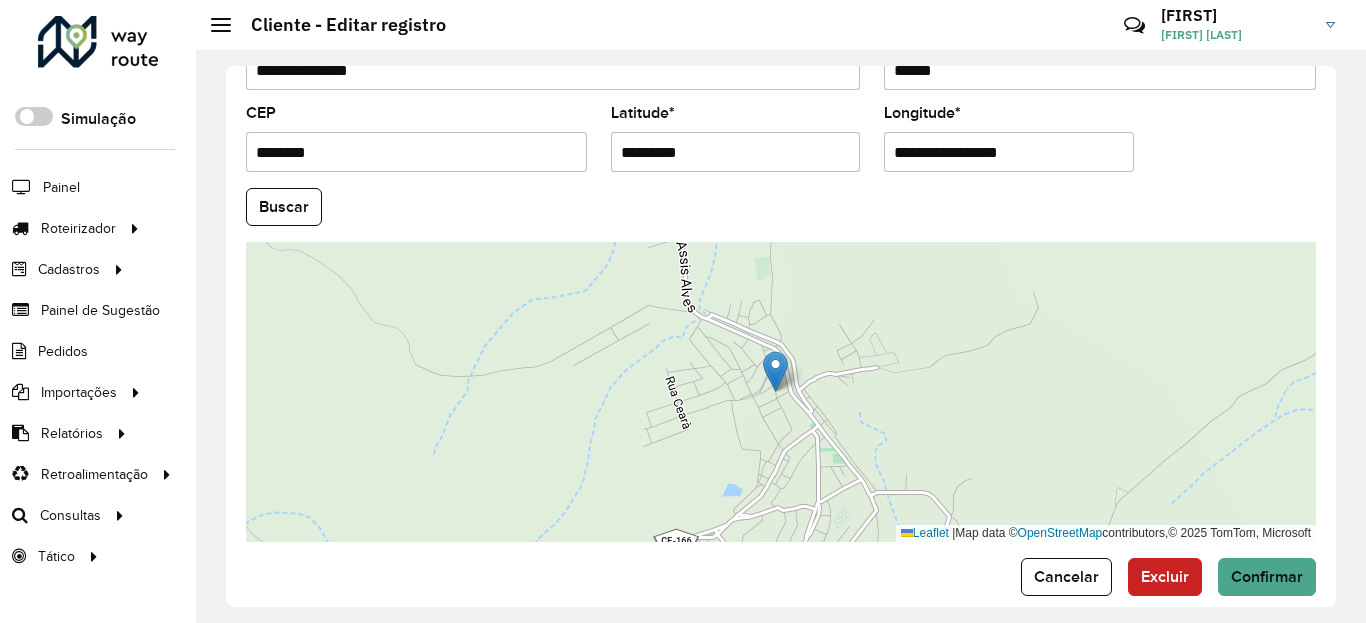 type on "*********" 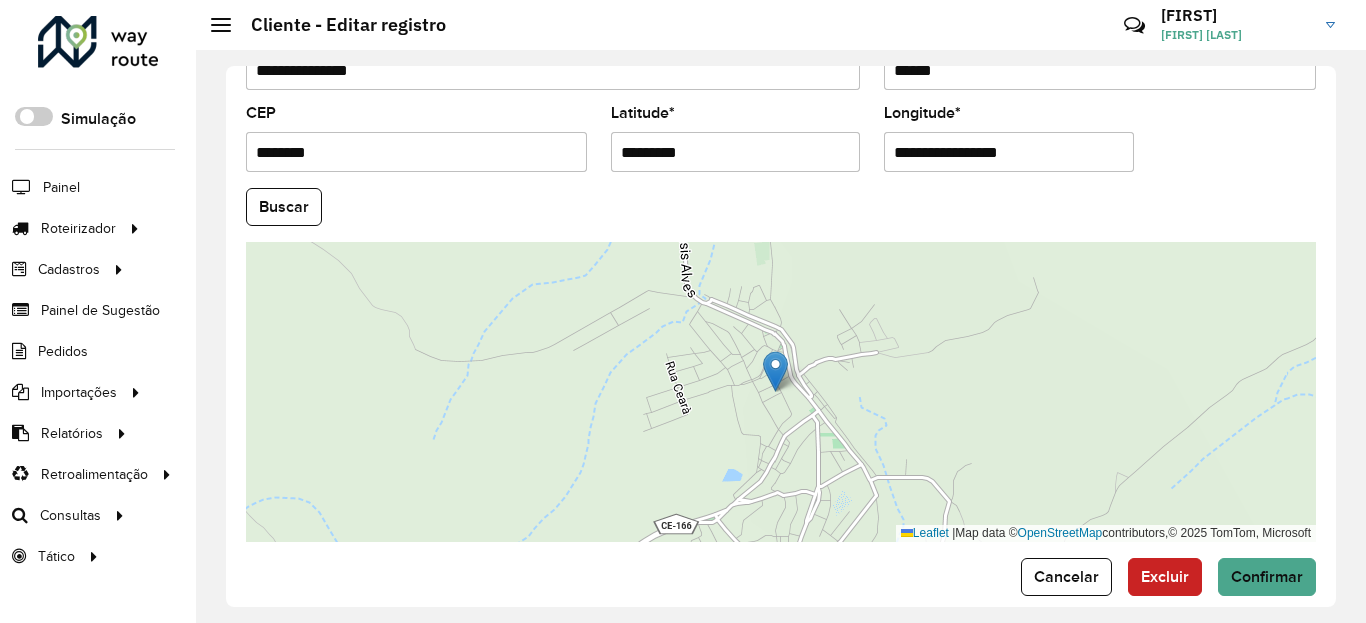 click on "**********" at bounding box center [1009, 152] 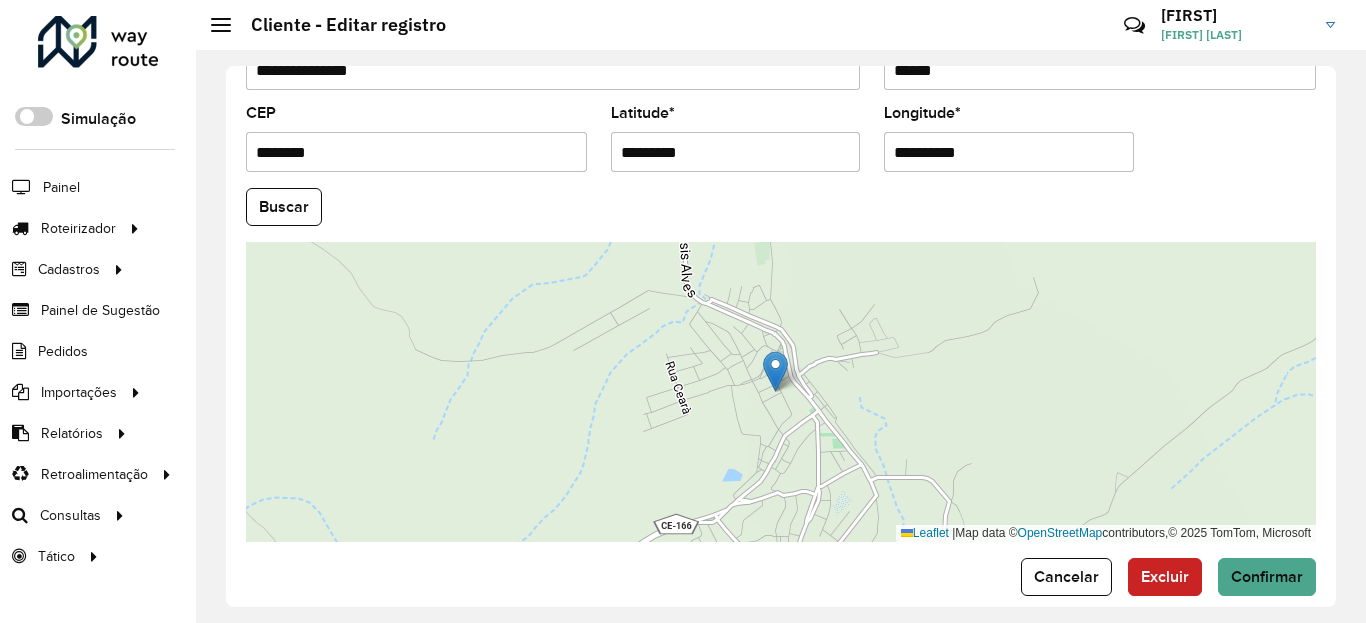 type on "**********" 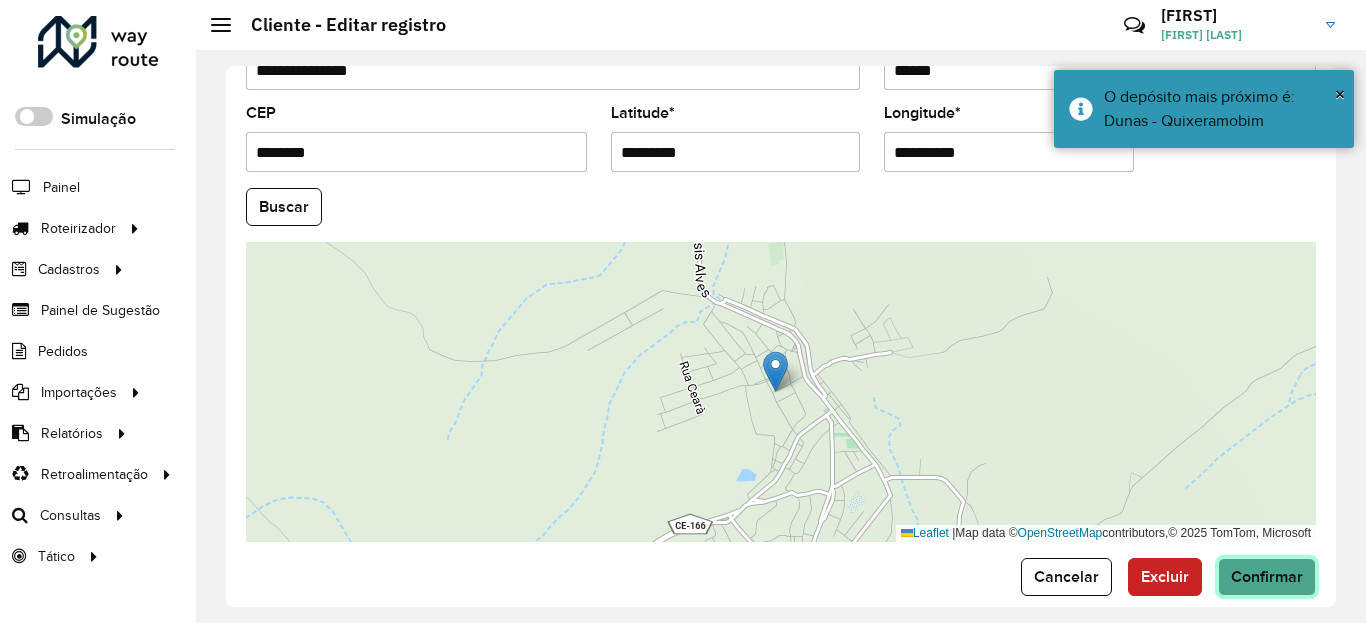click on "Confirmar" 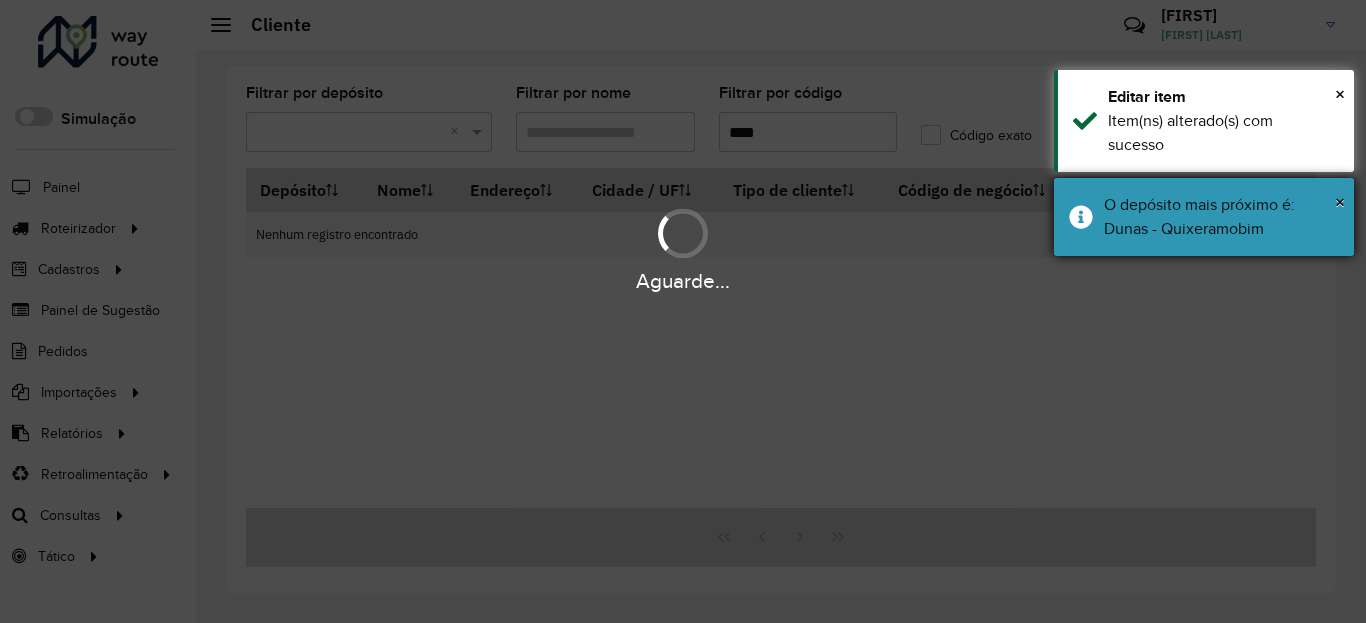 click on "O depósito mais próximo é: Dunas - Quixeramobim" at bounding box center [1204, 217] 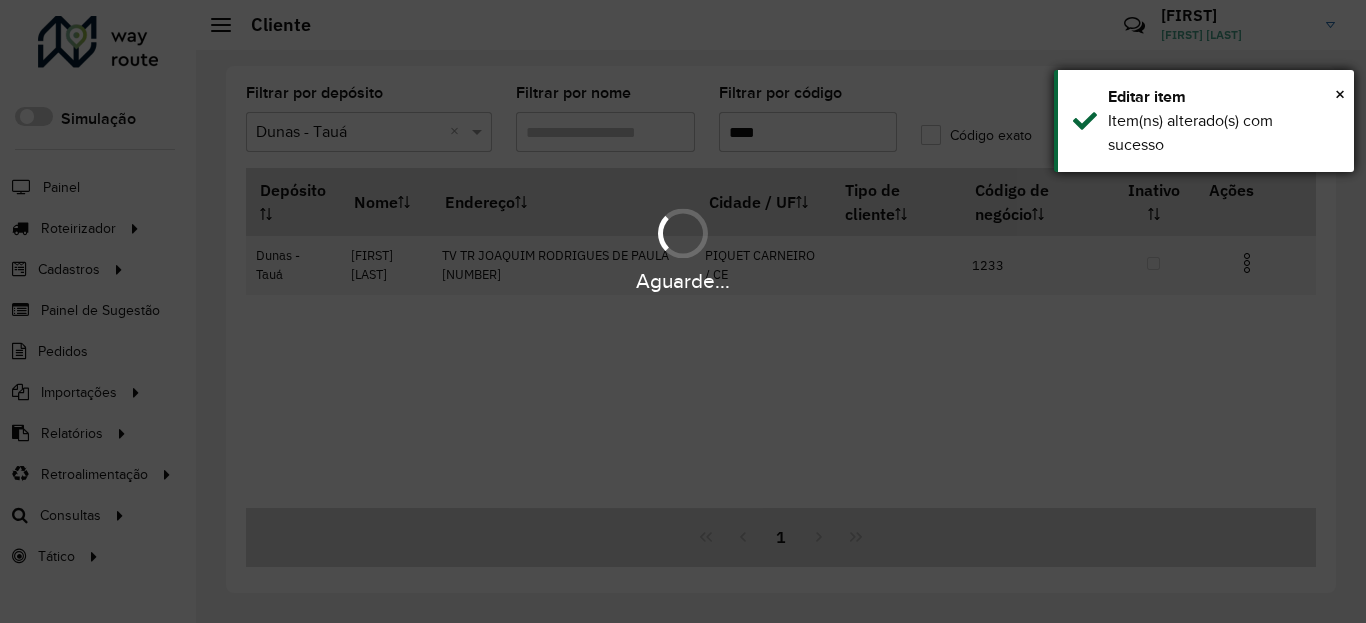 click on "Item(ns) alterado(s) com sucesso" at bounding box center [1223, 133] 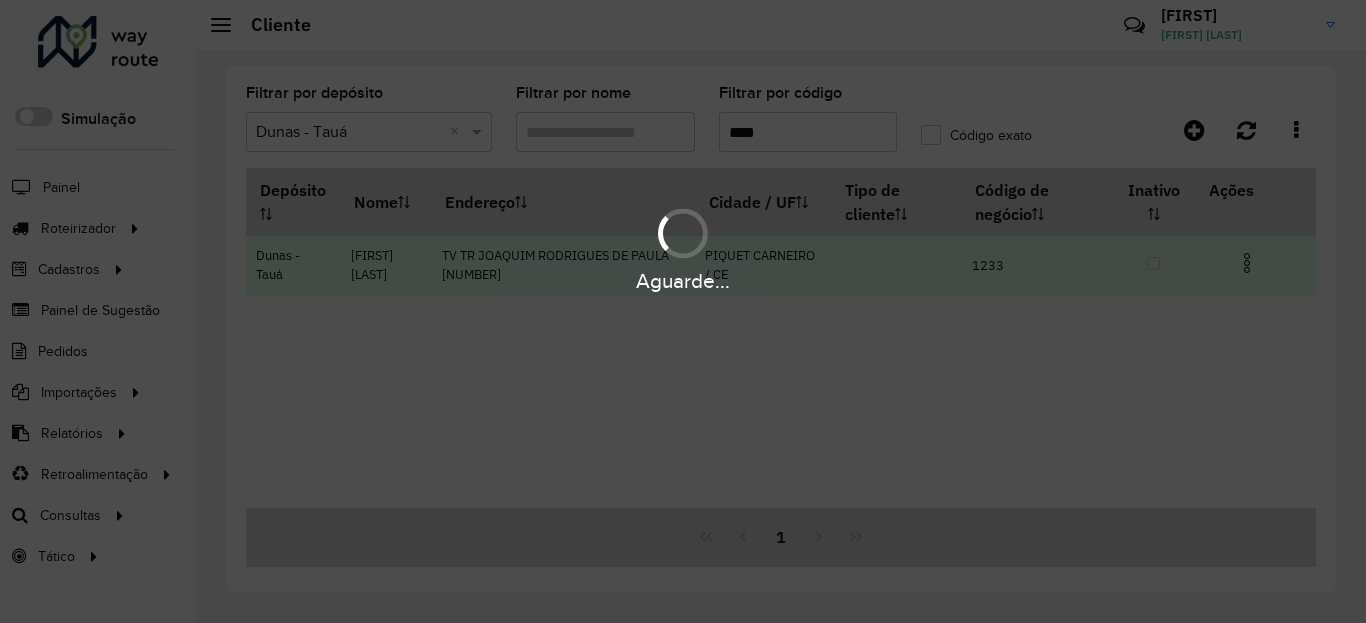 click at bounding box center (1255, 261) 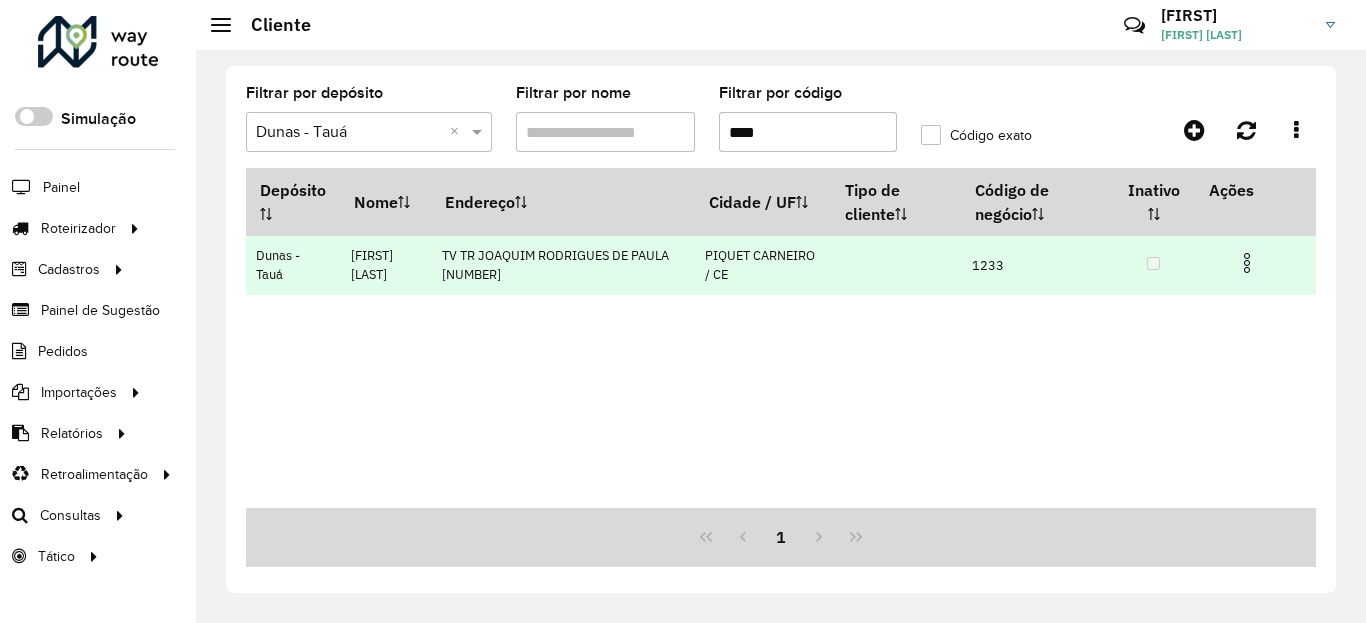 click at bounding box center (1255, 261) 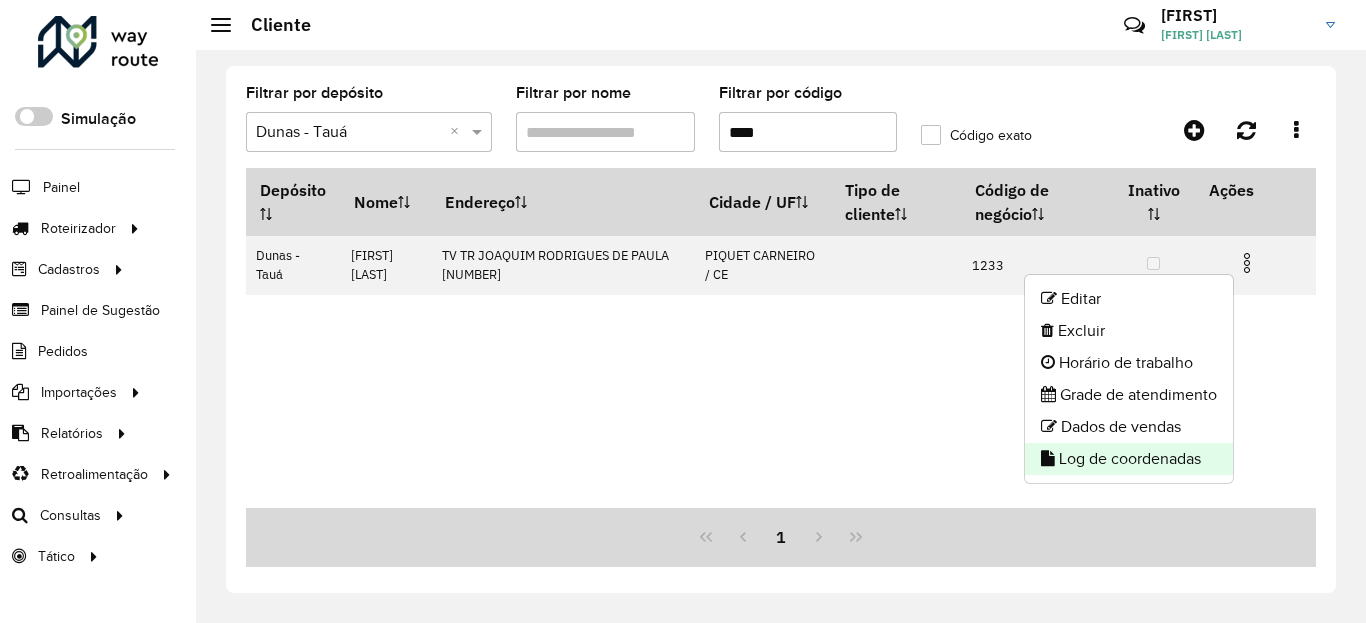 click on "Log de coordenadas" 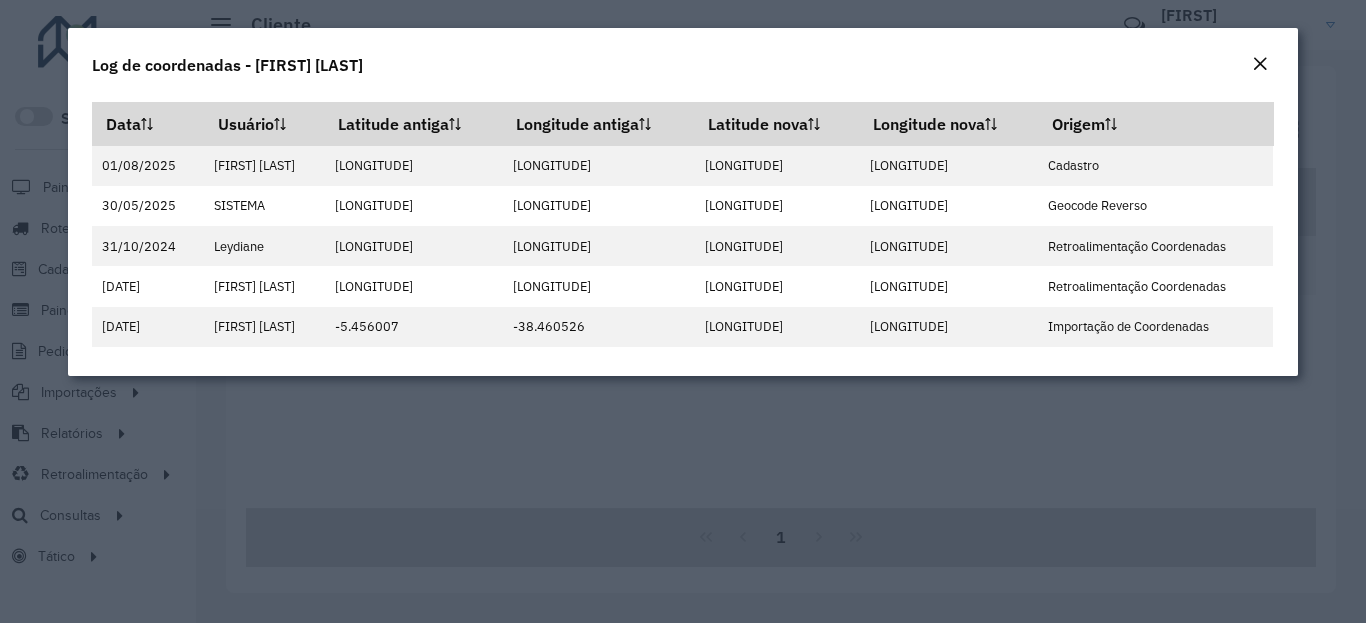 click 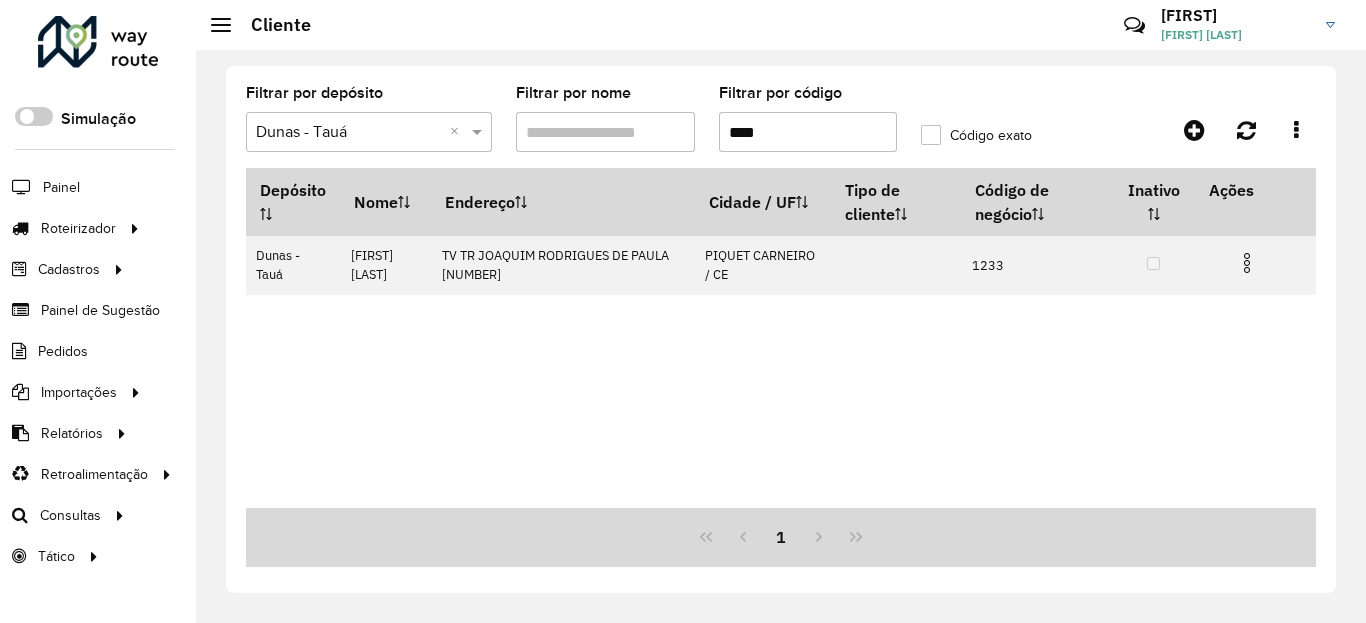 click on "****" at bounding box center (808, 132) 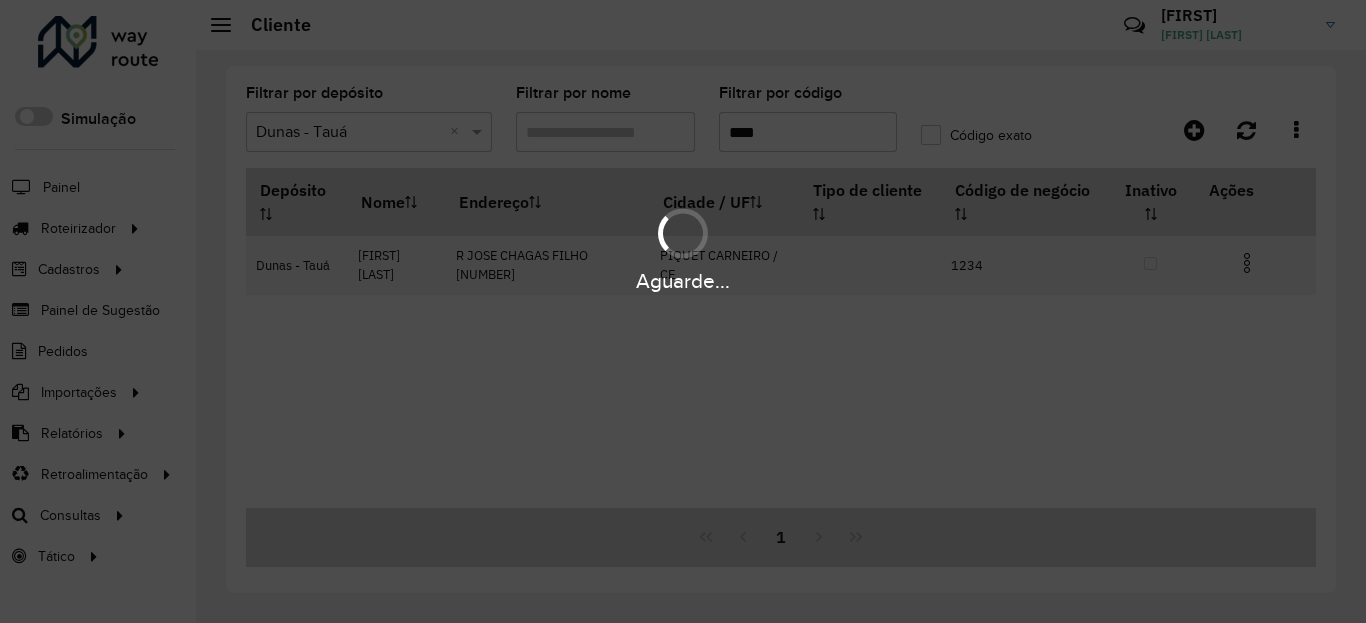 type on "****" 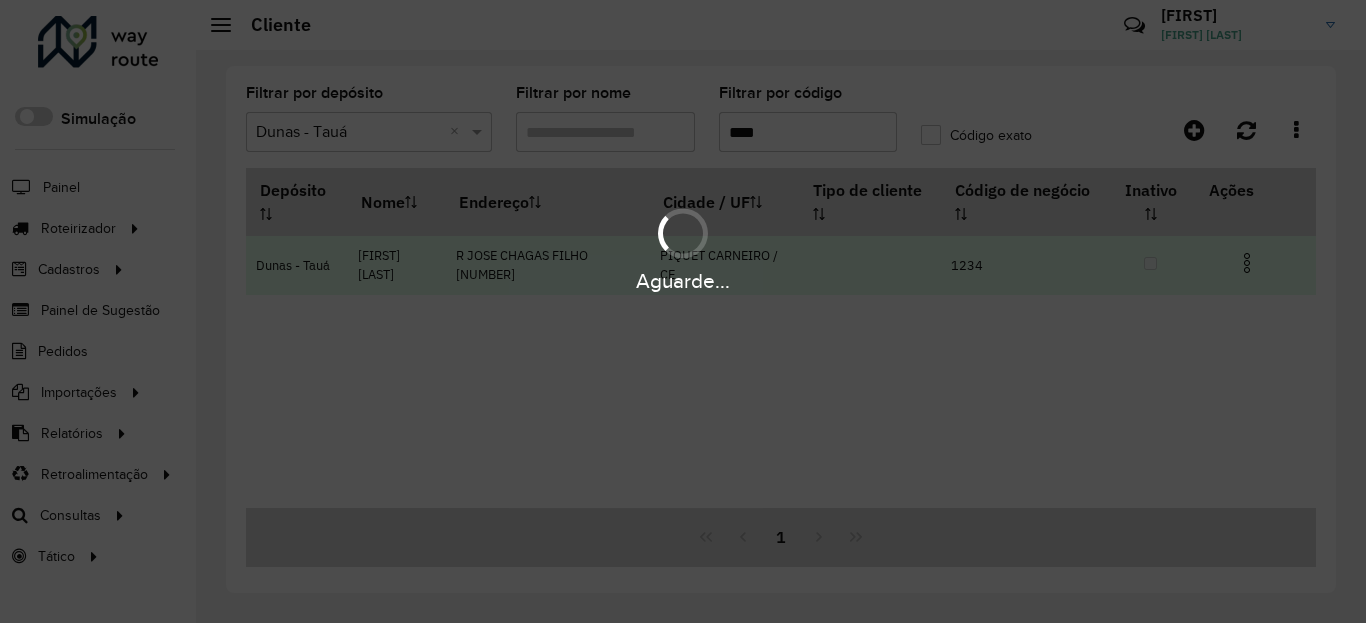 click on "Aguarde..." at bounding box center [683, 281] 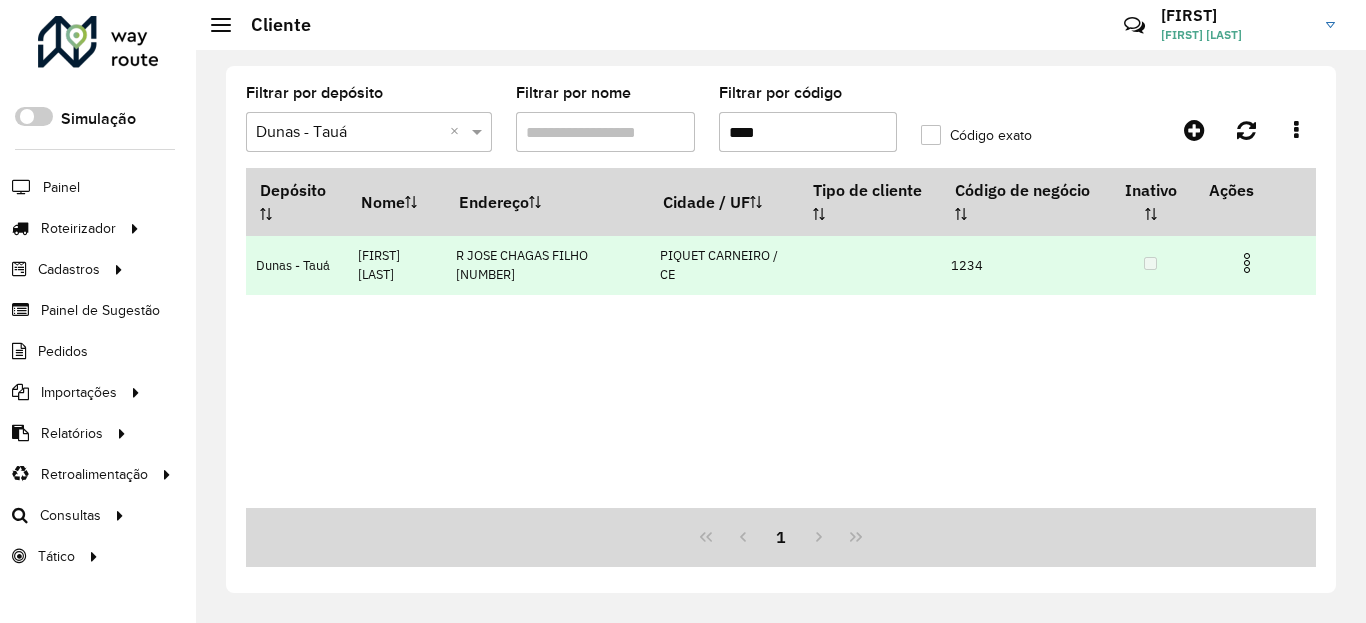 click at bounding box center [1247, 263] 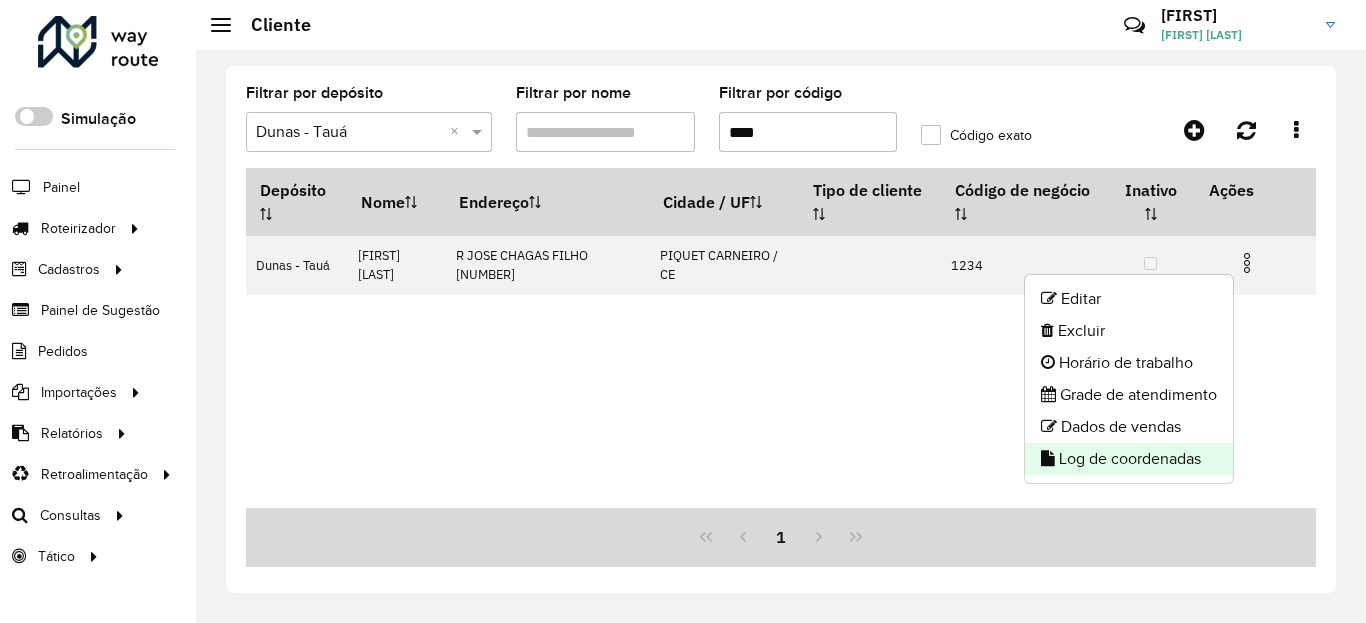 click on "Log de coordenadas" 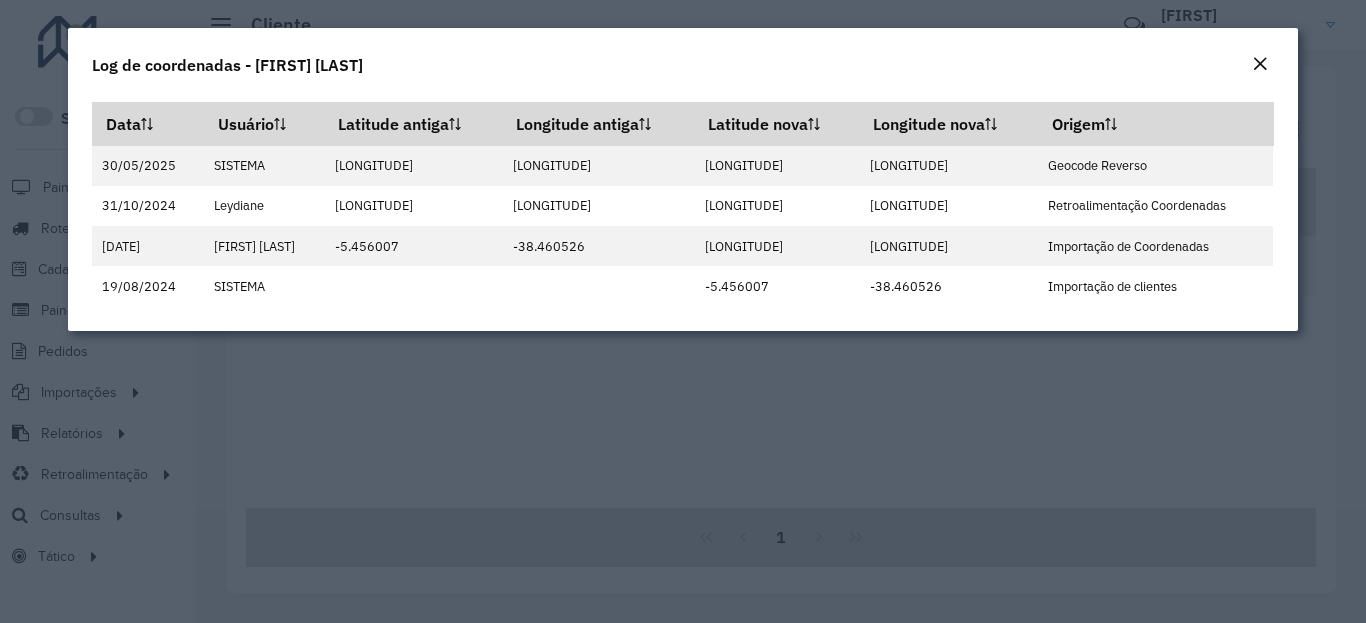 click 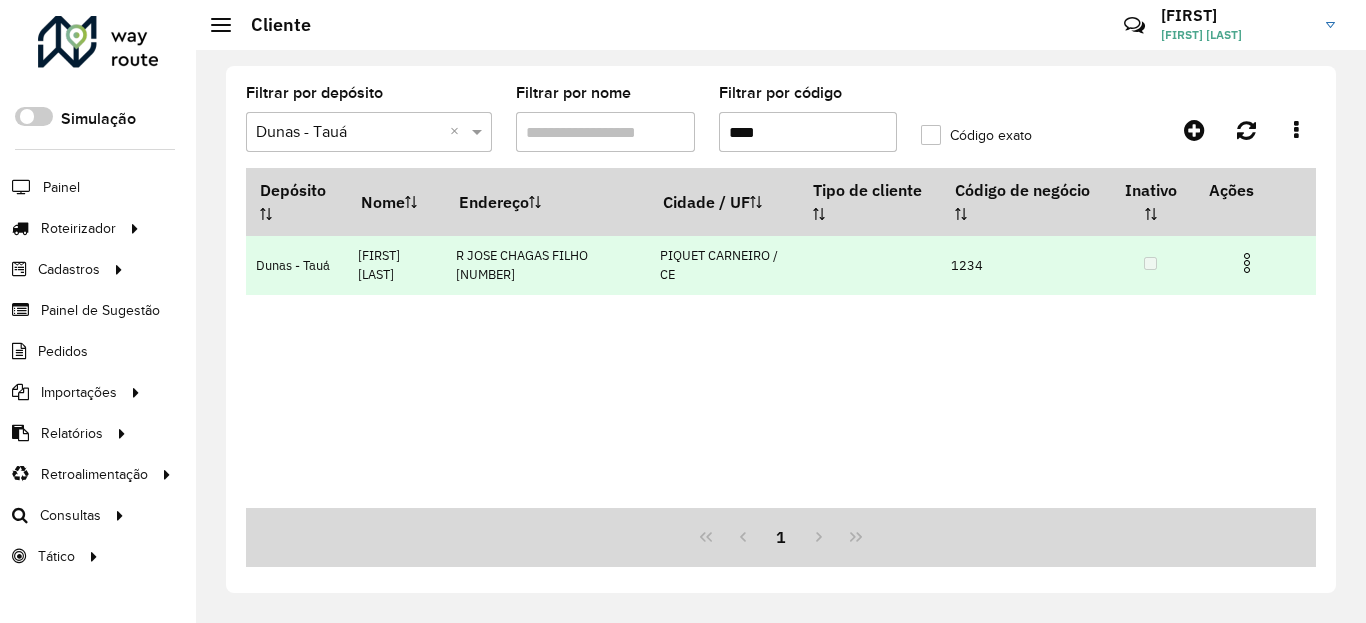 click at bounding box center [1247, 263] 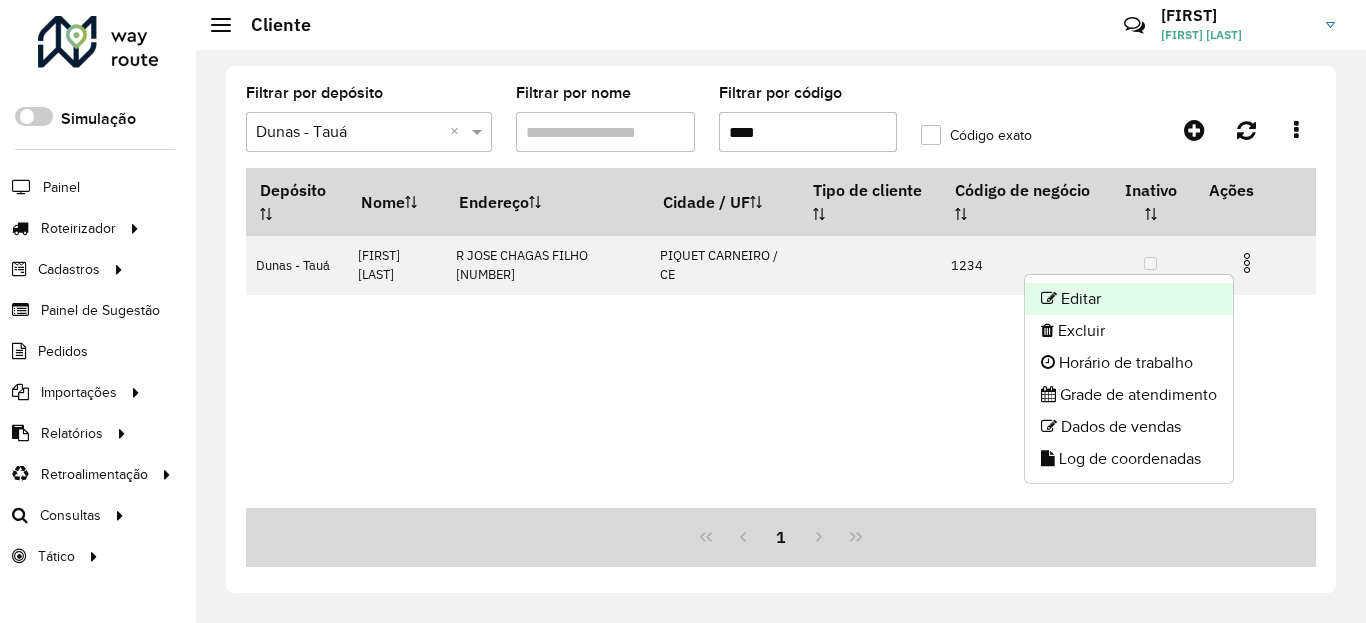 click on "Editar" 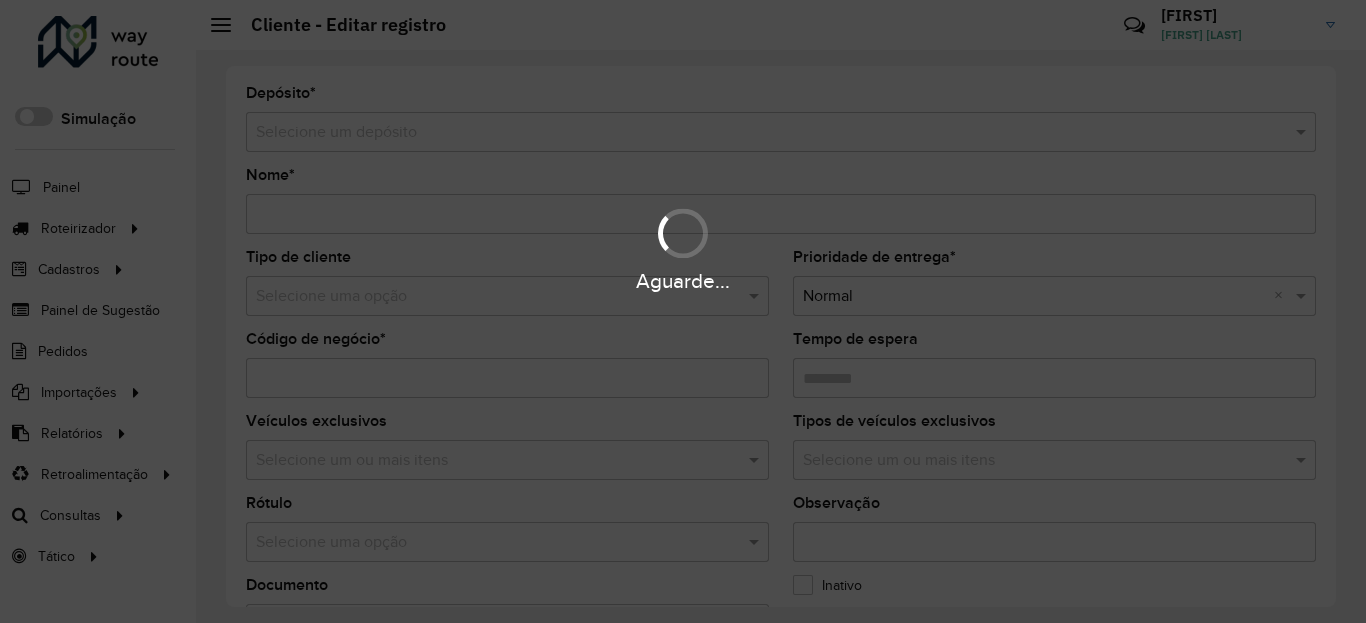 type on "**********" 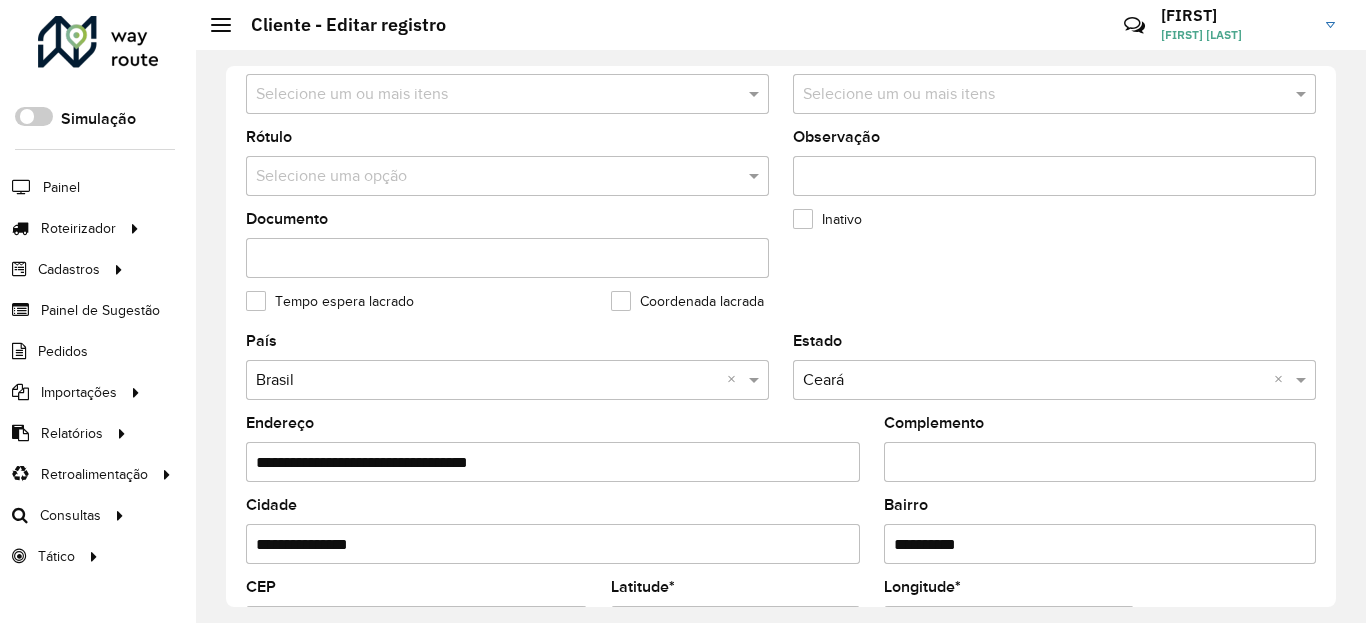 scroll, scrollTop: 720, scrollLeft: 0, axis: vertical 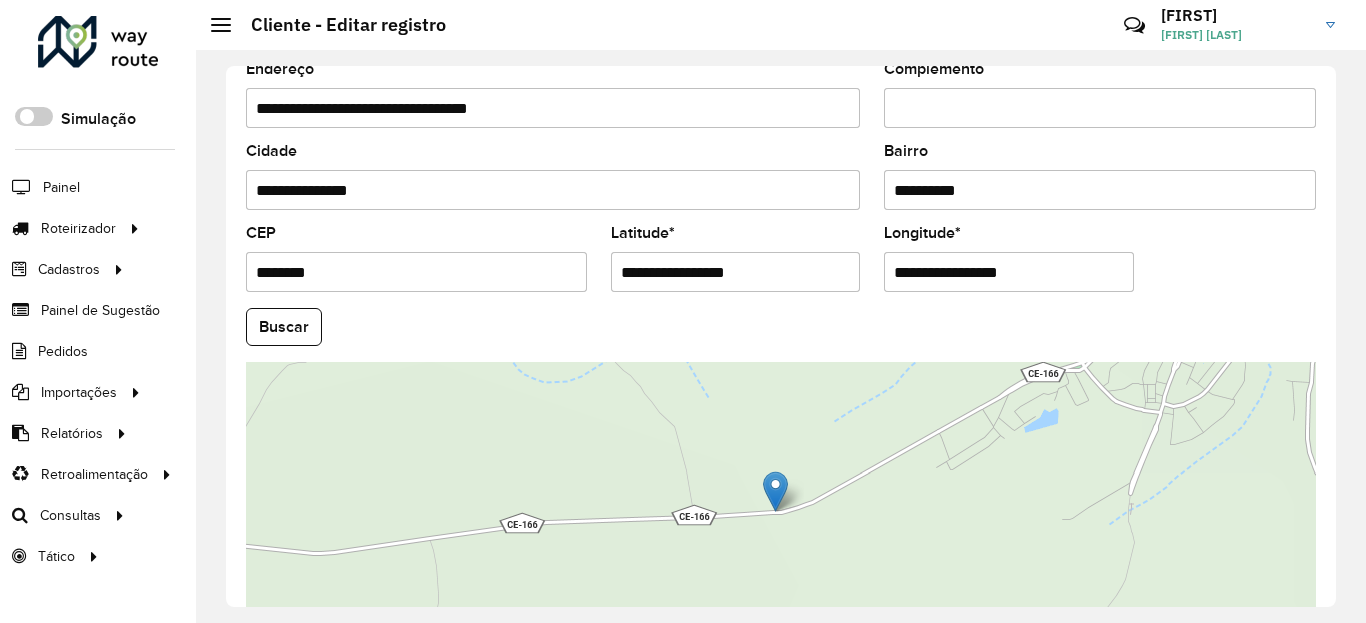 click on "**********" at bounding box center [736, 272] 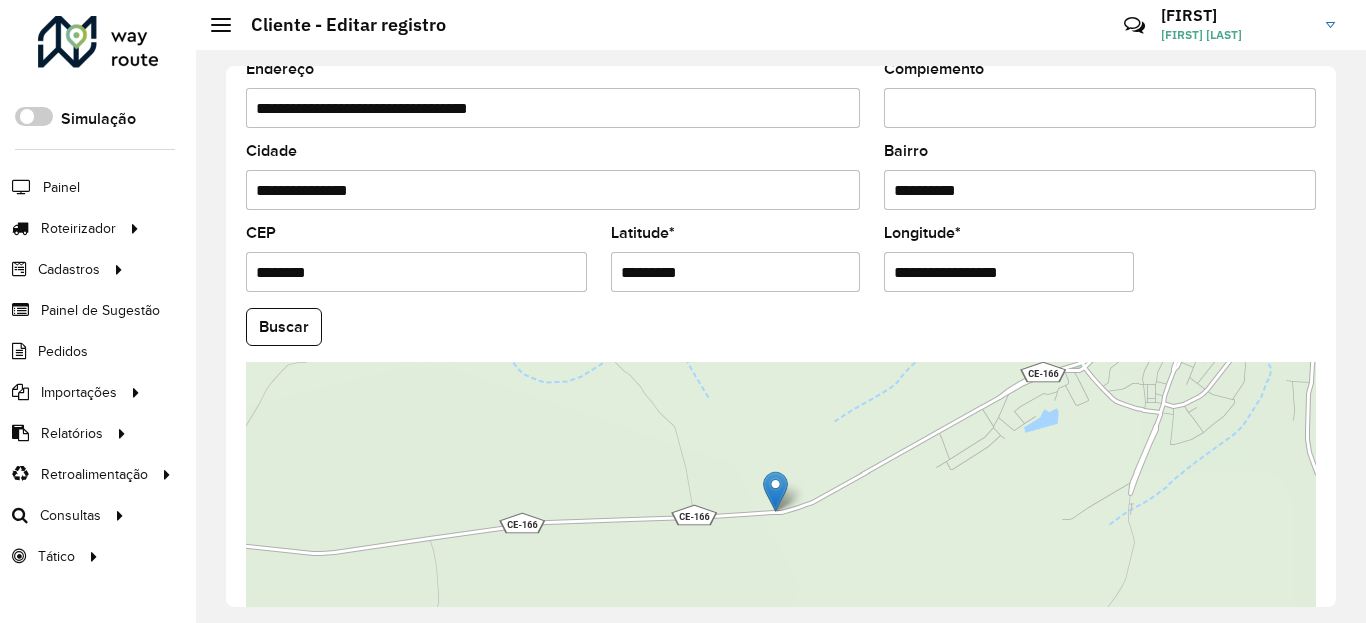 type on "*********" 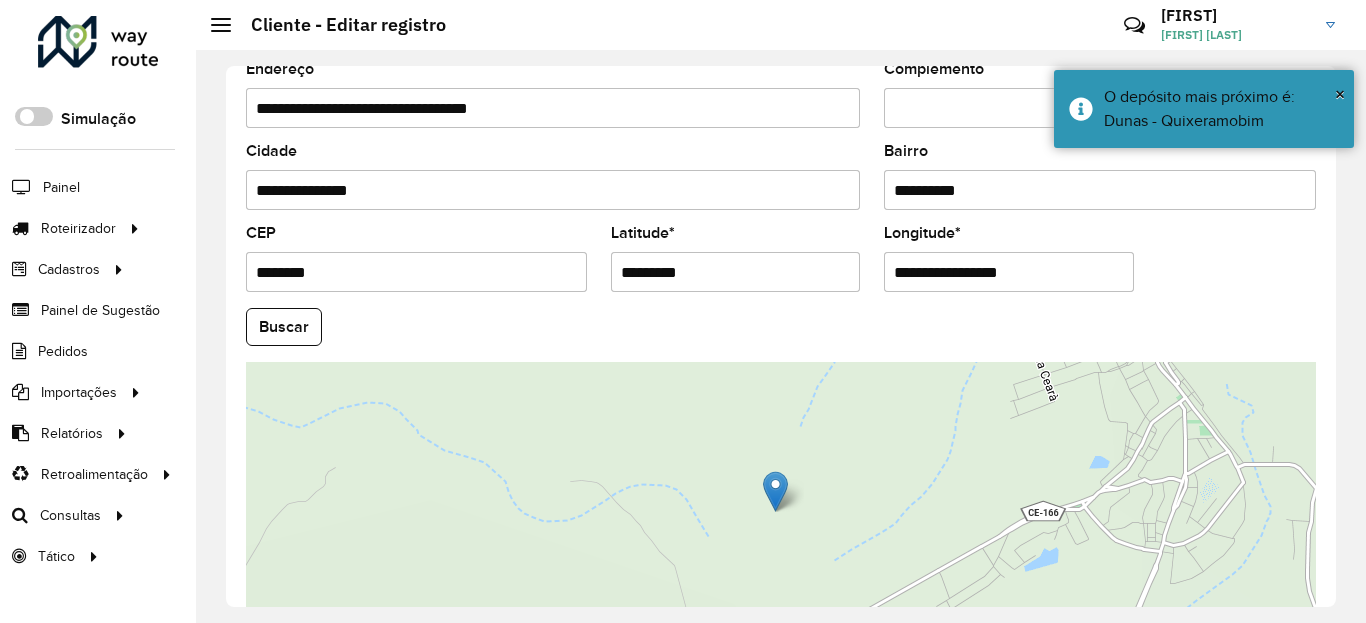 click on "**********" at bounding box center [1009, 272] 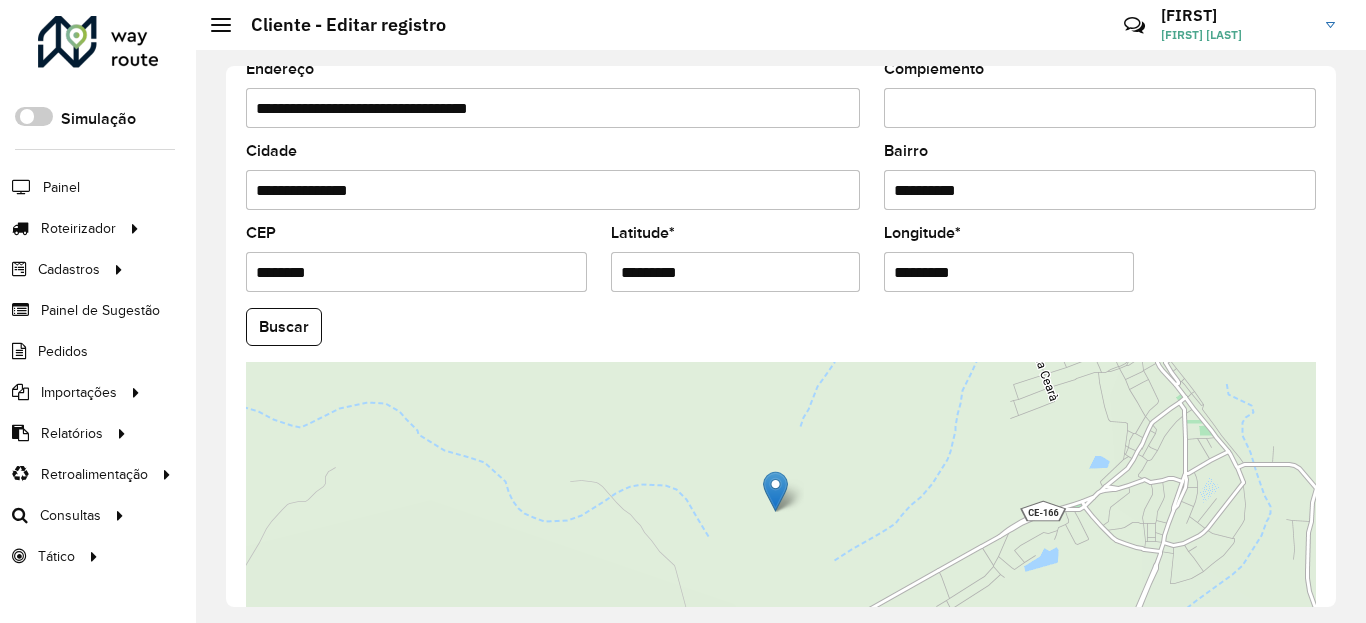 type on "*********" 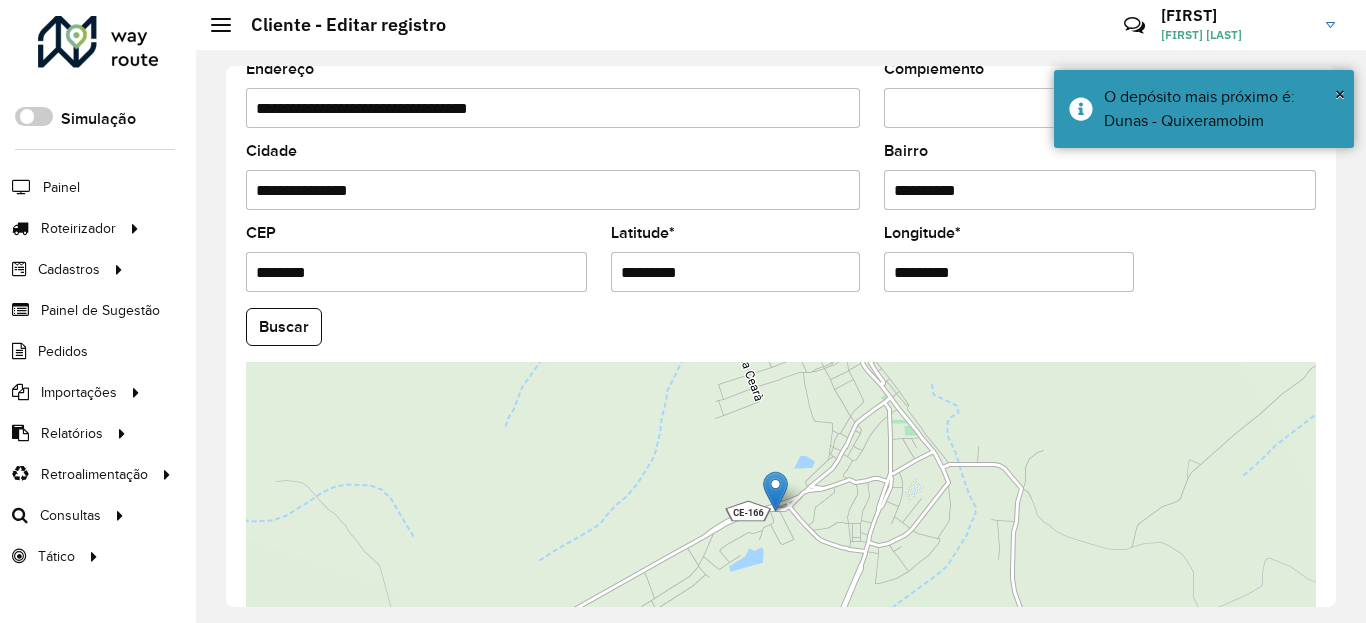 scroll, scrollTop: 865, scrollLeft: 0, axis: vertical 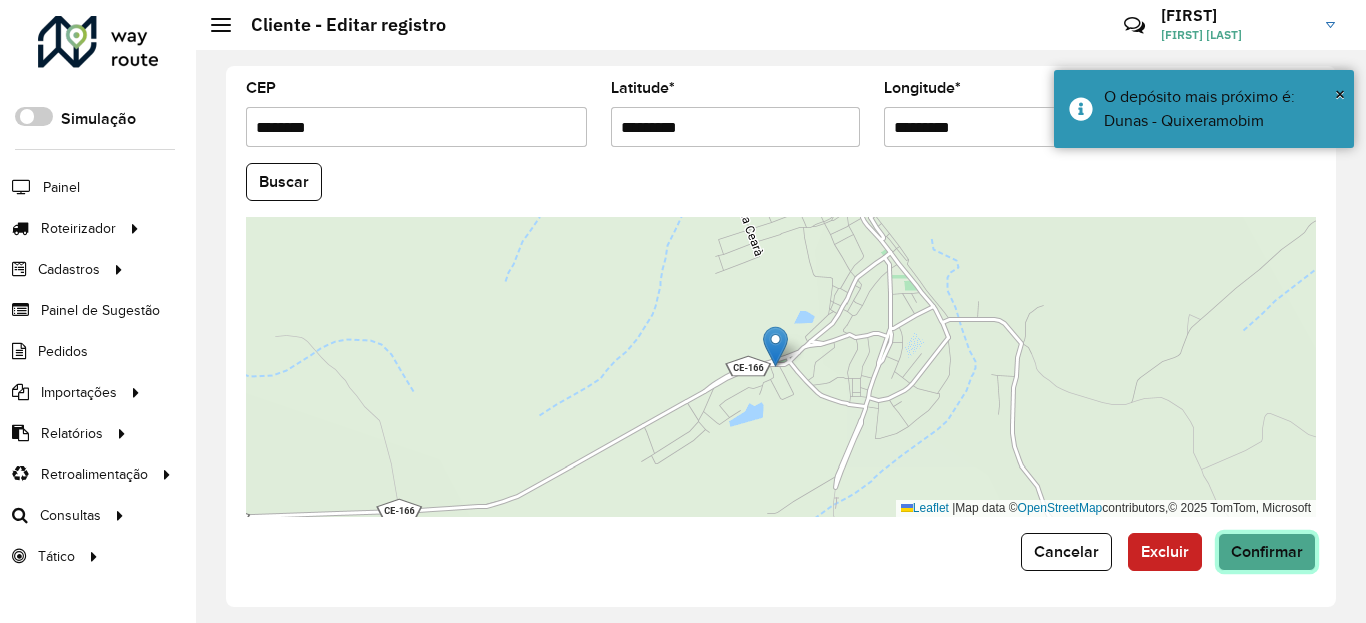 click on "Confirmar" 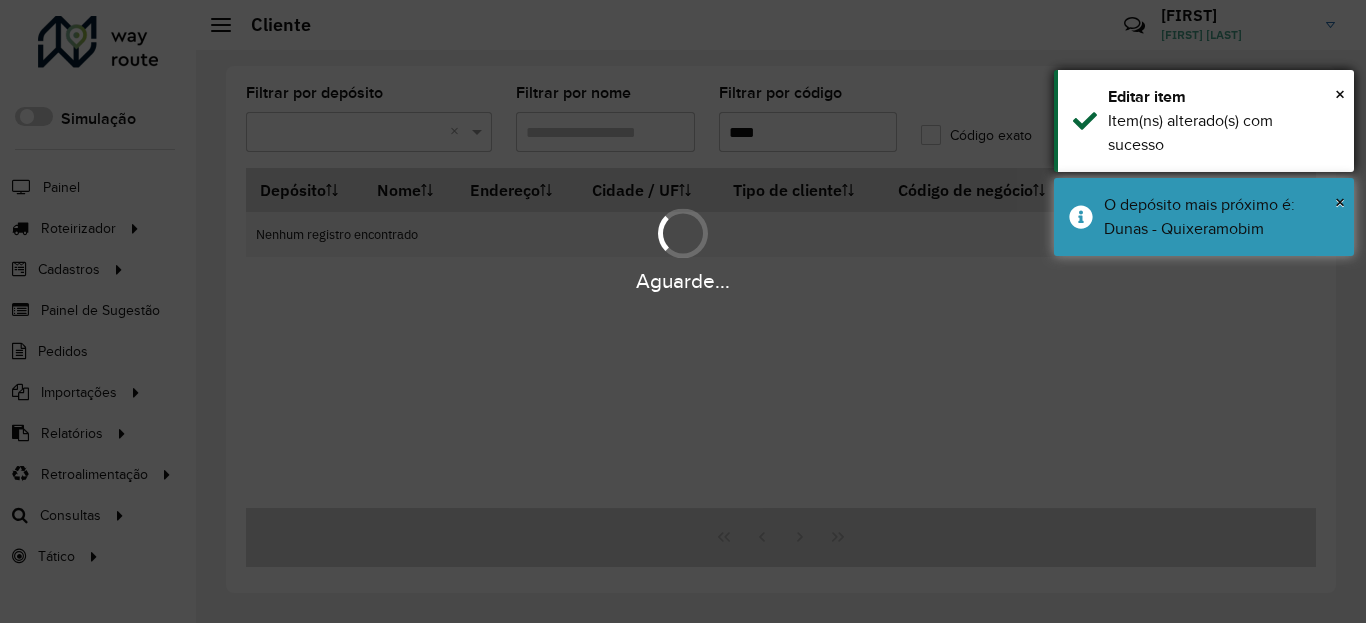 click on "O depósito mais próximo é: Dunas - Quixeramobim" at bounding box center (1221, 217) 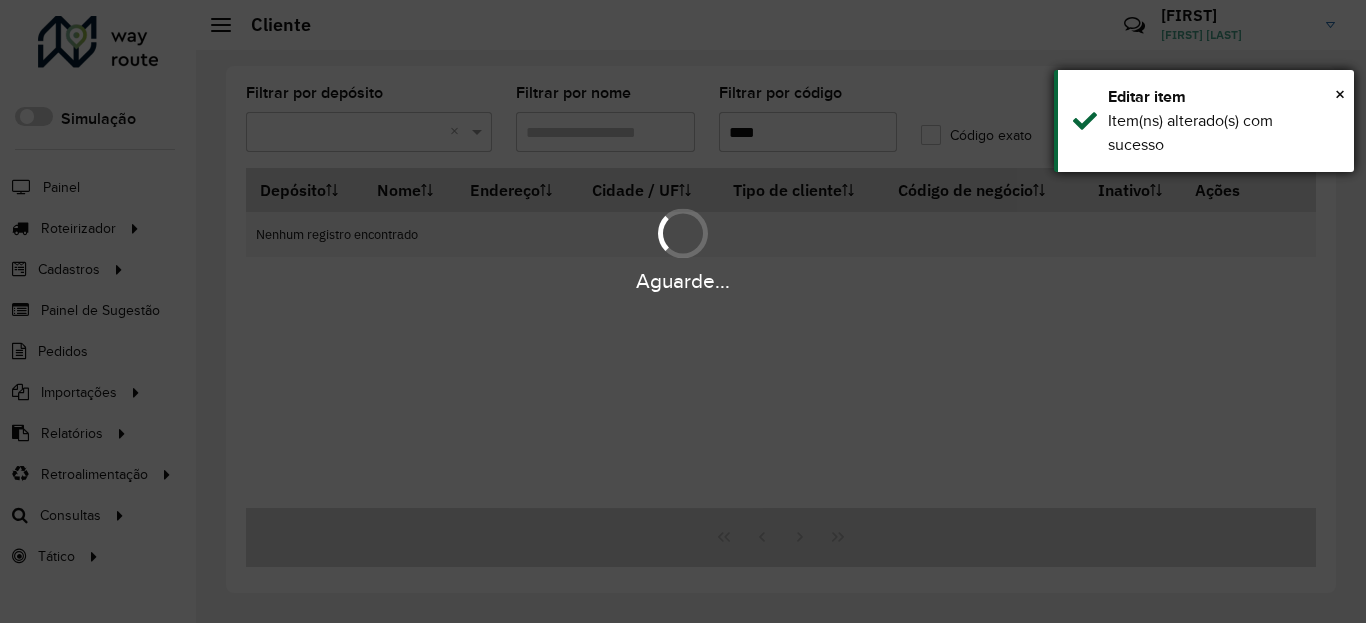 click on "Item(ns) alterado(s) com sucesso" at bounding box center [1223, 133] 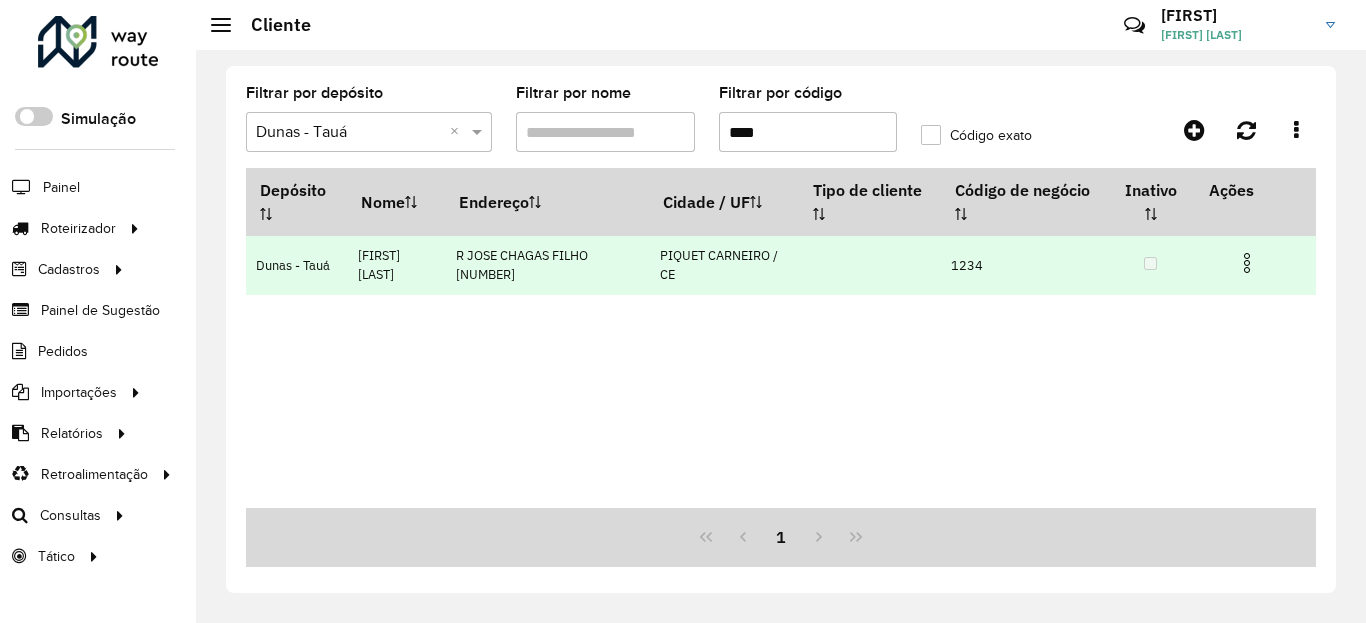 click at bounding box center [1247, 263] 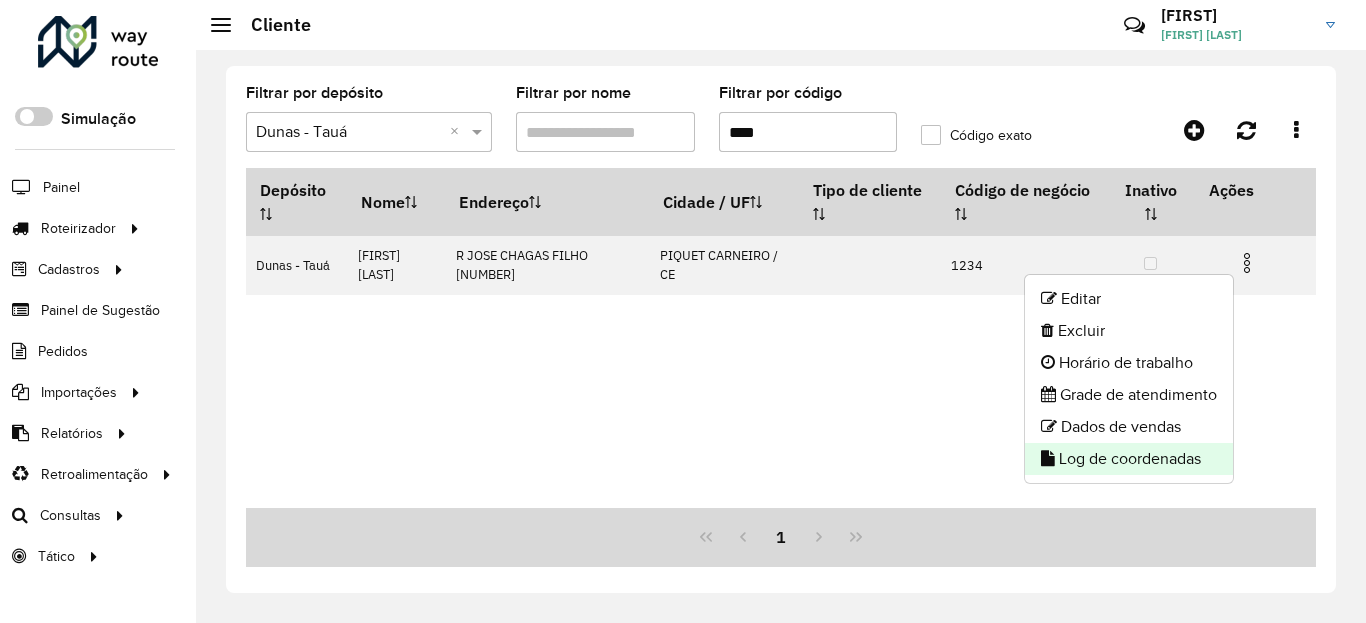 click on "Log de coordenadas" 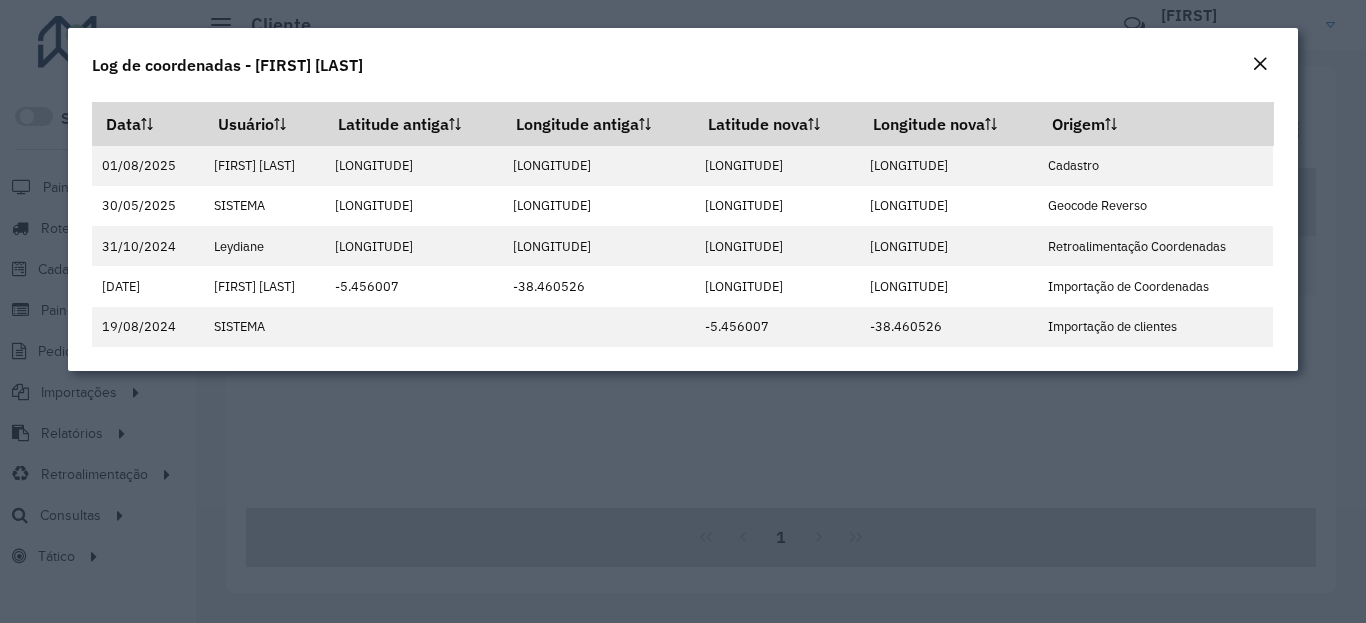 click 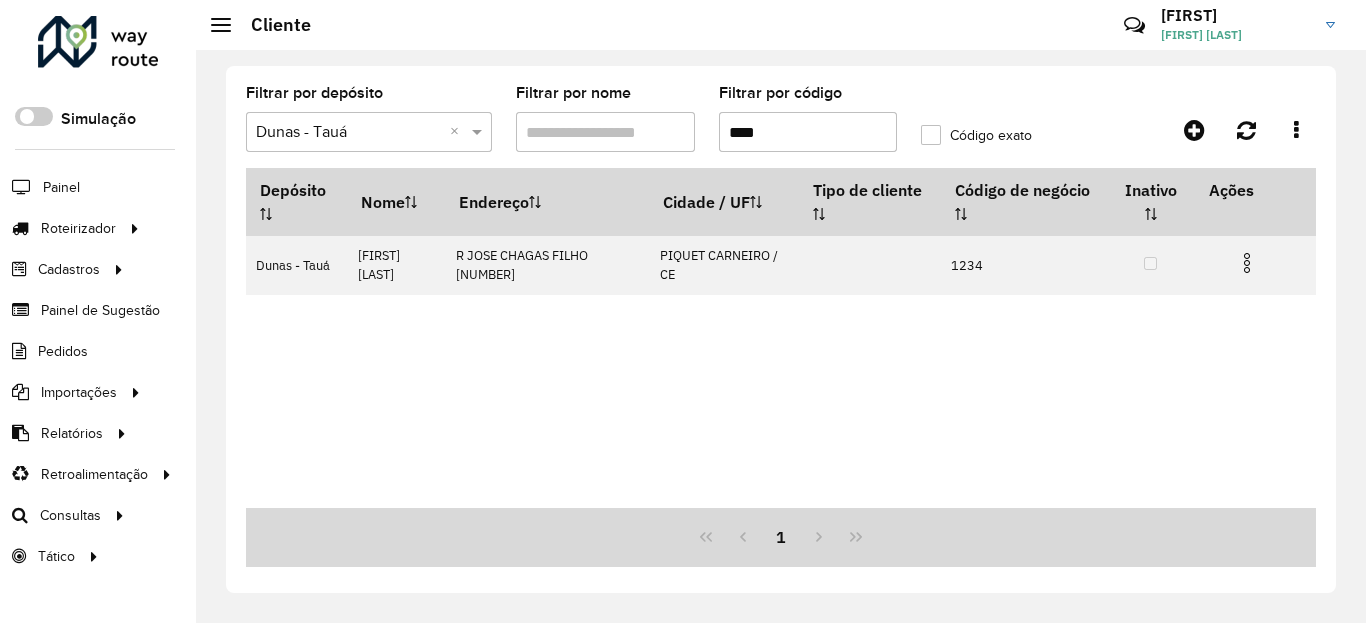 click on "****" at bounding box center (808, 132) 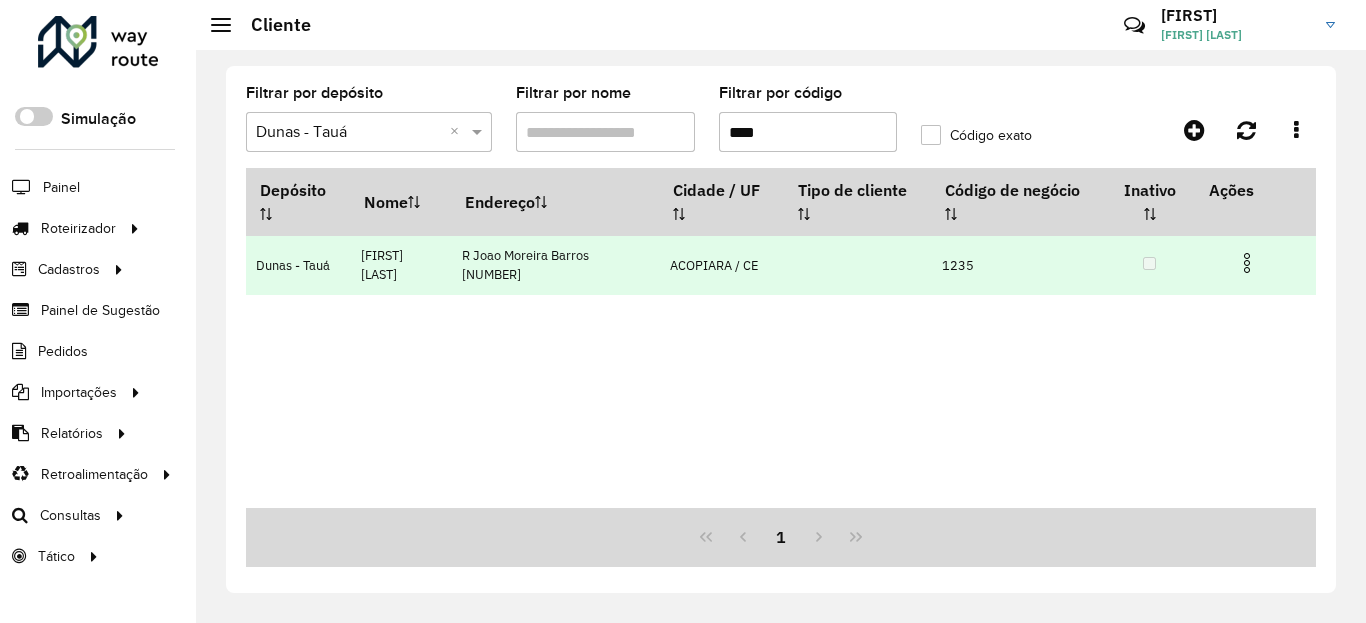 click at bounding box center [1247, 263] 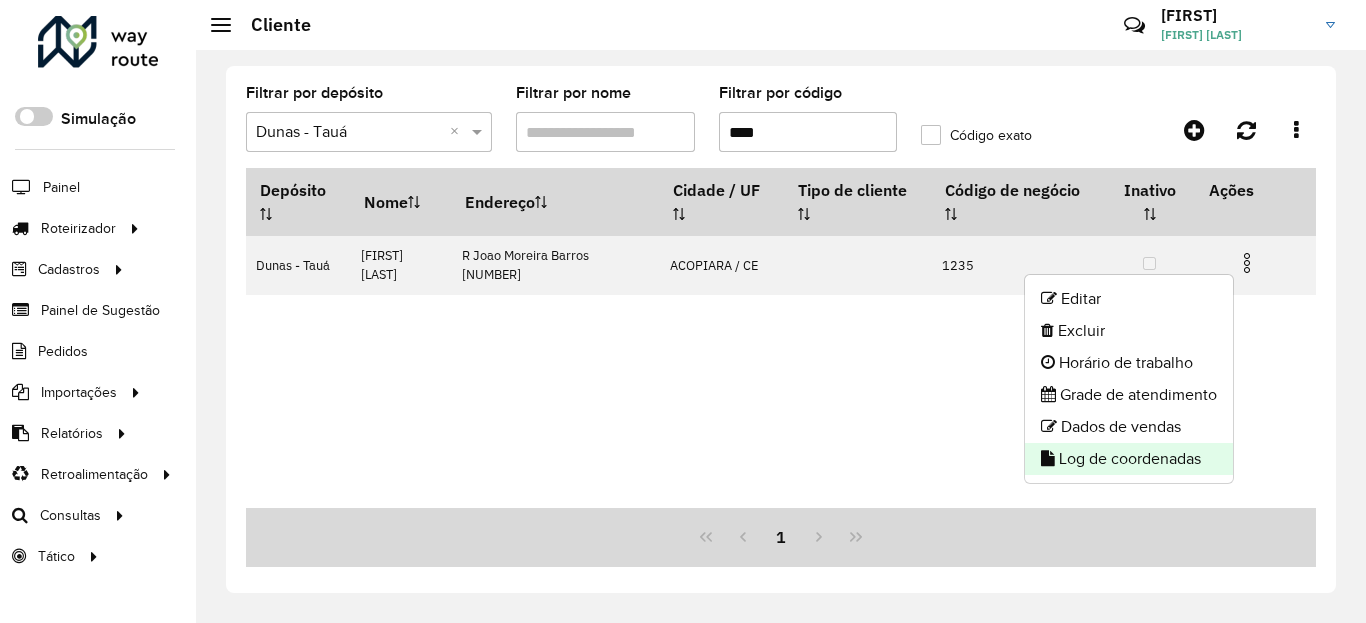 click on "Log de coordenadas" 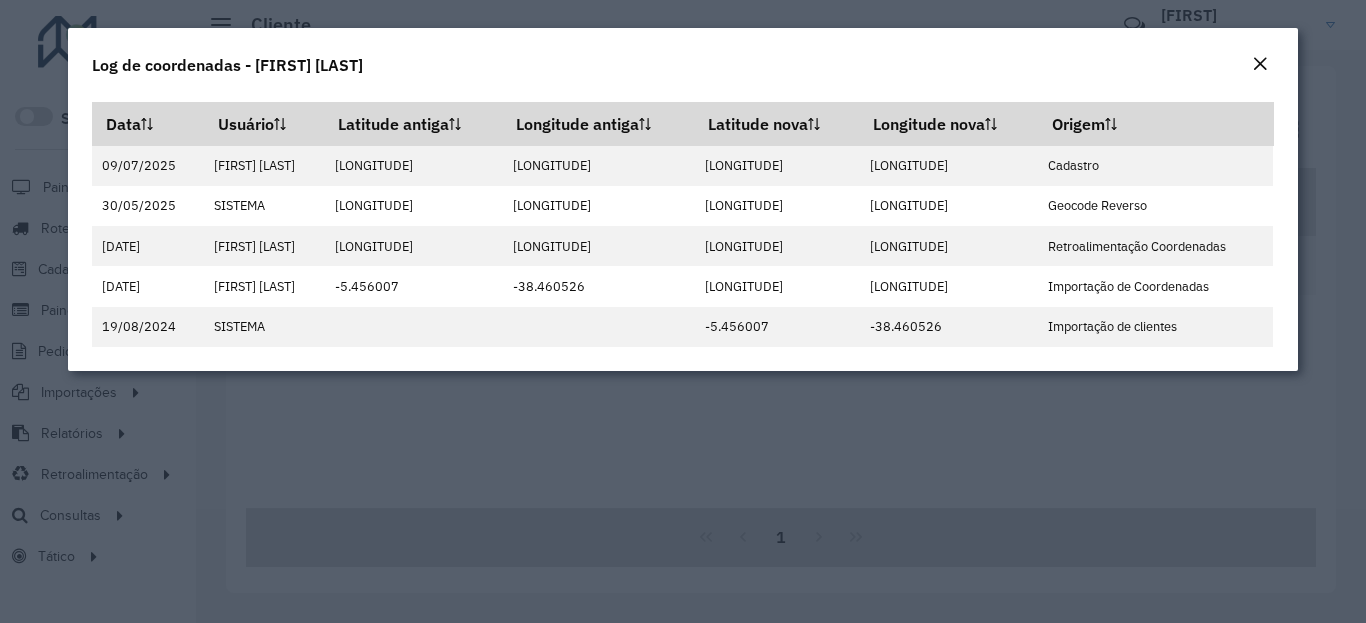 click 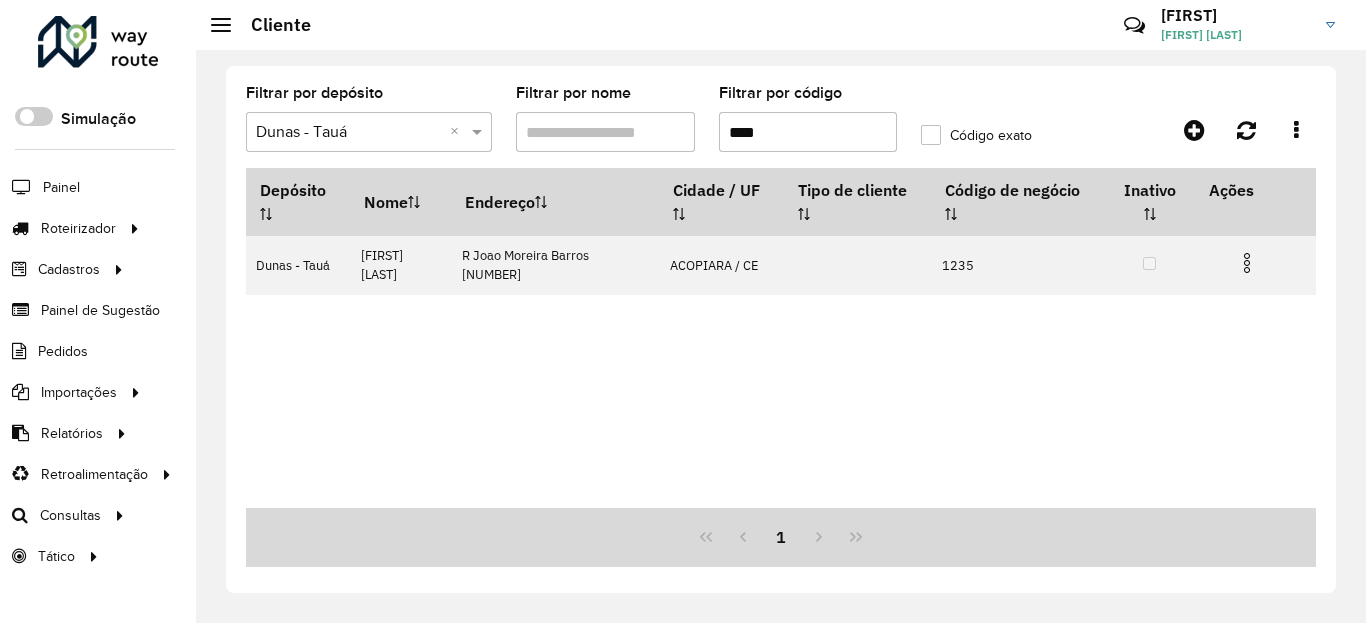 click on "****" at bounding box center [808, 132] 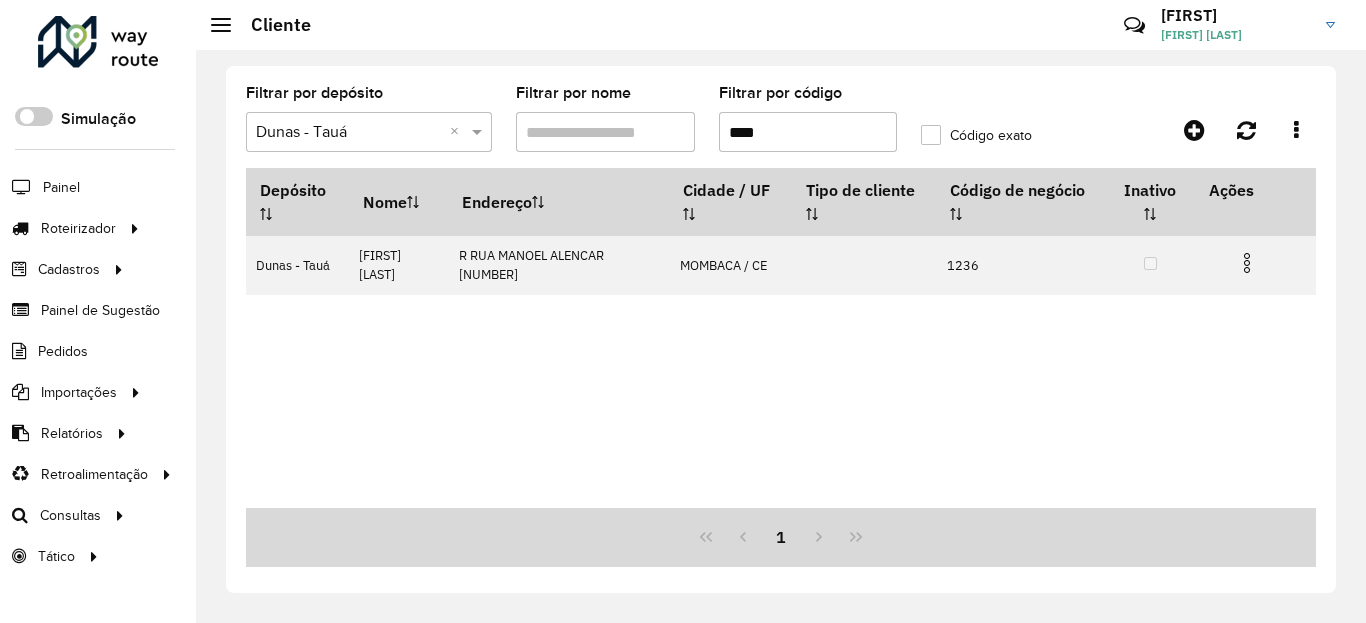 type on "****" 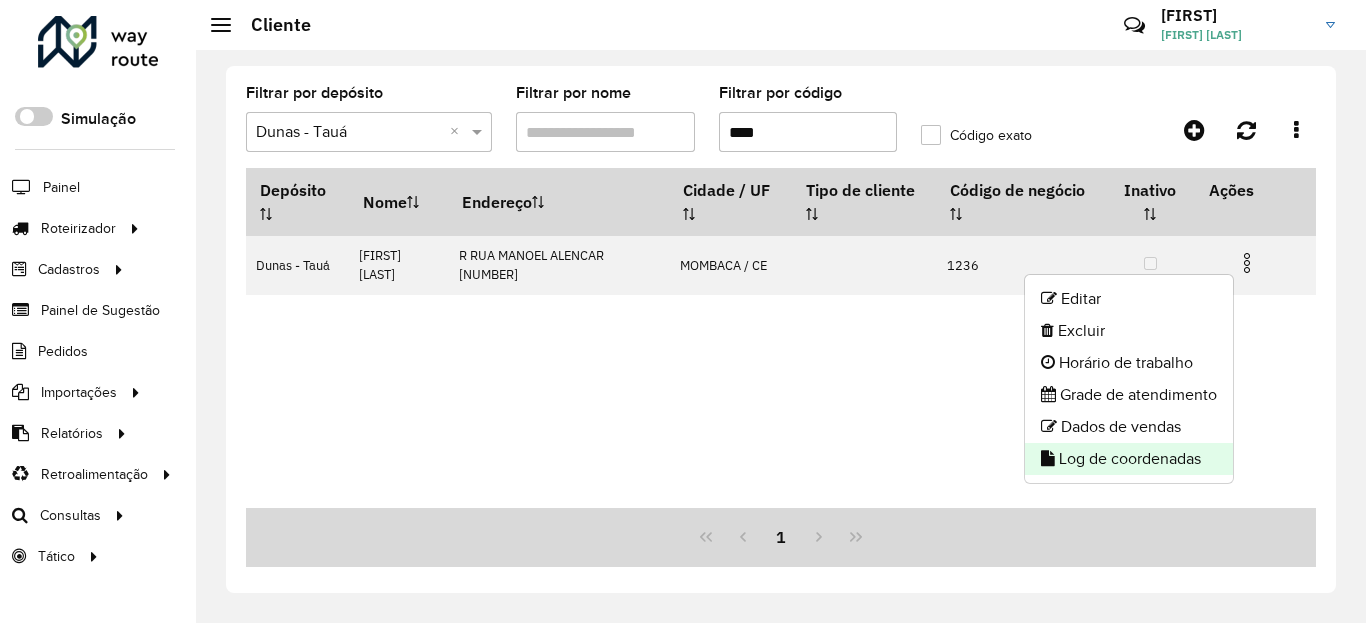 click on "Log de coordenadas" 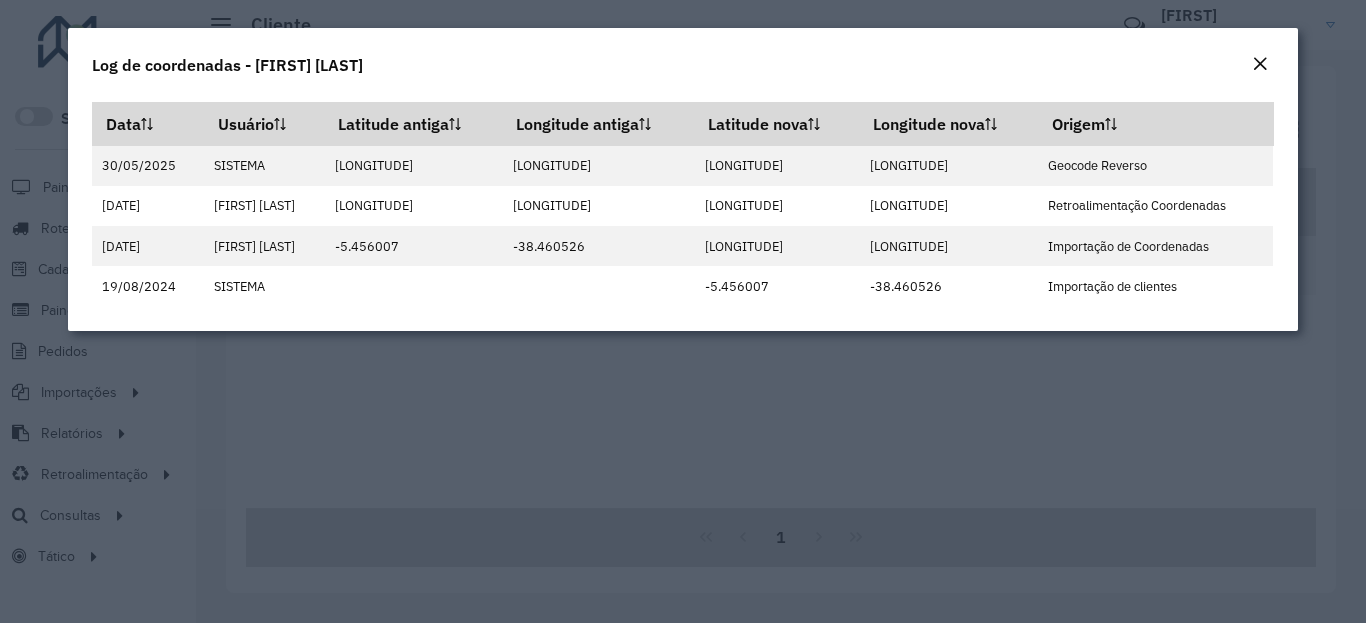 click 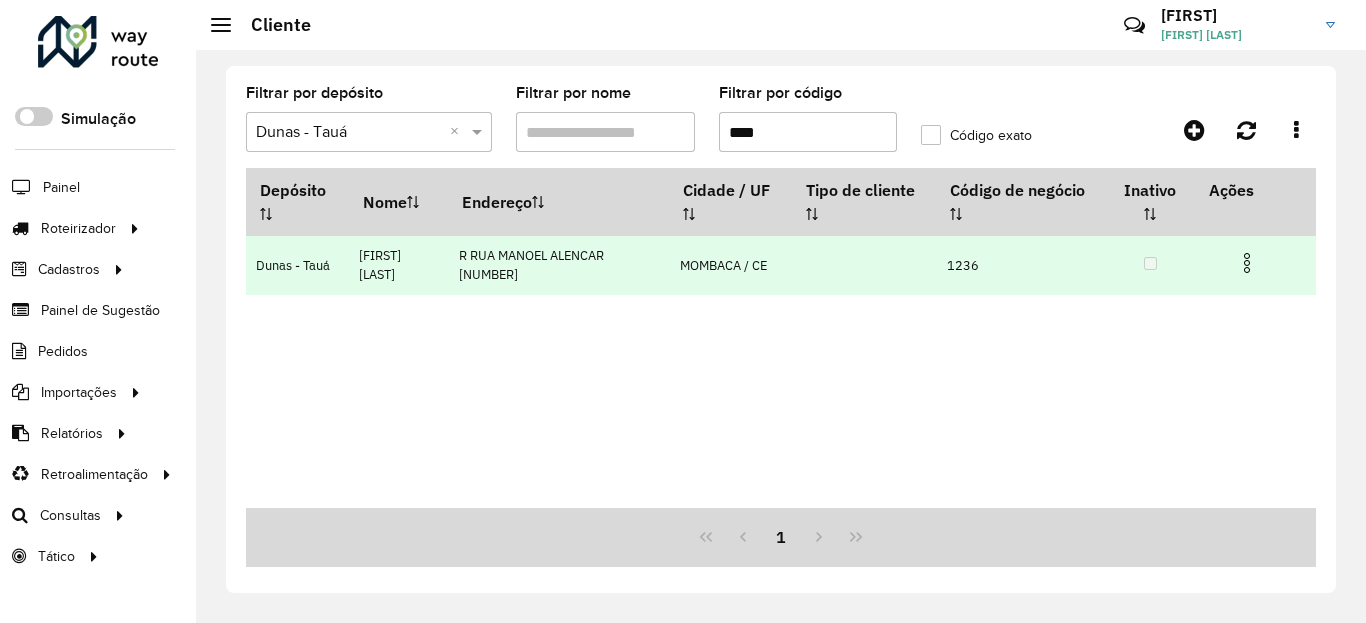 drag, startPoint x: 1252, startPoint y: 255, endPoint x: 1233, endPoint y: 271, distance: 24.839485 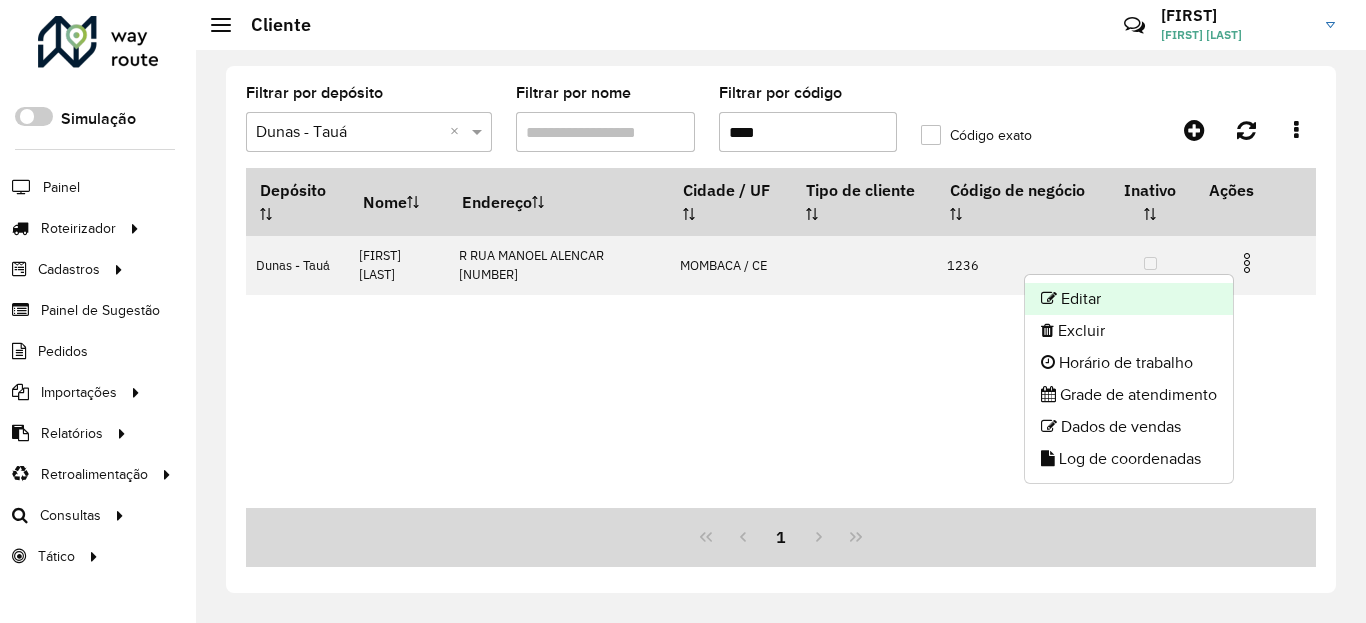 click on "Editar" 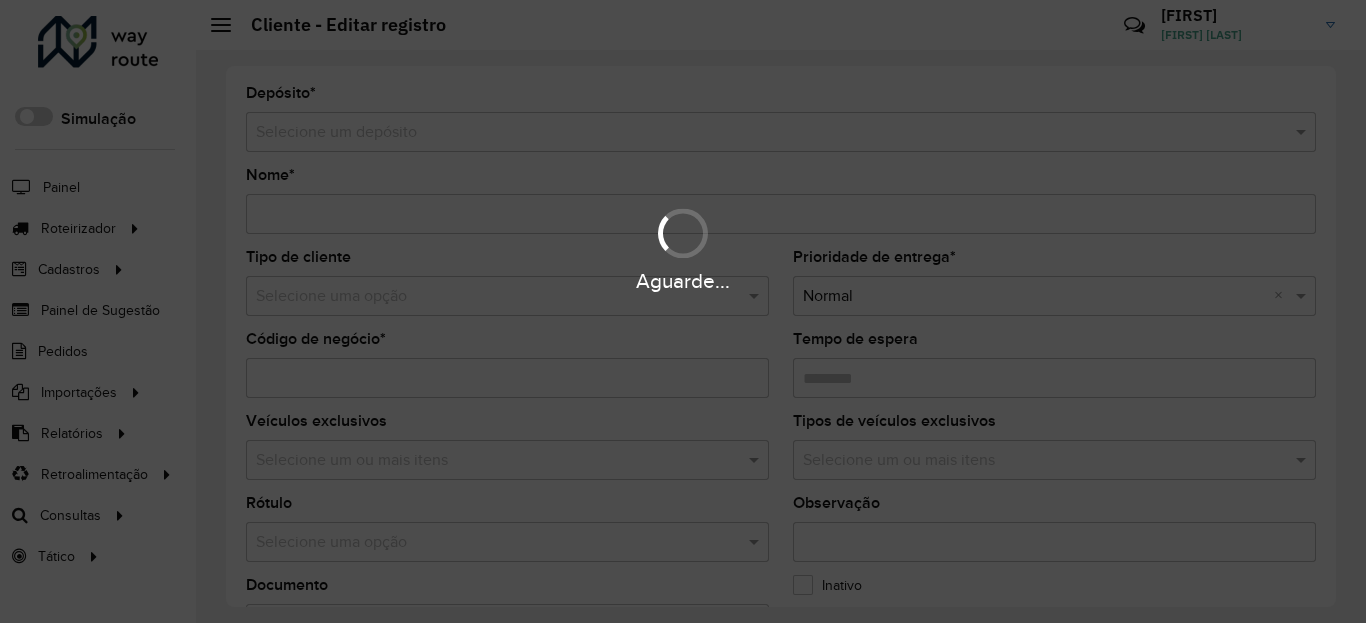 type on "**********" 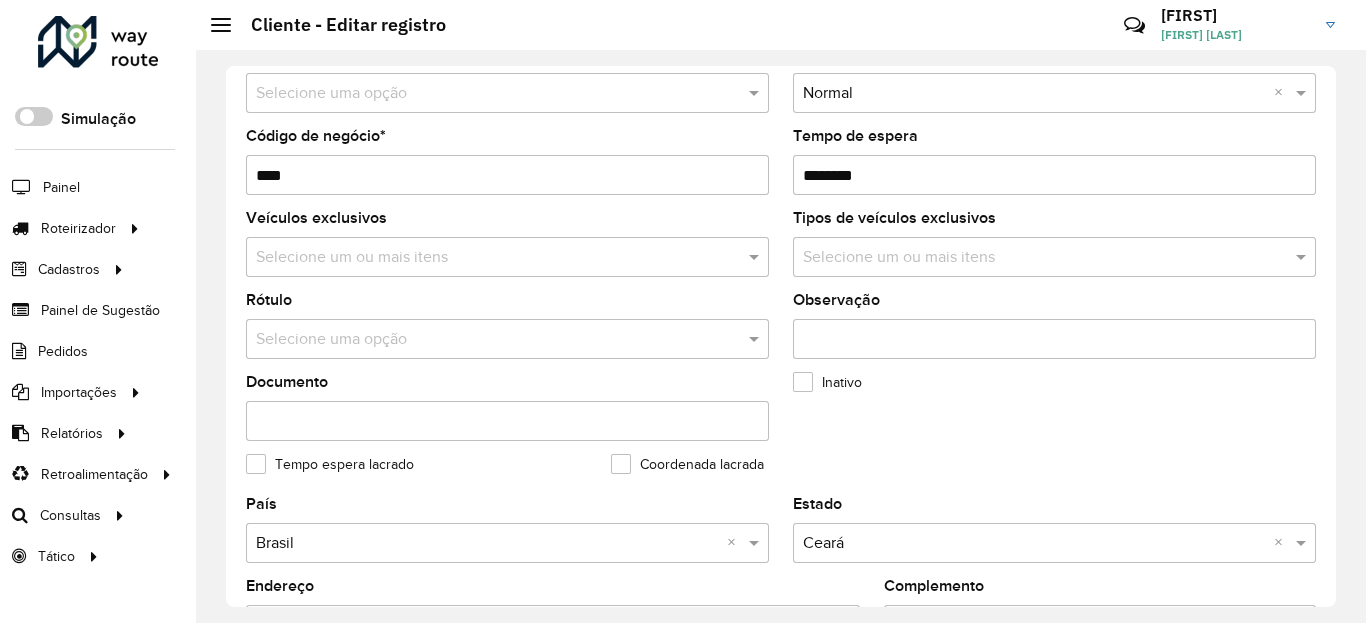 scroll, scrollTop: 600, scrollLeft: 0, axis: vertical 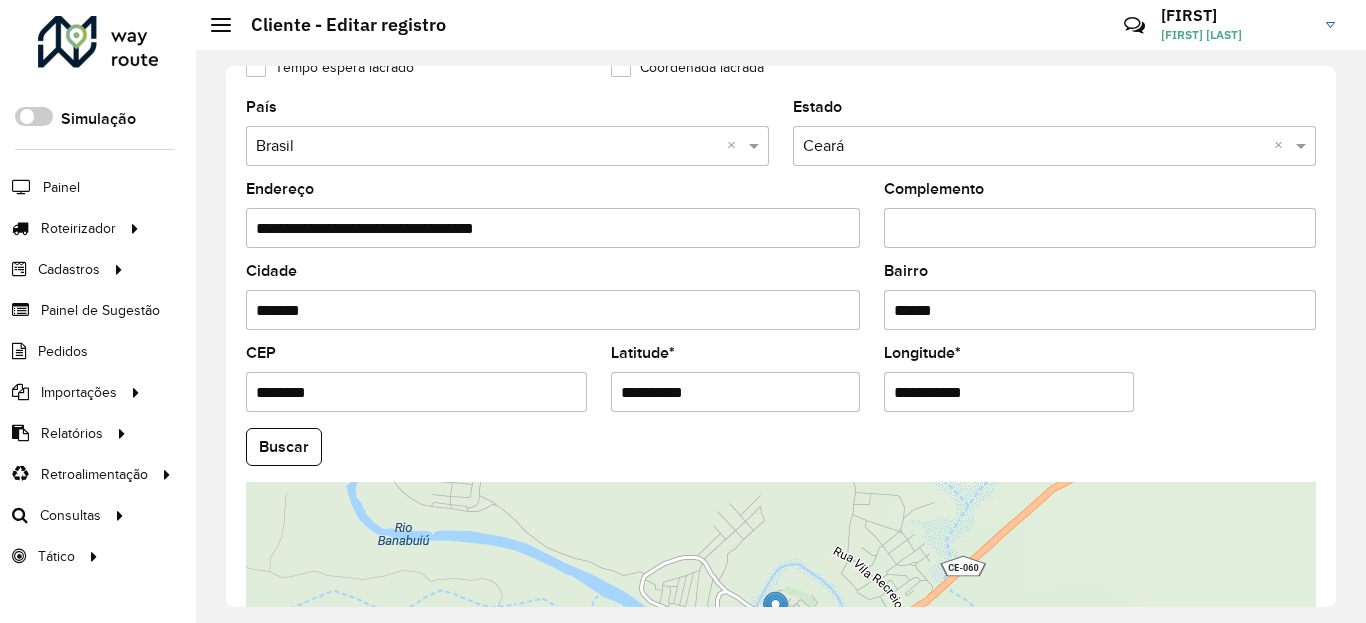 click on "**********" at bounding box center (736, 392) 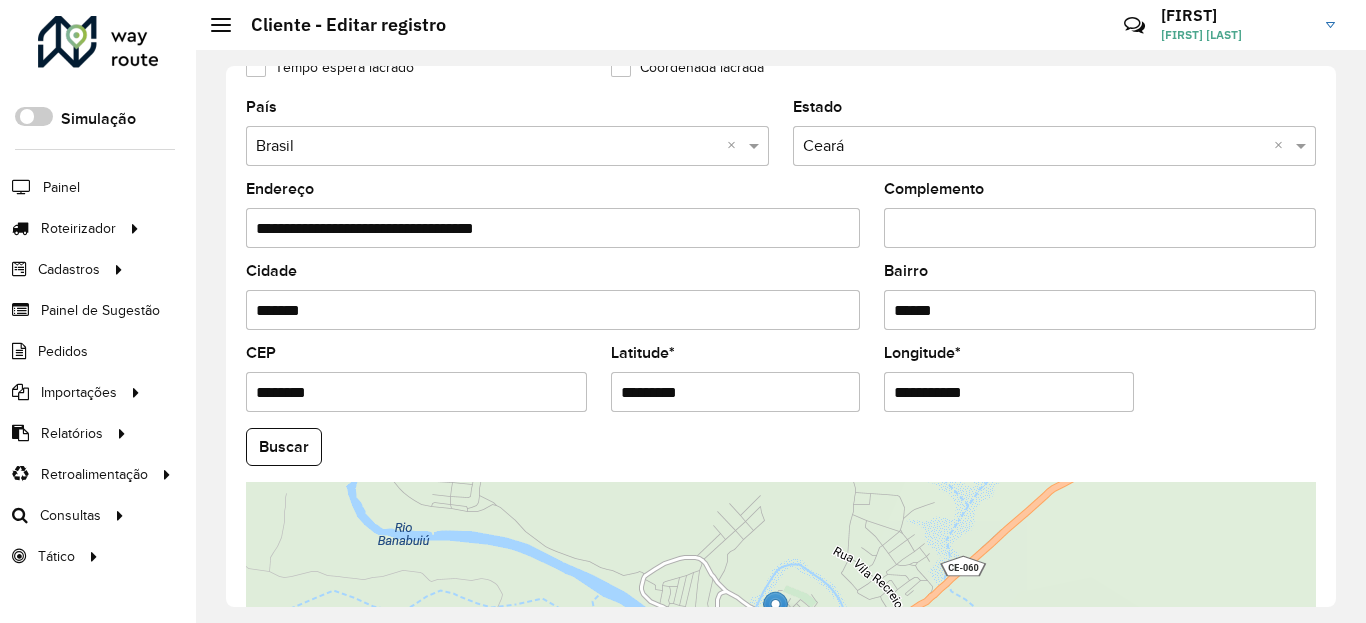 type on "*********" 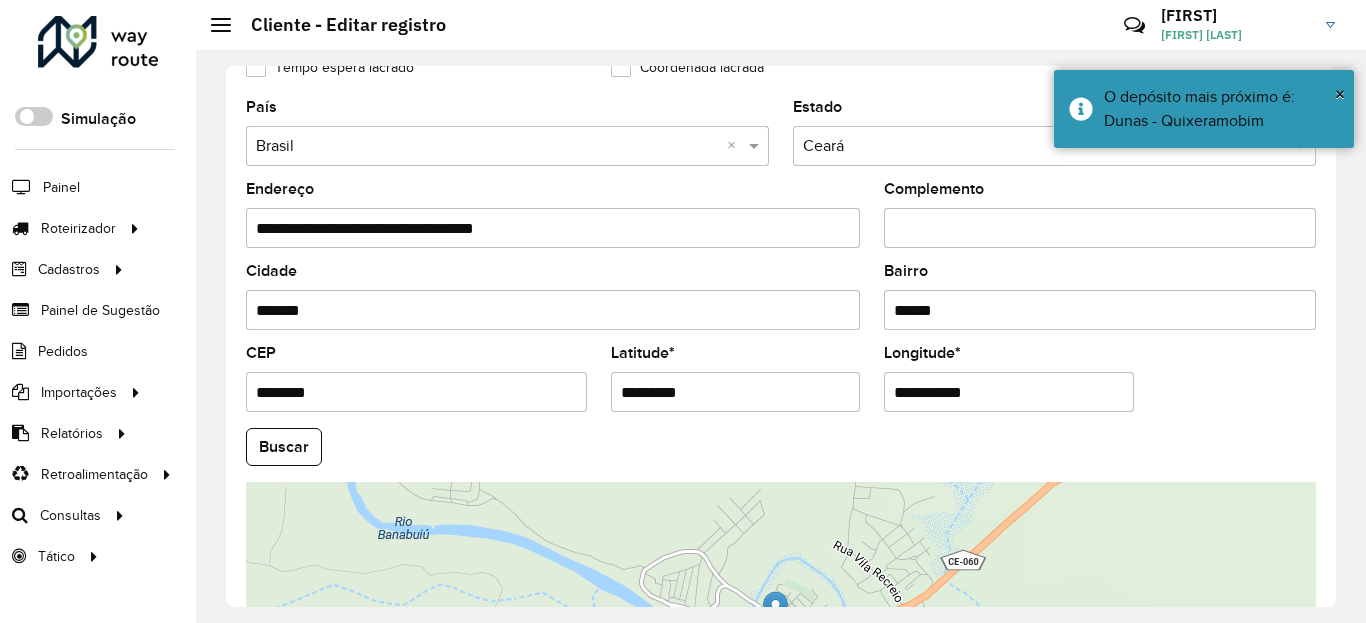 click on "**********" at bounding box center [1009, 392] 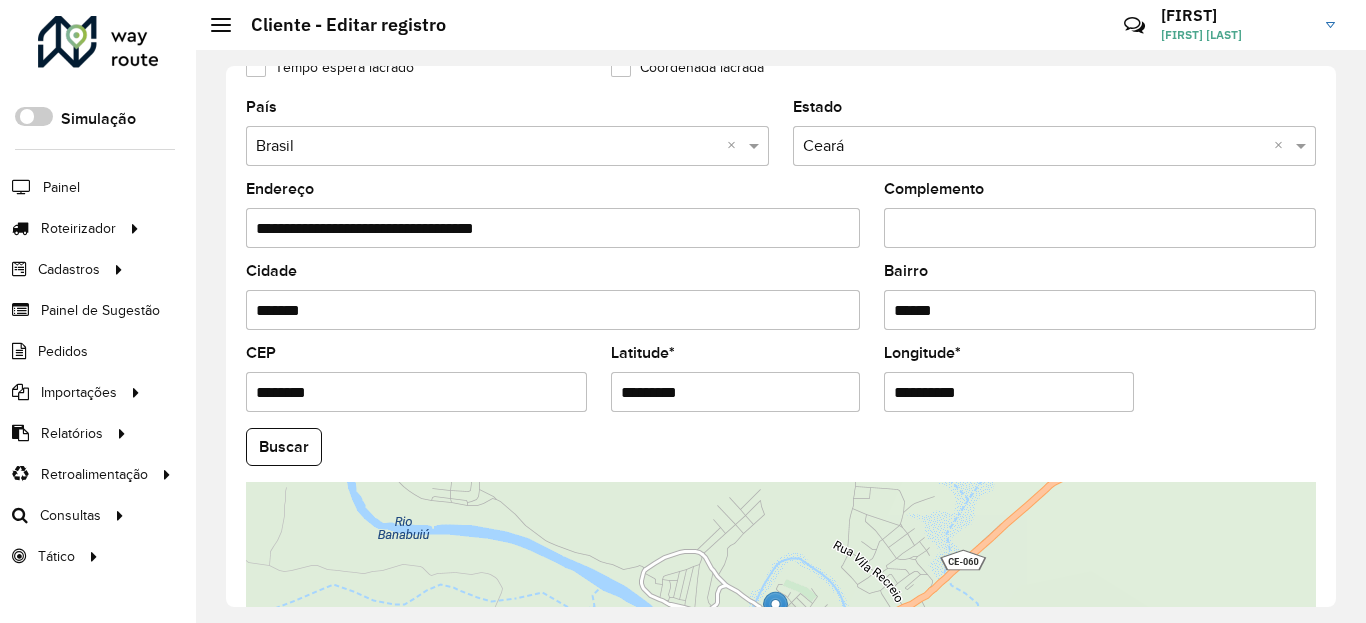 type on "**********" 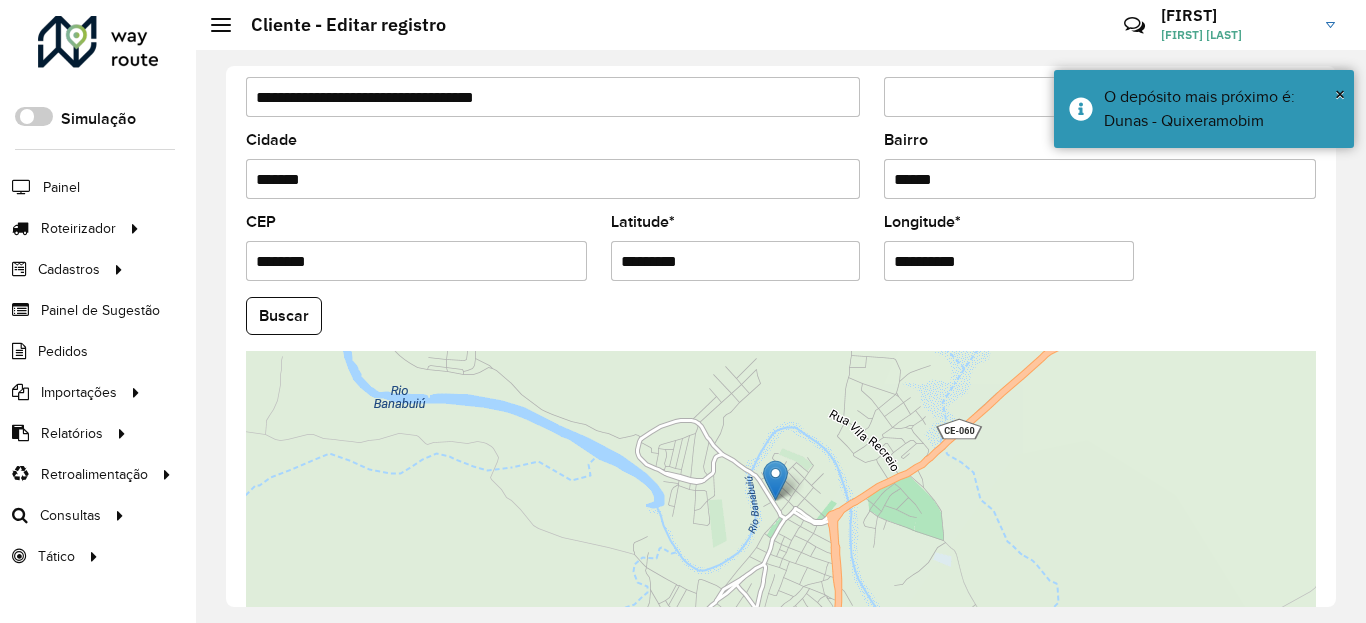 scroll, scrollTop: 865, scrollLeft: 0, axis: vertical 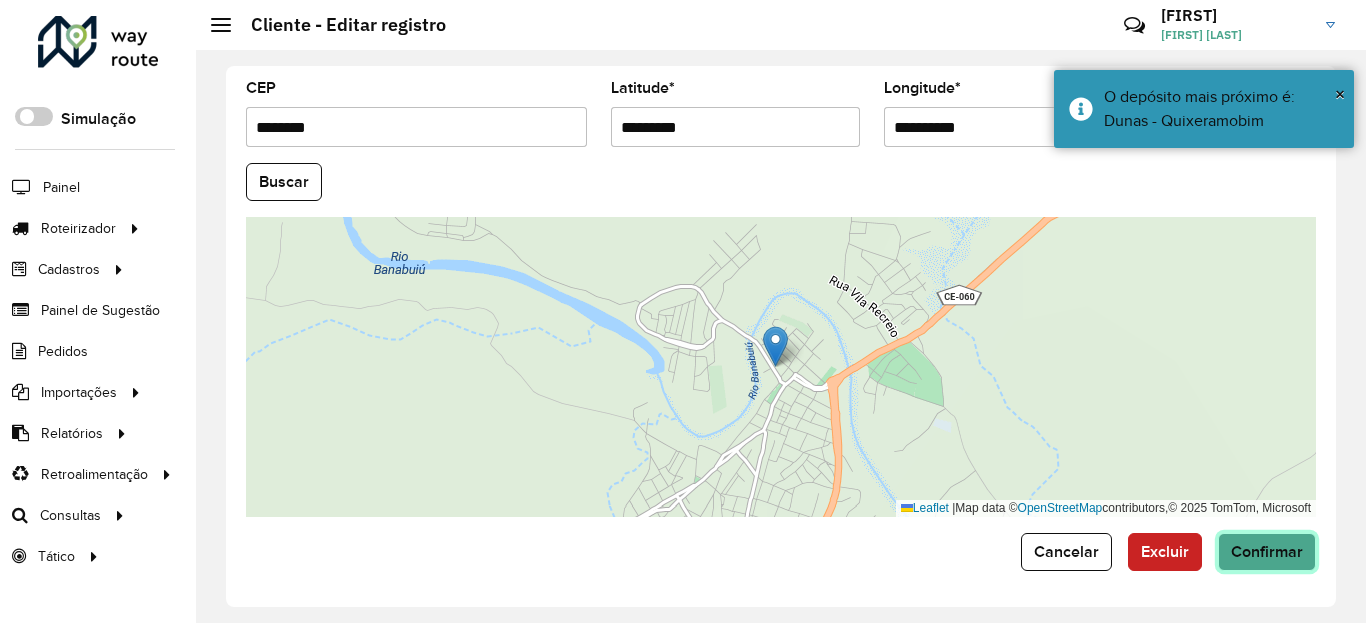 click on "Confirmar" 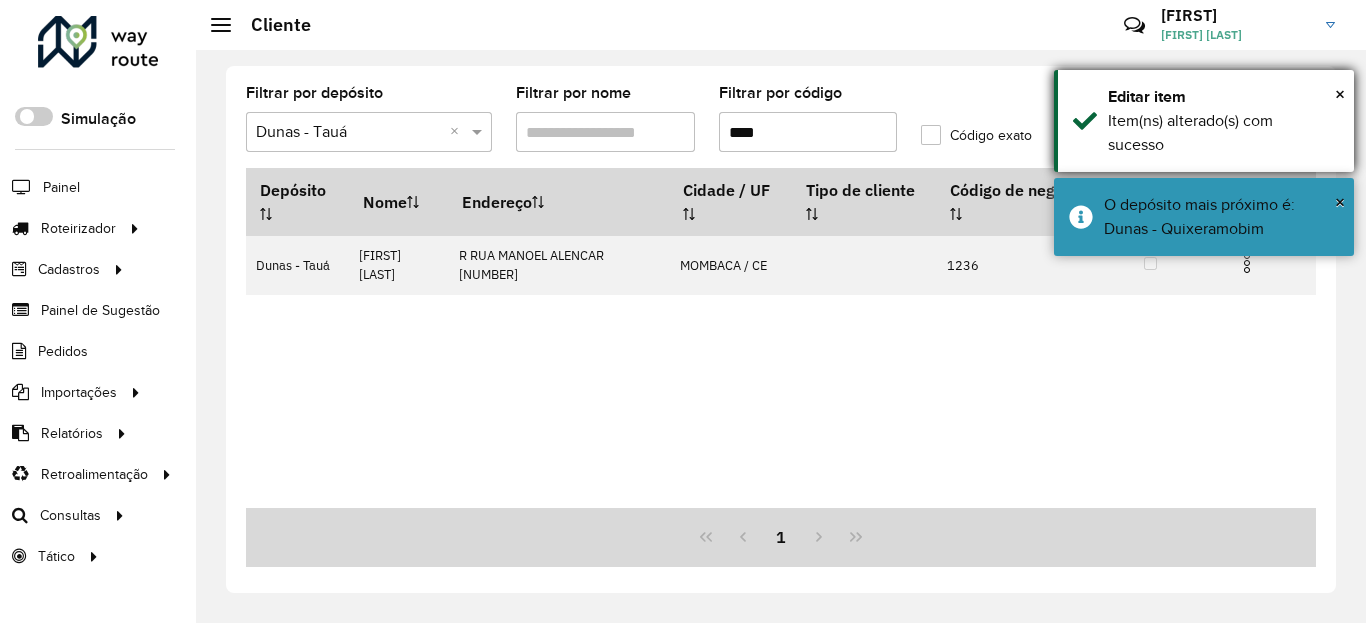 drag, startPoint x: 1214, startPoint y: 241, endPoint x: 1212, endPoint y: 128, distance: 113.0177 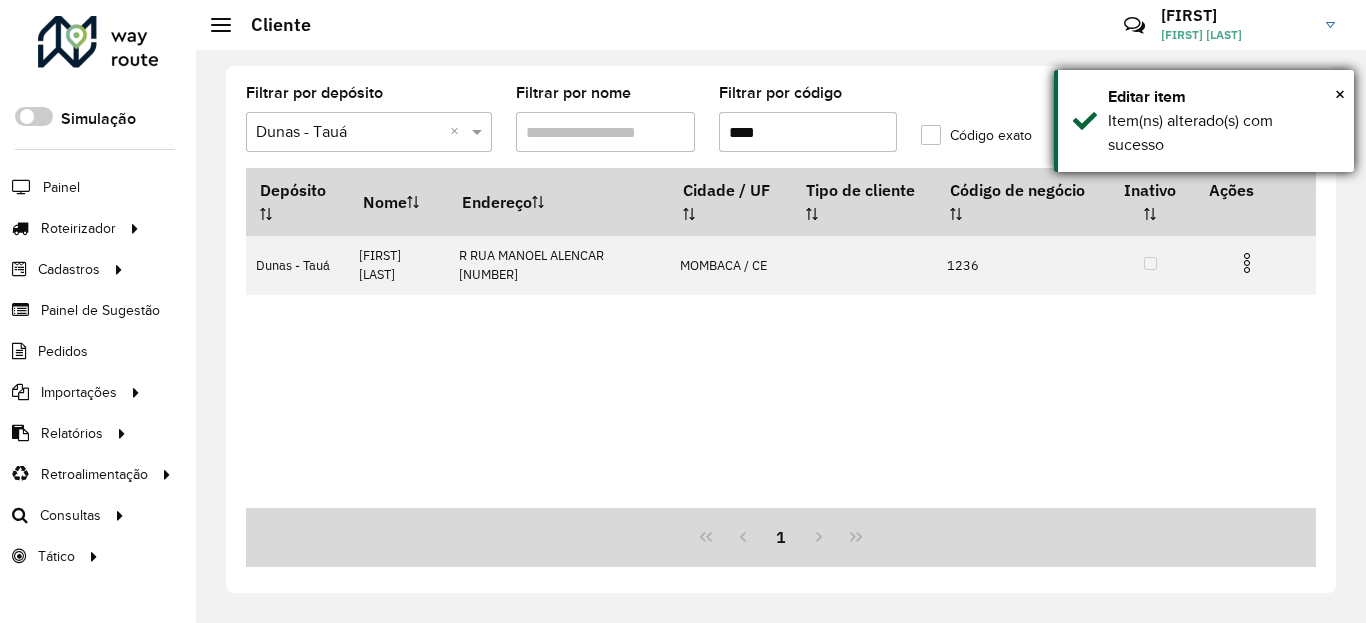drag, startPoint x: 1211, startPoint y: 124, endPoint x: 1200, endPoint y: 124, distance: 11 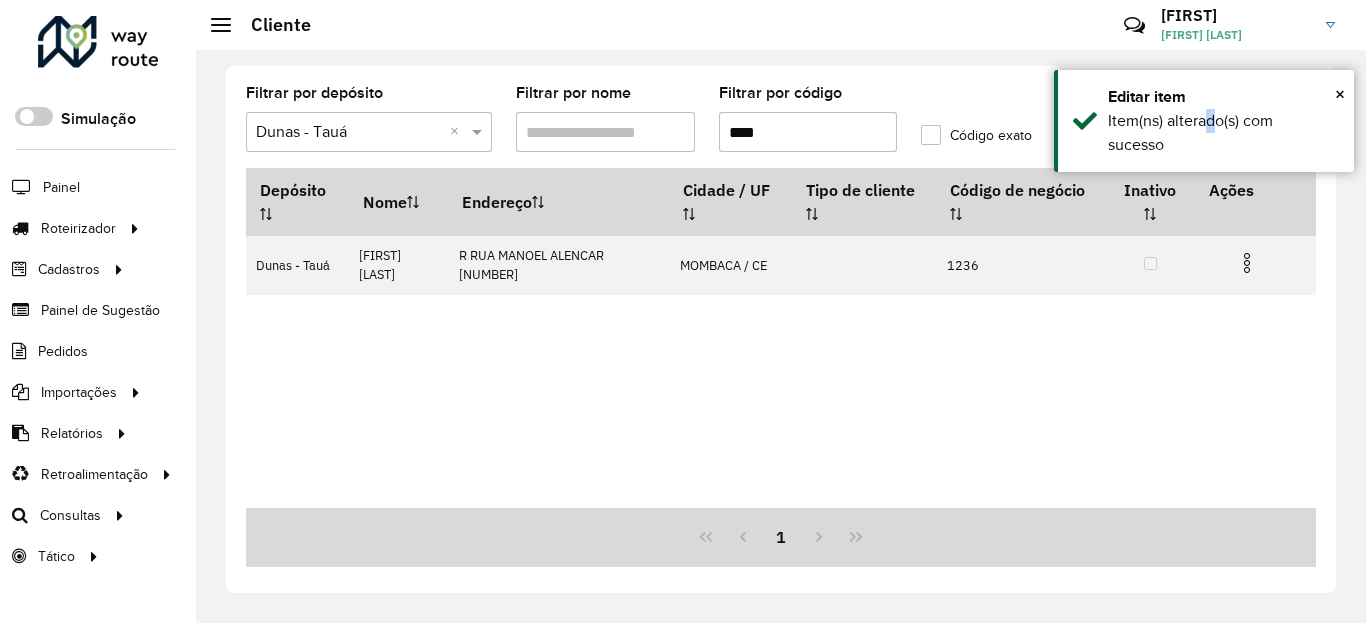 click on "****" at bounding box center [808, 132] 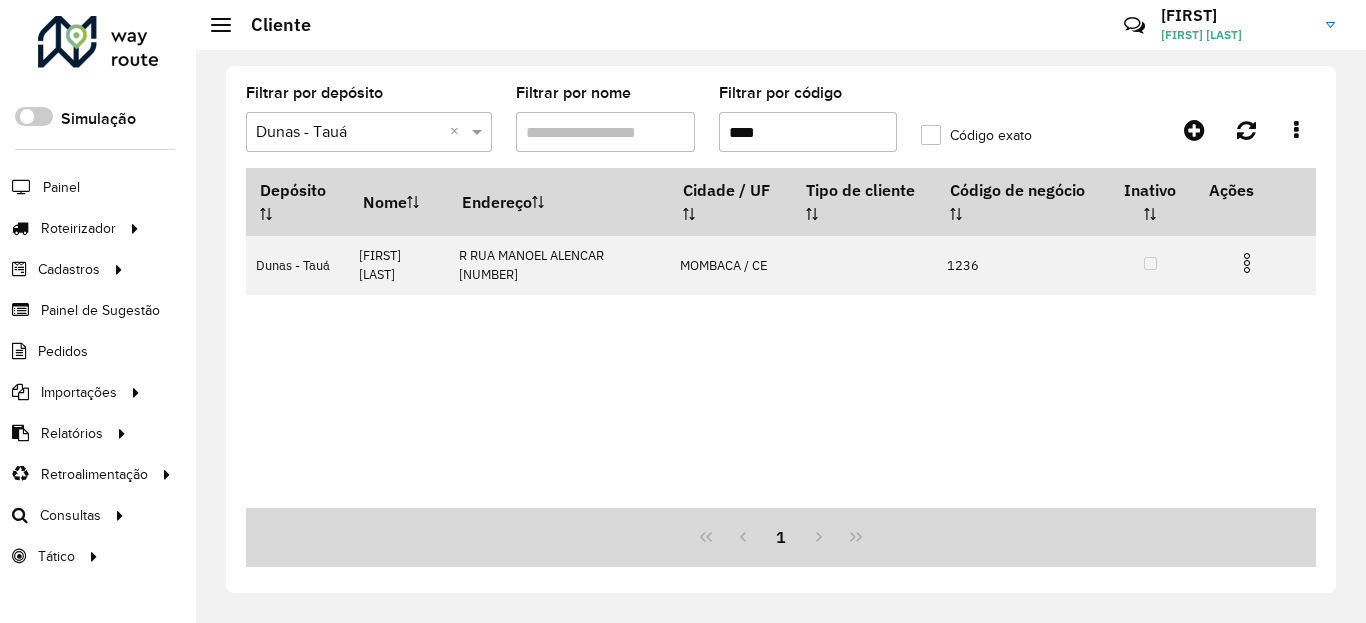 click on "****" at bounding box center (808, 132) 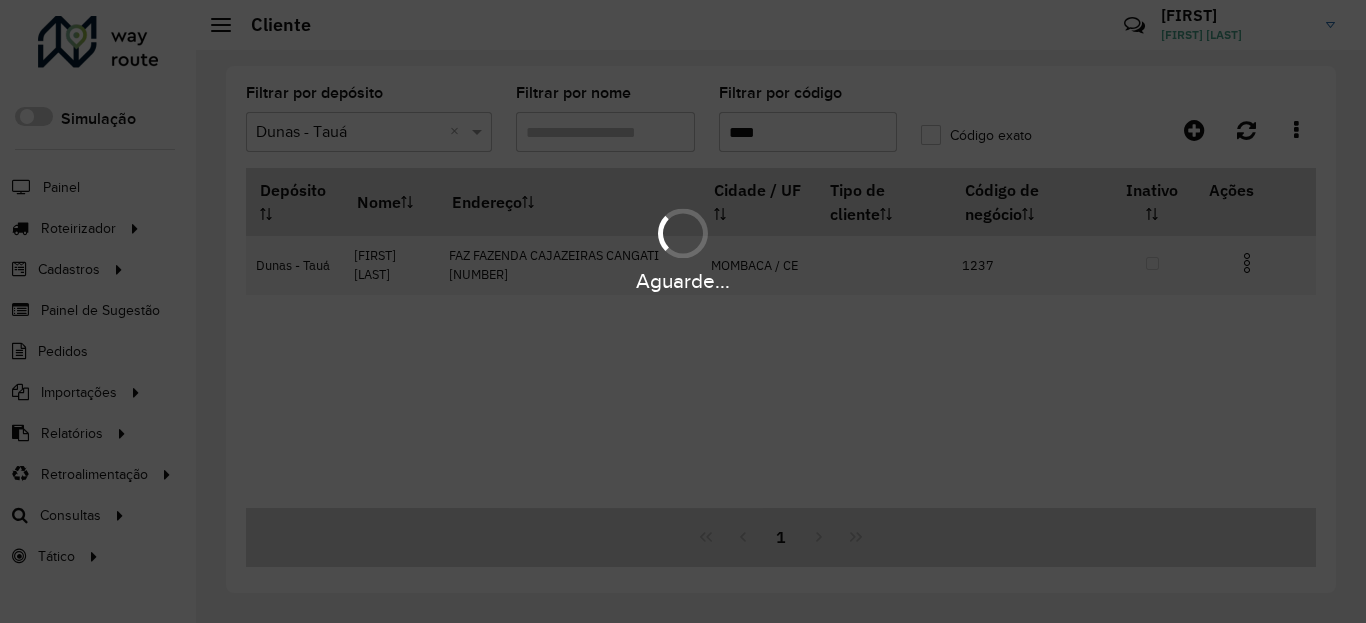 type on "****" 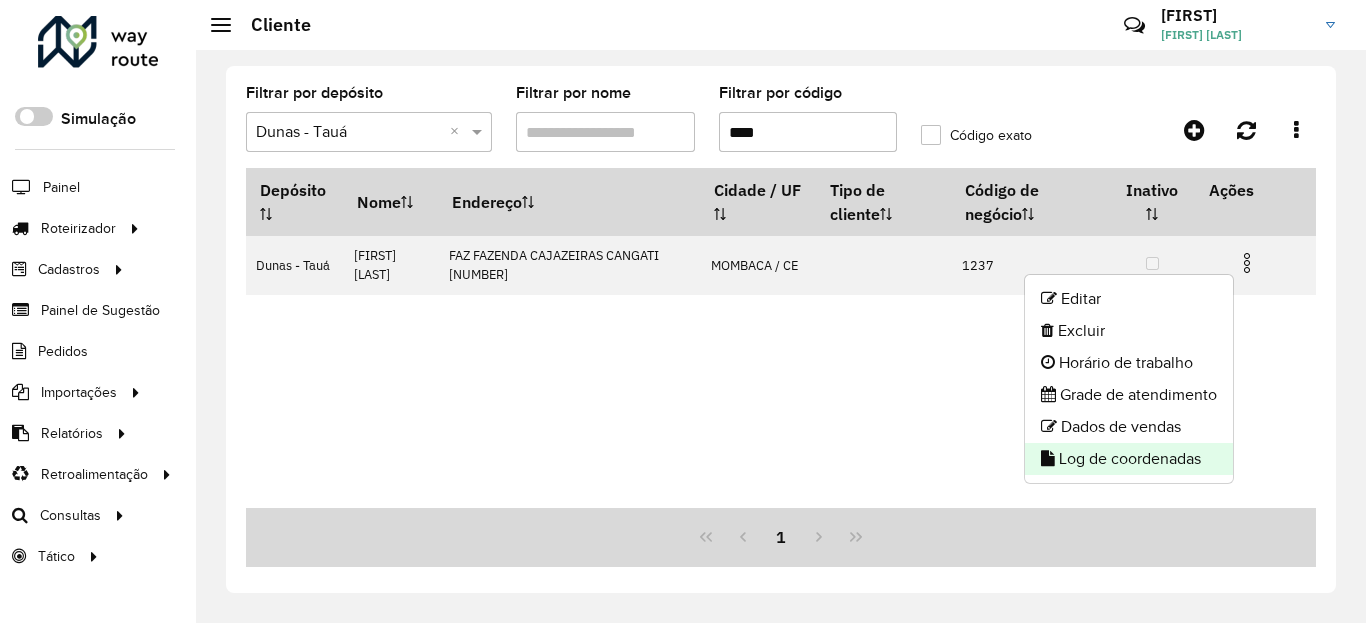 click on "Log de coordenadas" 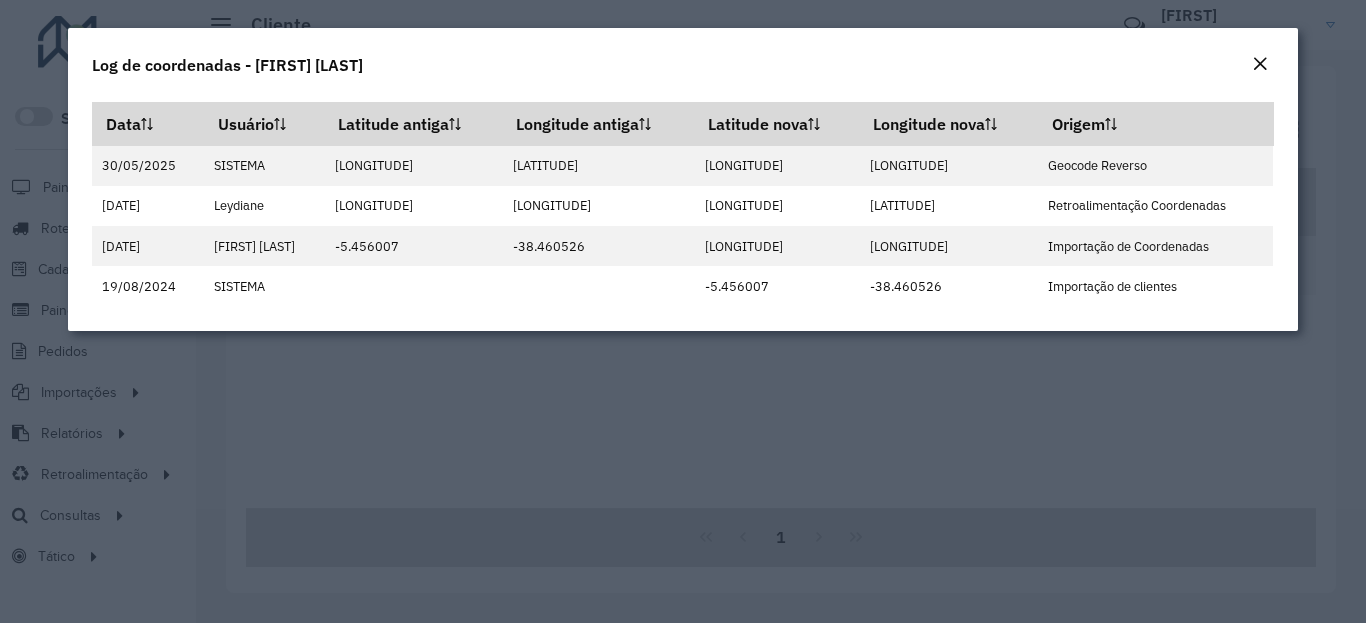 click 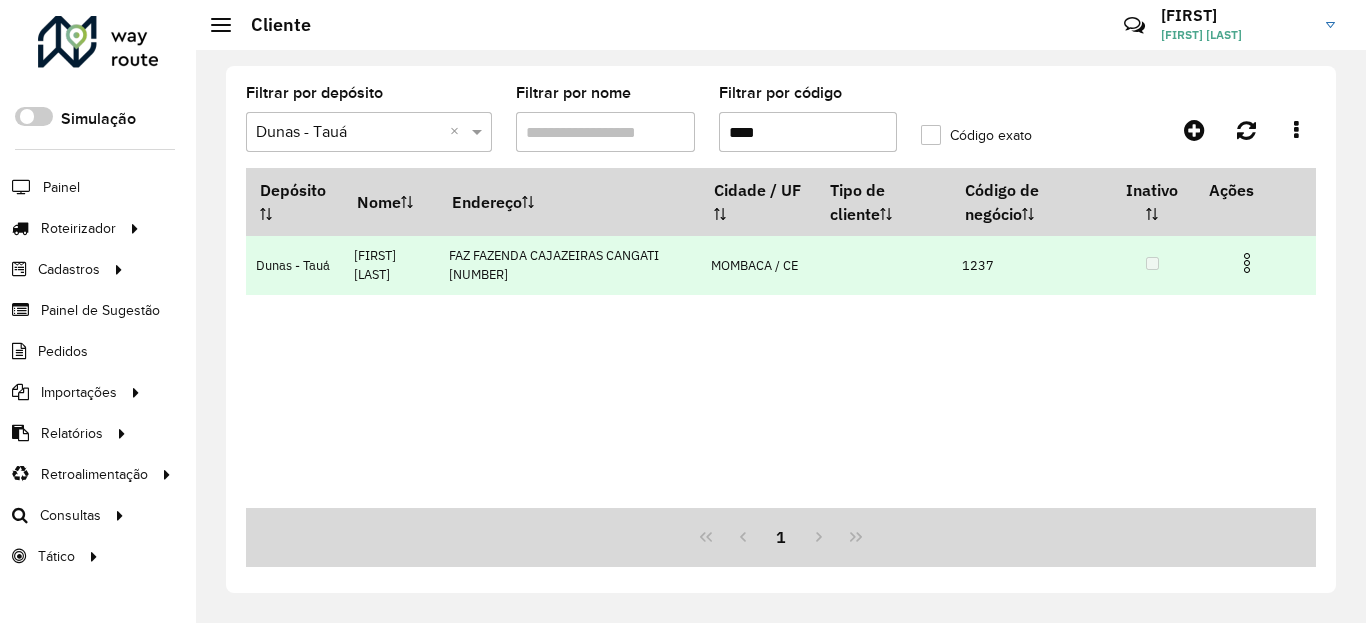 click at bounding box center (1247, 263) 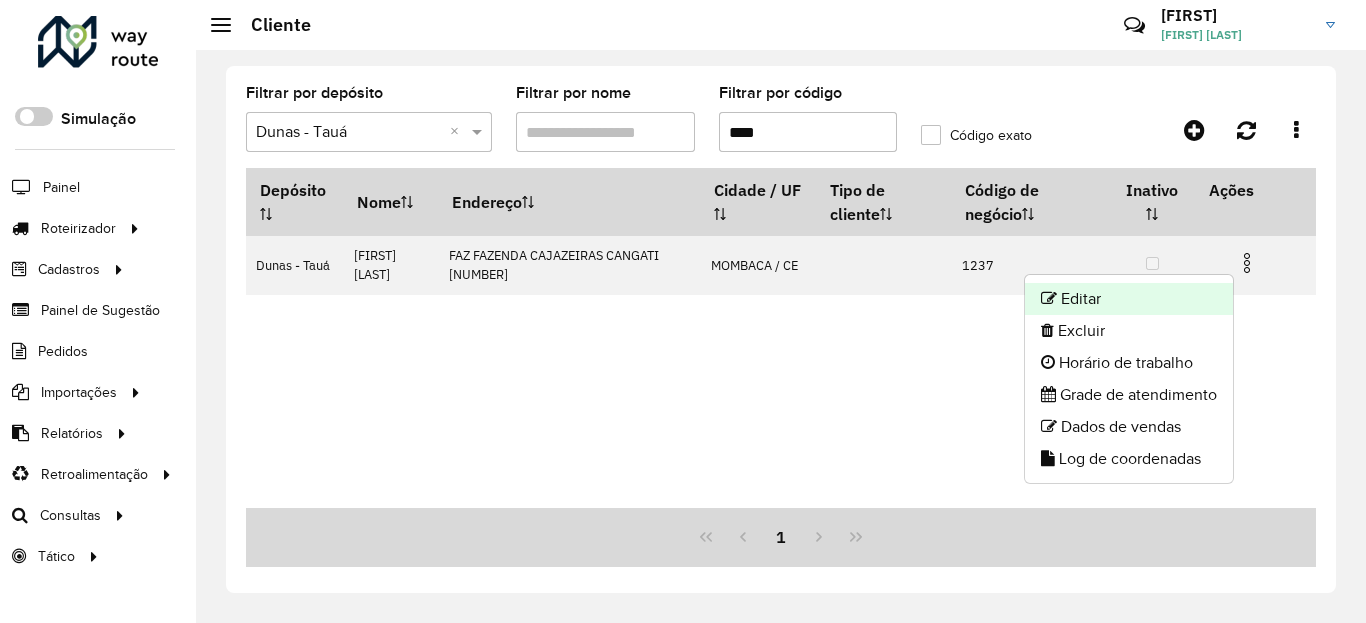 click on "Editar" 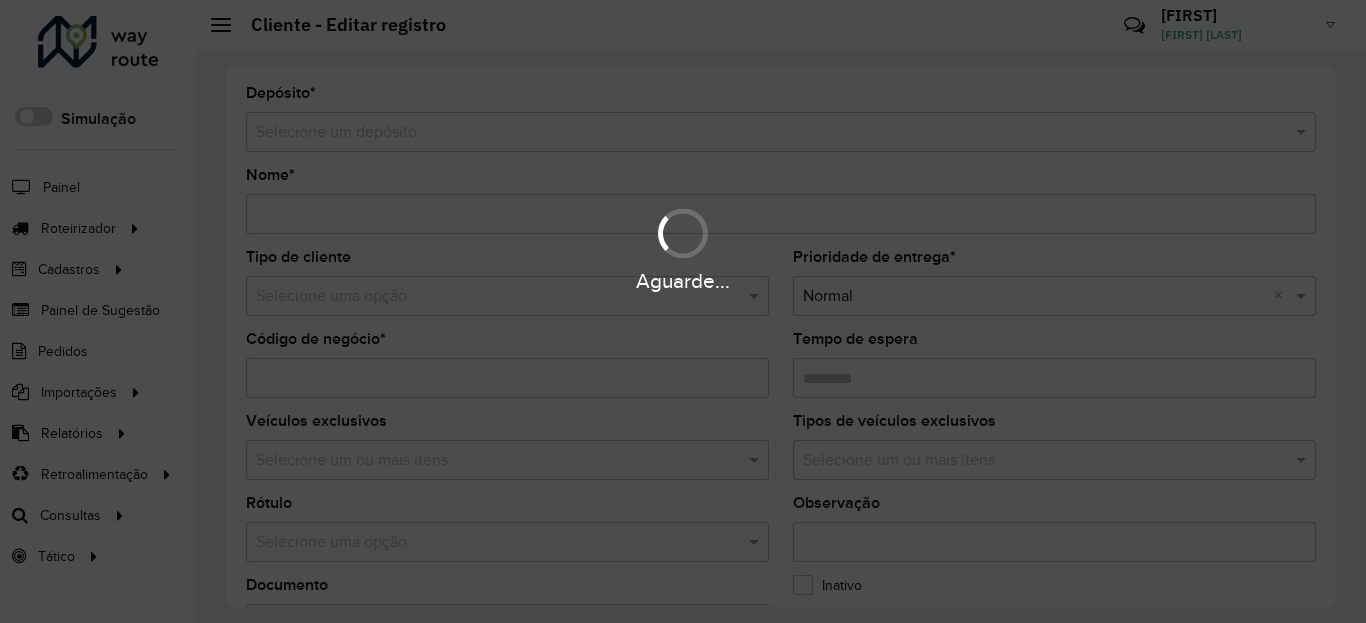 type on "**********" 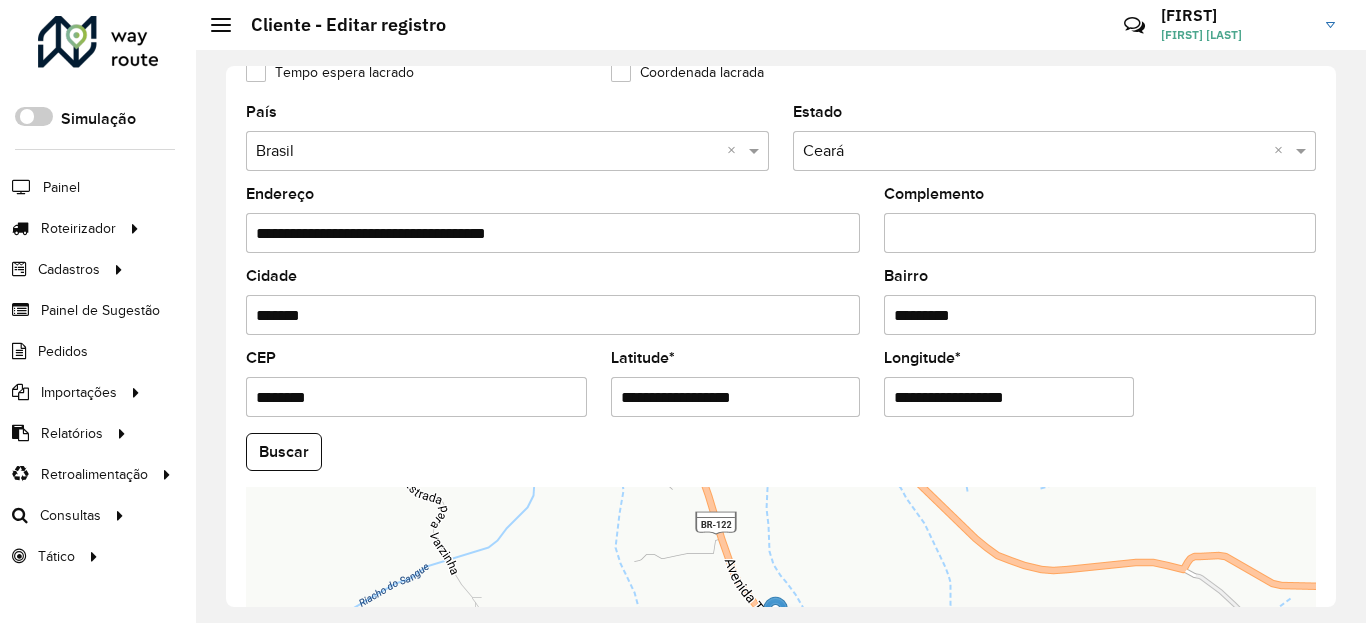 scroll, scrollTop: 865, scrollLeft: 0, axis: vertical 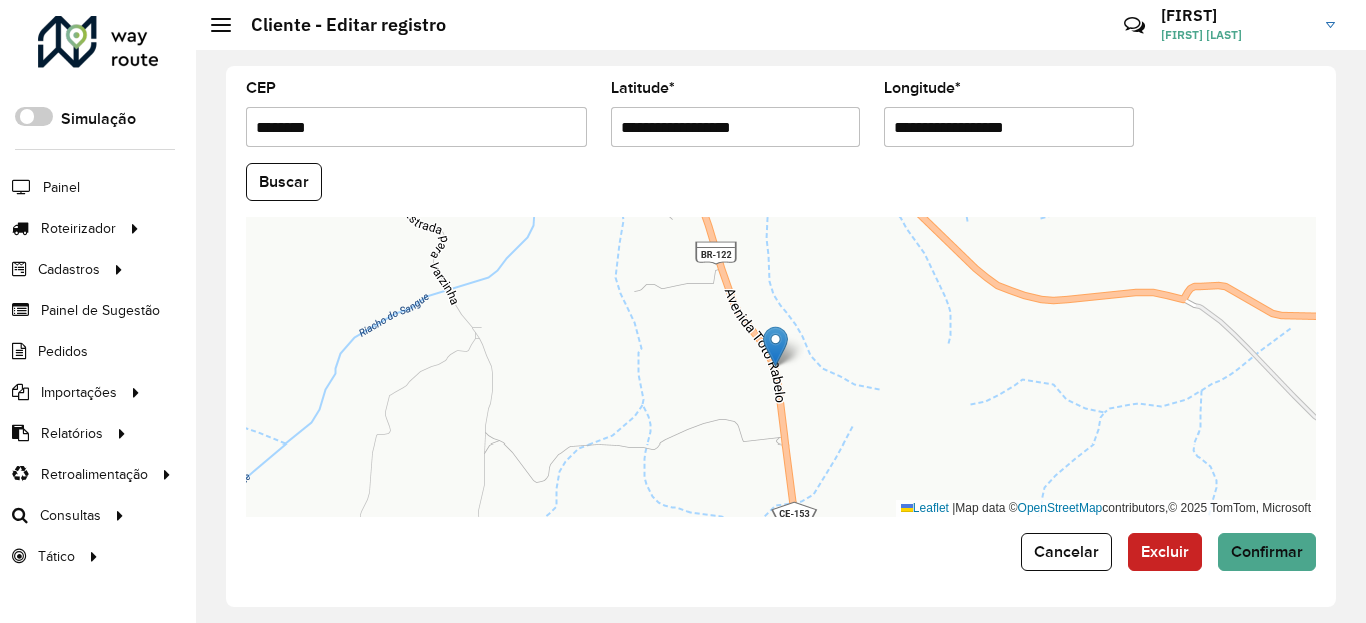 click on "**********" at bounding box center [736, 127] 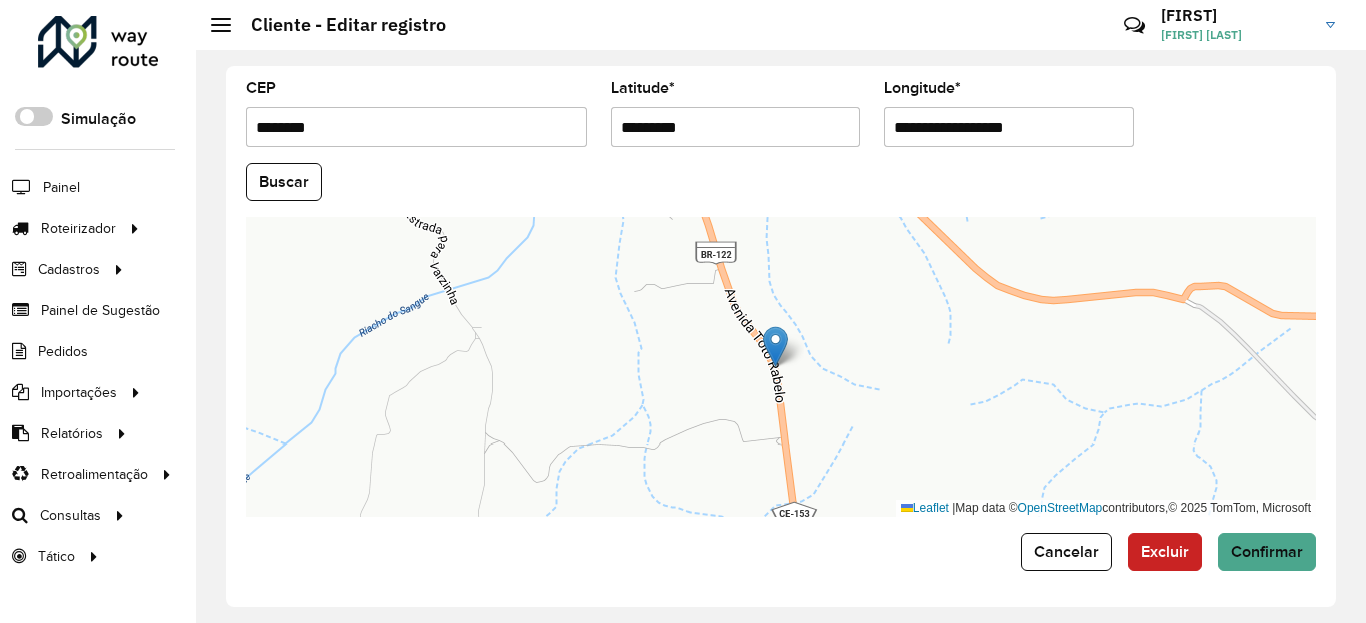 type on "*********" 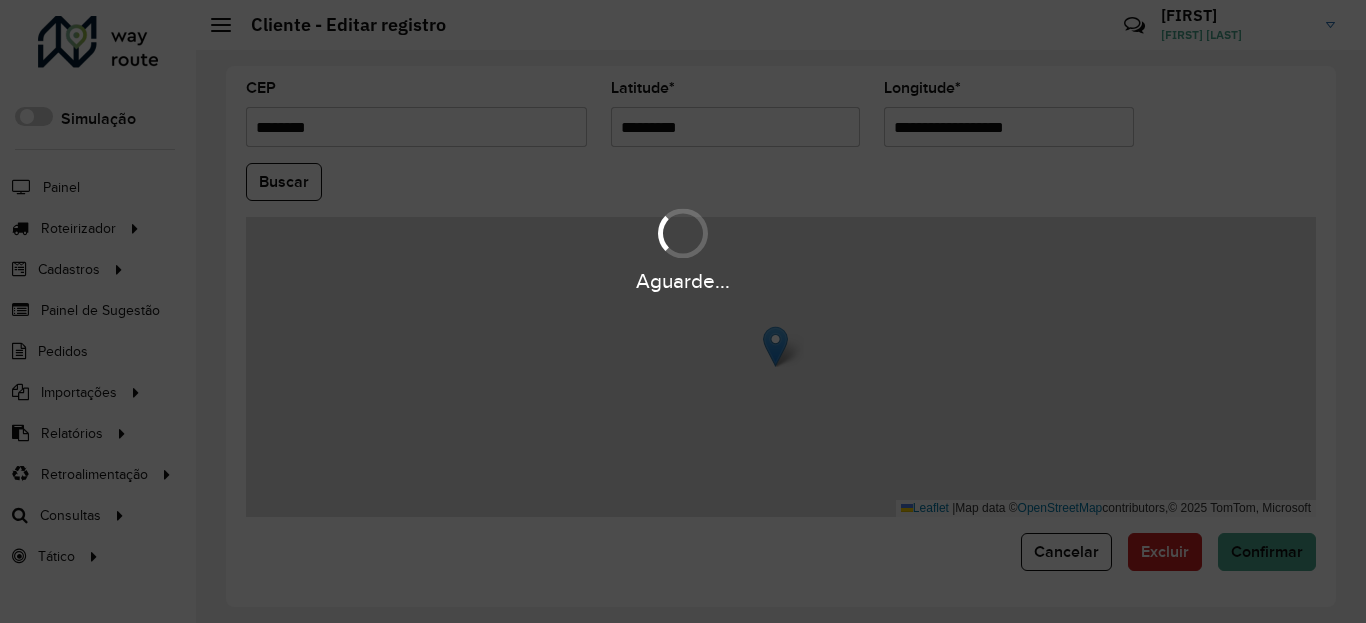 click on "Aguarde...  Pop-up bloqueado!  Seu navegador bloqueou automáticamente a abertura de uma nova janela.   Acesse as configurações e adicione o endereço do sistema a lista de permissão.   Fechar  Roteirizador AmbevTech Simulação Painel Roteirizador Entregas Vendas Cadastros Checkpoint Classificações de venda Cliente Condição de pagamento Consulta de setores Depósito Disponibilidade de veículos Fator tipo de produto Gabarito planner Grupo Rota Fator Tipo Produto Grupo de Depósito Grupo de rotas exclusiva Grupo de setores Jornada Jornada RN Layout integração Modelo Motorista Multi Depósito Painel de sugestão Parada Pedágio Perfil de Vendedor Ponto de apoio Ponto de apoio FAD Prioridade pedido Produto Restrição de Atendimento Planner Rodízio de placa Rota exclusiva FAD Rótulo Setor Setor Planner Tempo de parada de refeição Tipo de cliente Tipo de veículo Tipo de veículo RN Transportadora Usuário Vendedor Veículo Painel de Sugestão Pedidos Importações Classificação e volume de venda" at bounding box center [683, 311] 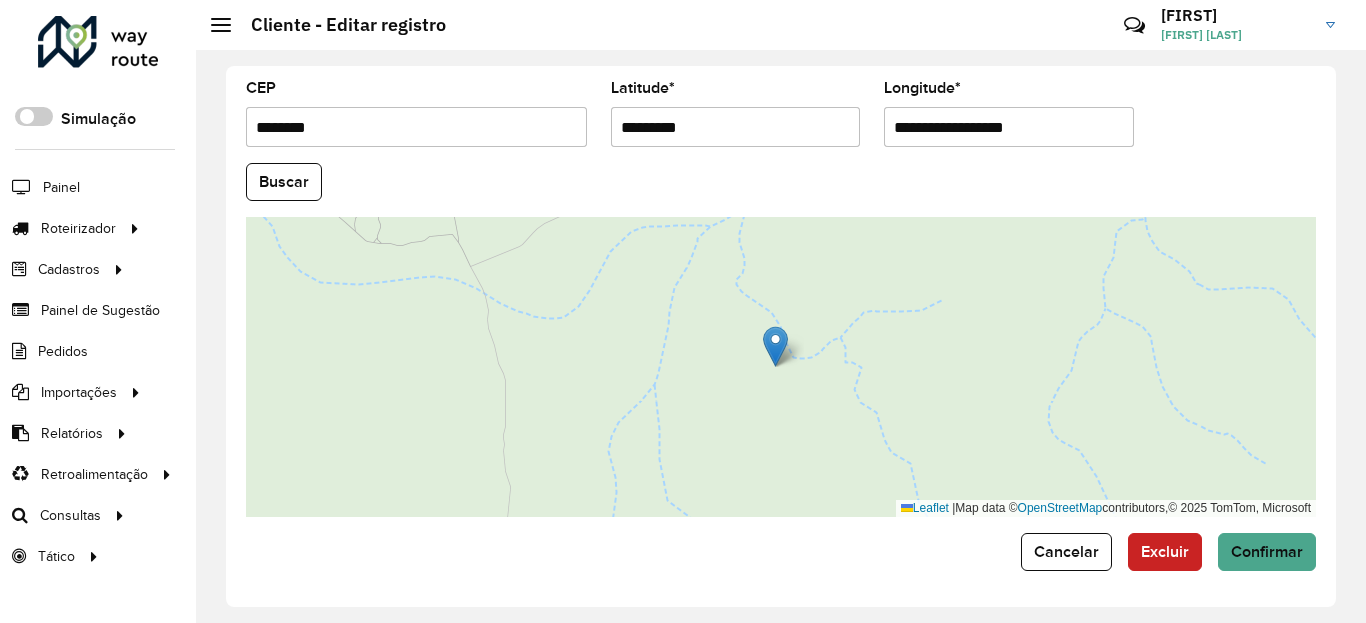 click on "**********" at bounding box center [1009, 127] 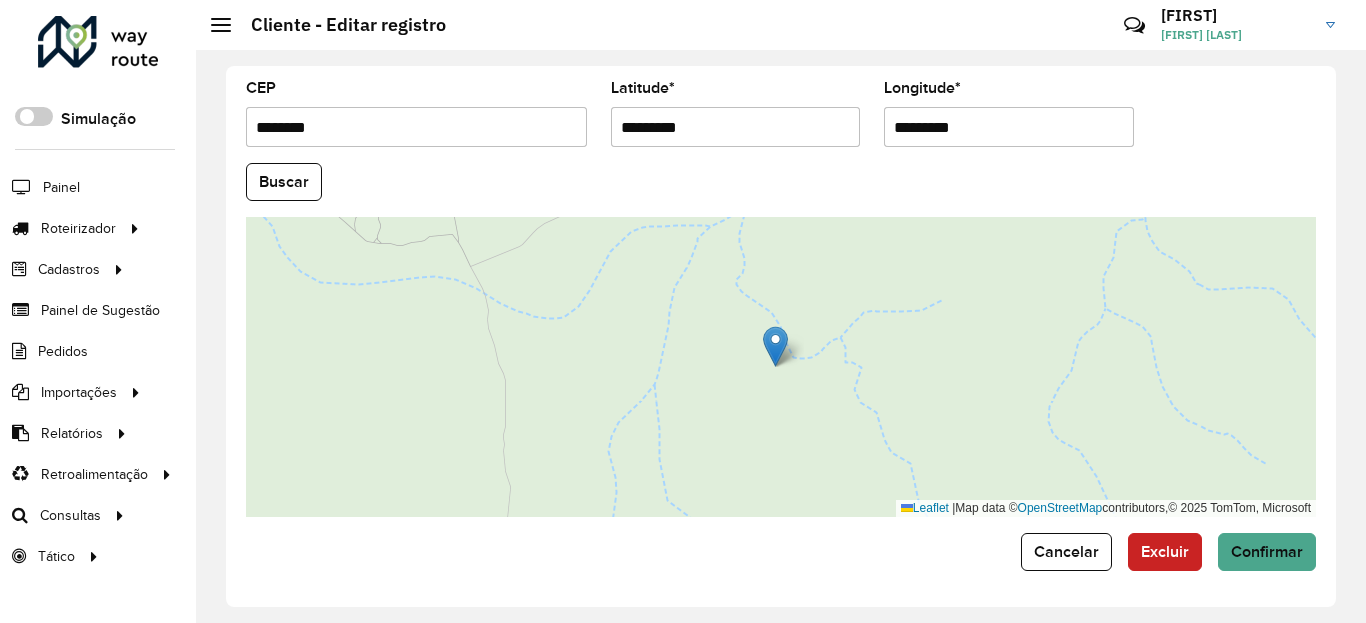type on "*********" 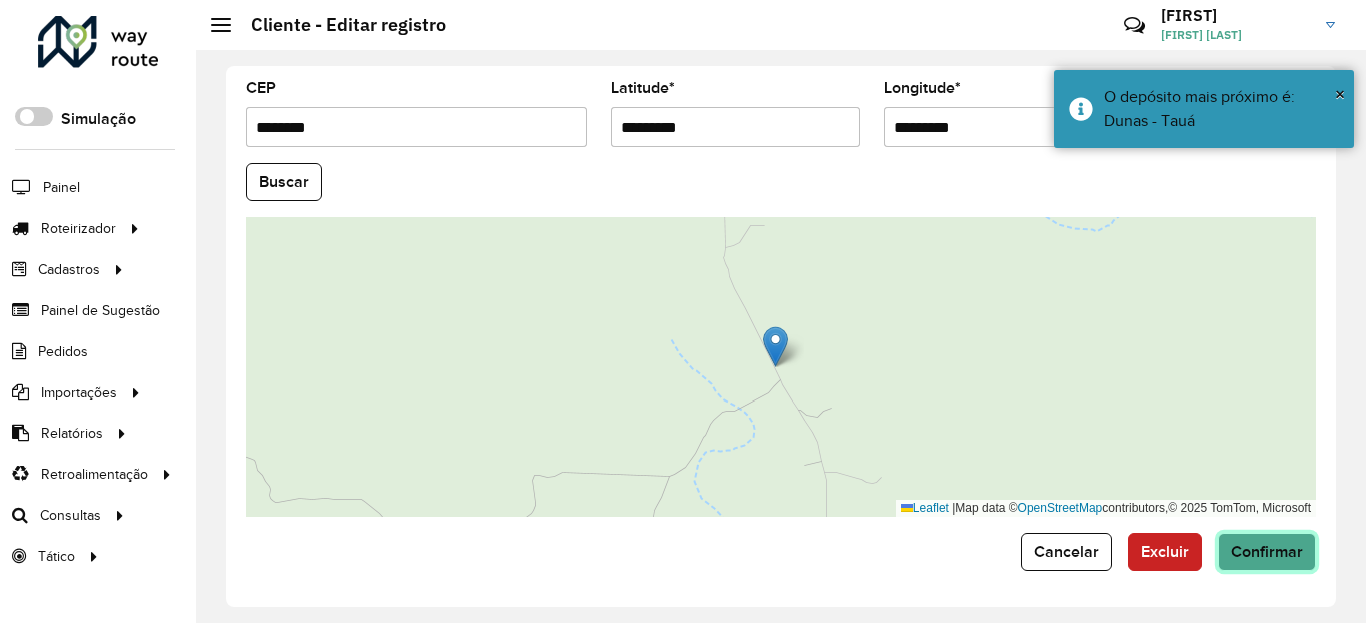 click on "Confirmar" 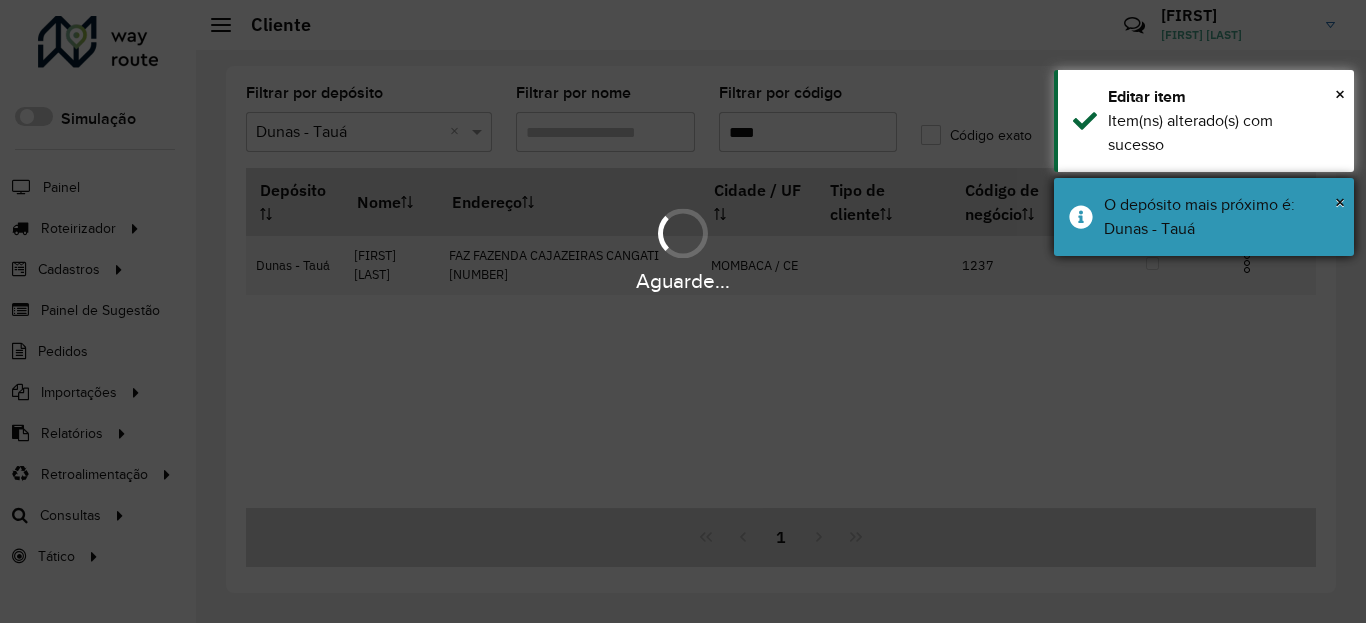 click on "O depósito mais próximo é: Dunas - Tauá" at bounding box center (1221, 217) 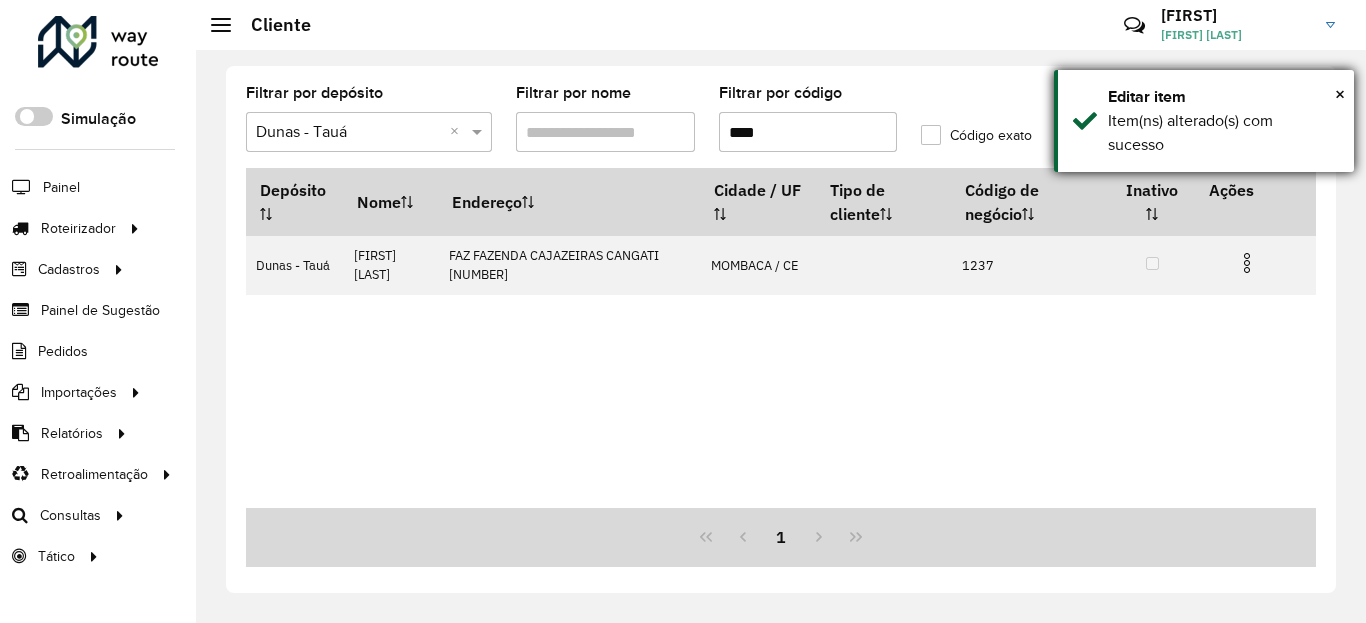 click on "Item(ns) alterado(s) com sucesso" at bounding box center [1223, 133] 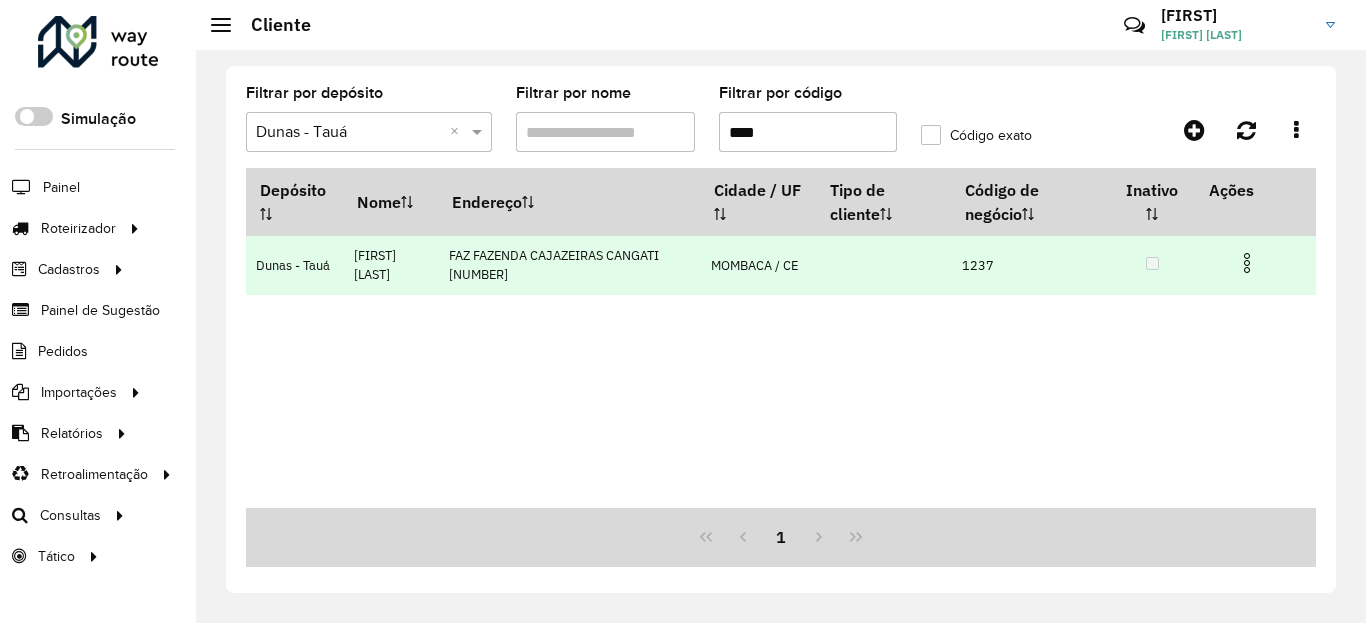 click at bounding box center (1247, 263) 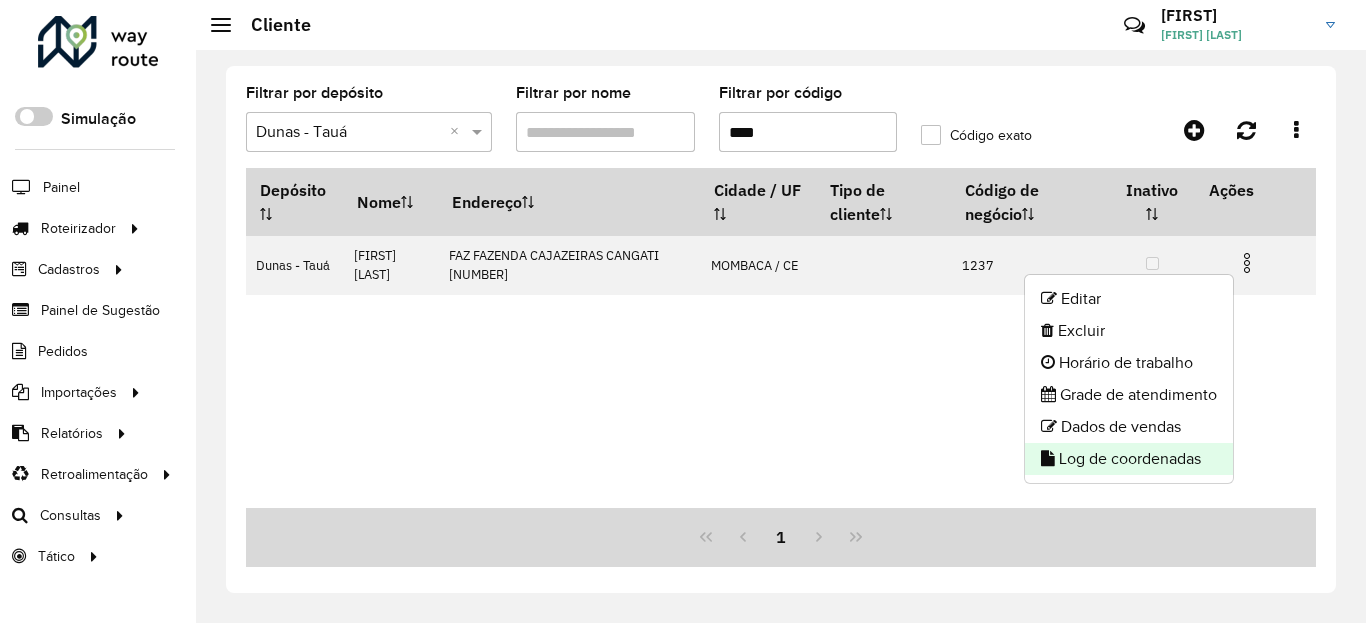 click on "Log de coordenadas" 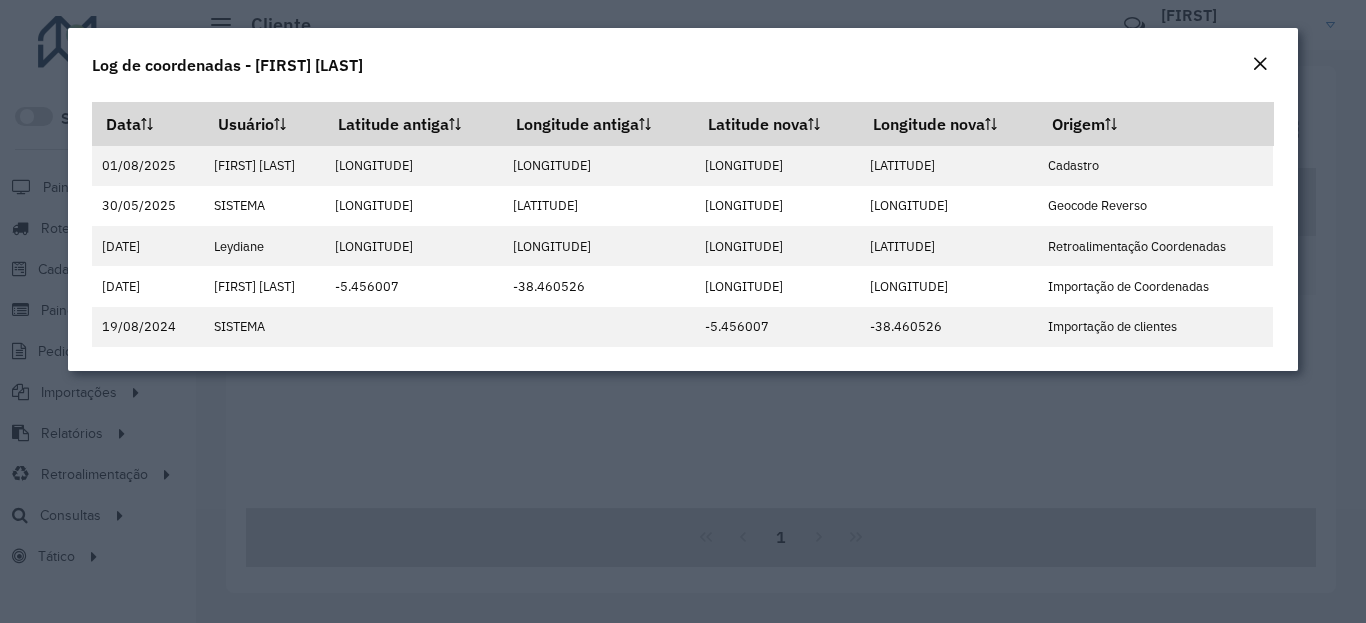 click 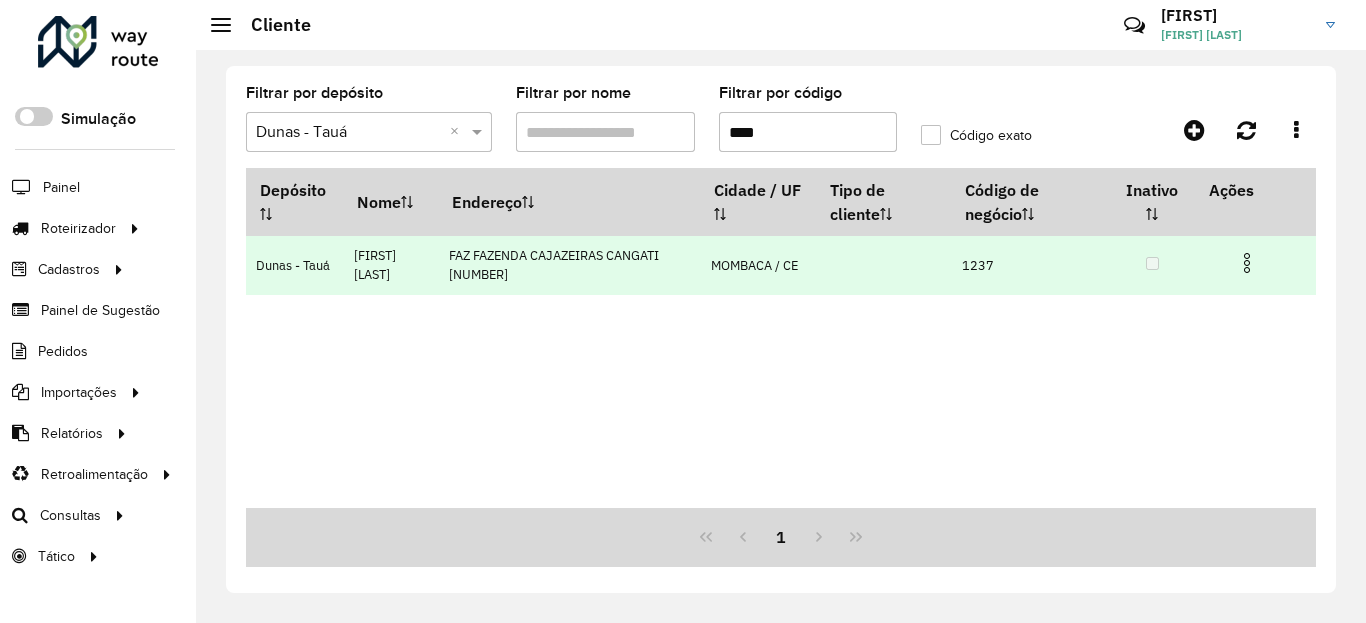 click at bounding box center (1247, 263) 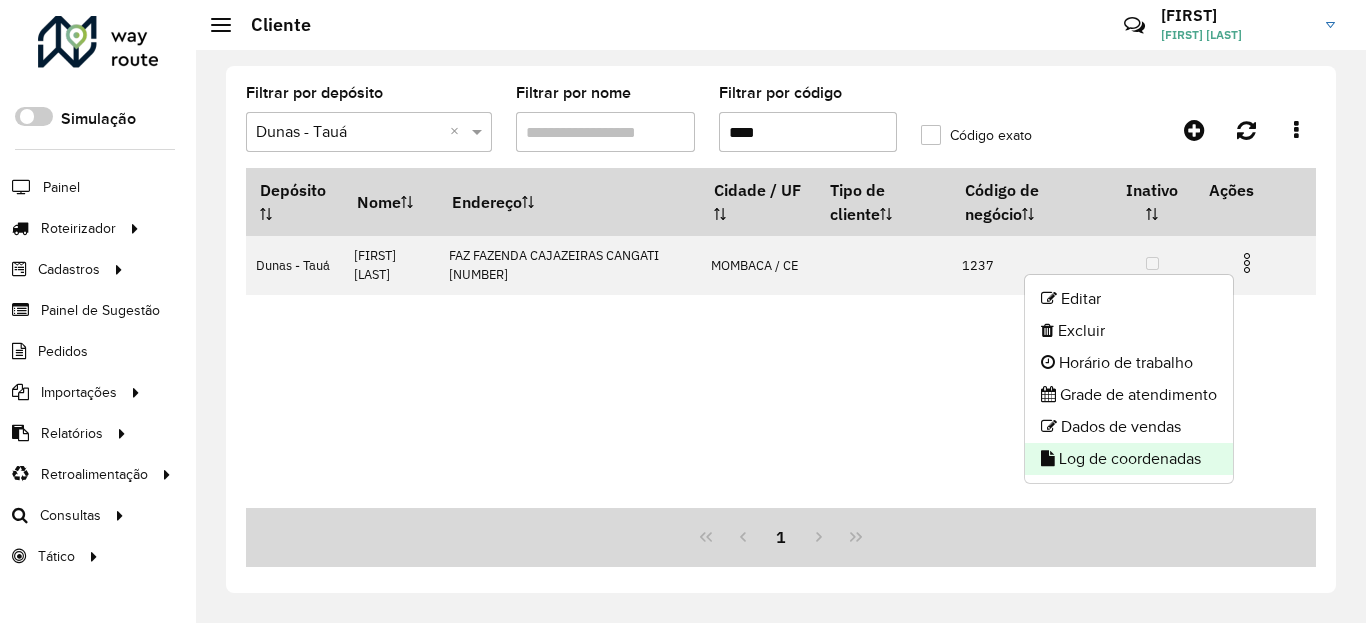 click on "Log de coordenadas" 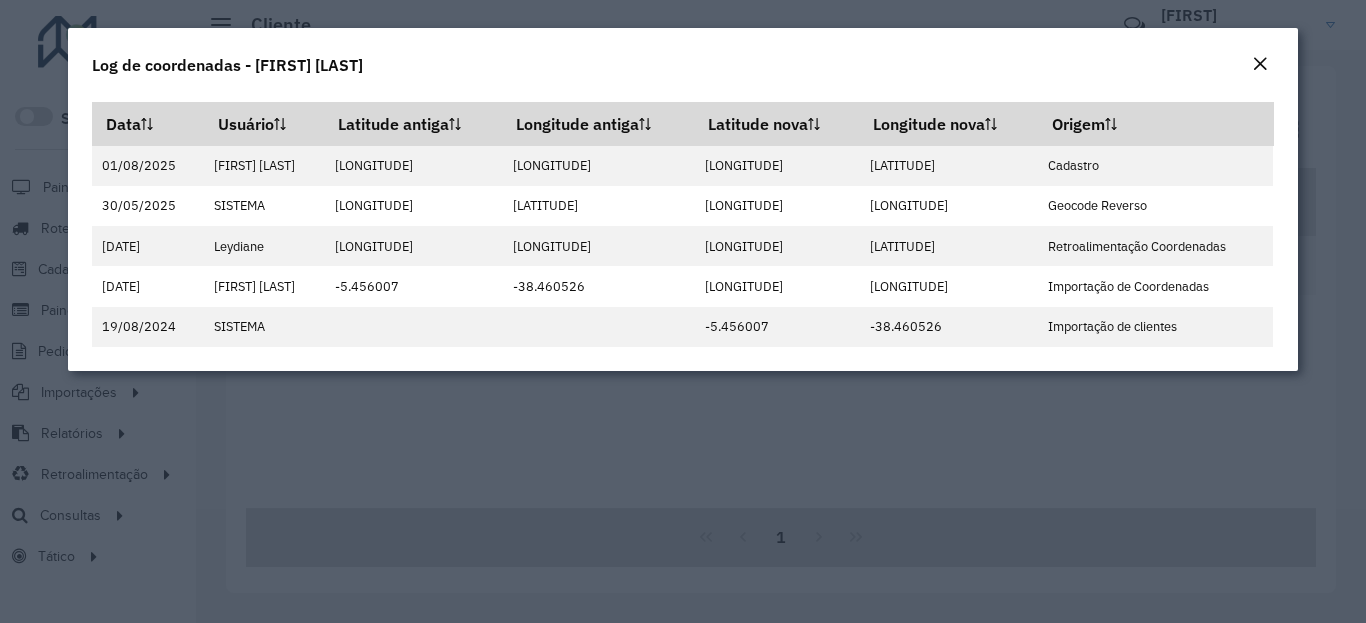 click 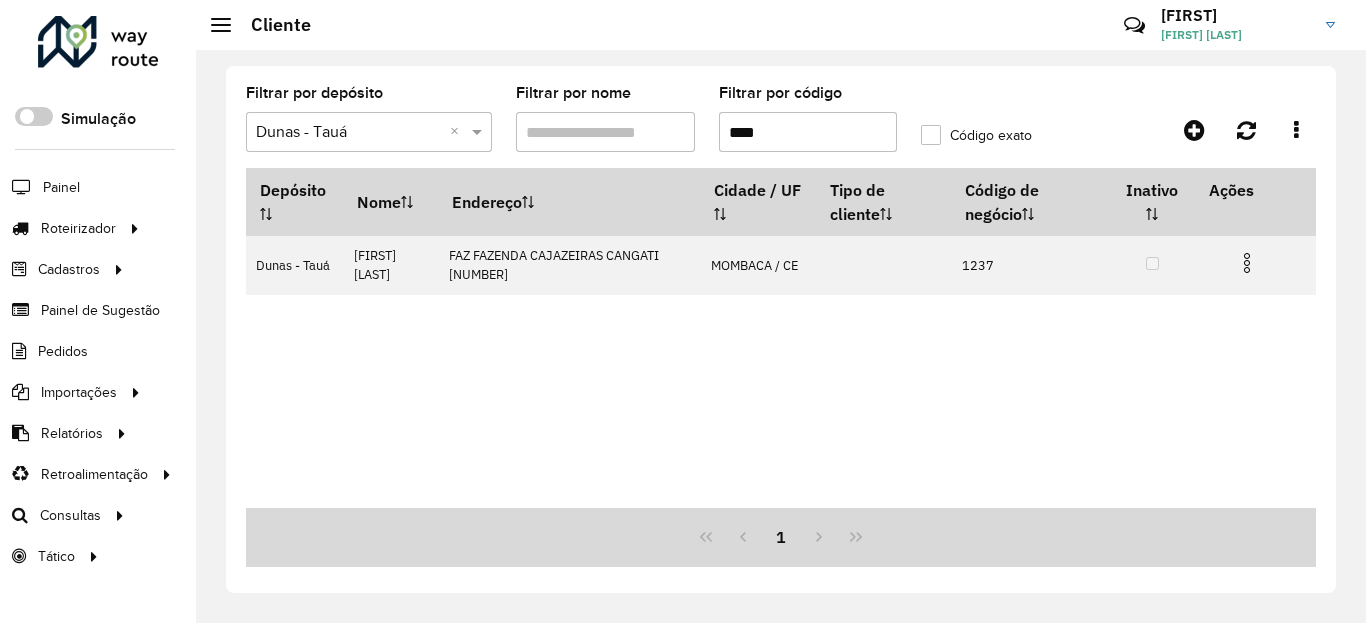 click on "****" at bounding box center (808, 132) 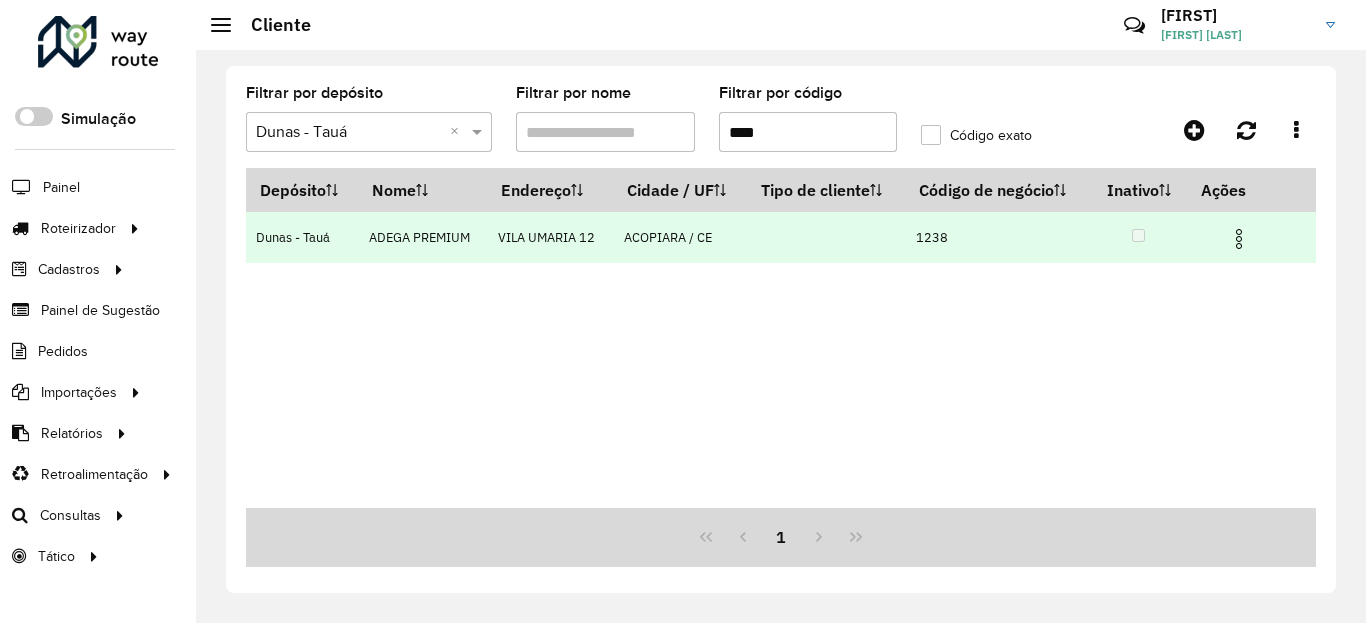 drag, startPoint x: 1248, startPoint y: 239, endPoint x: 1230, endPoint y: 253, distance: 22.803509 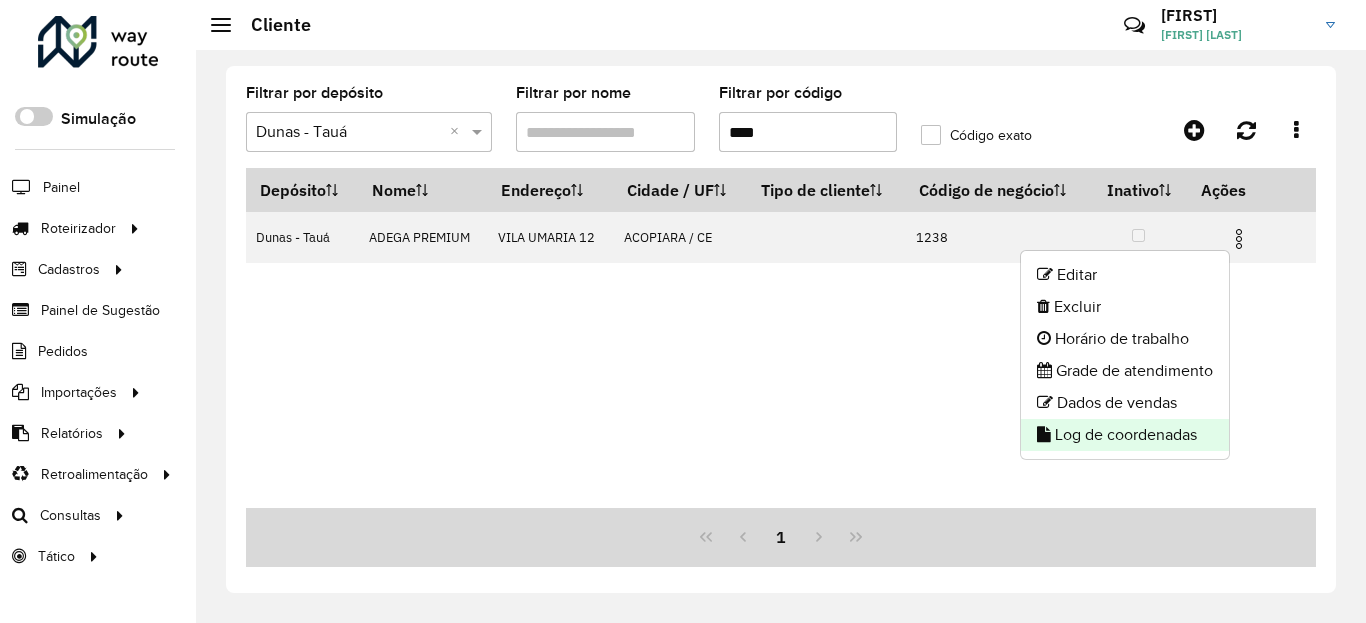 click on "Log de coordenadas" 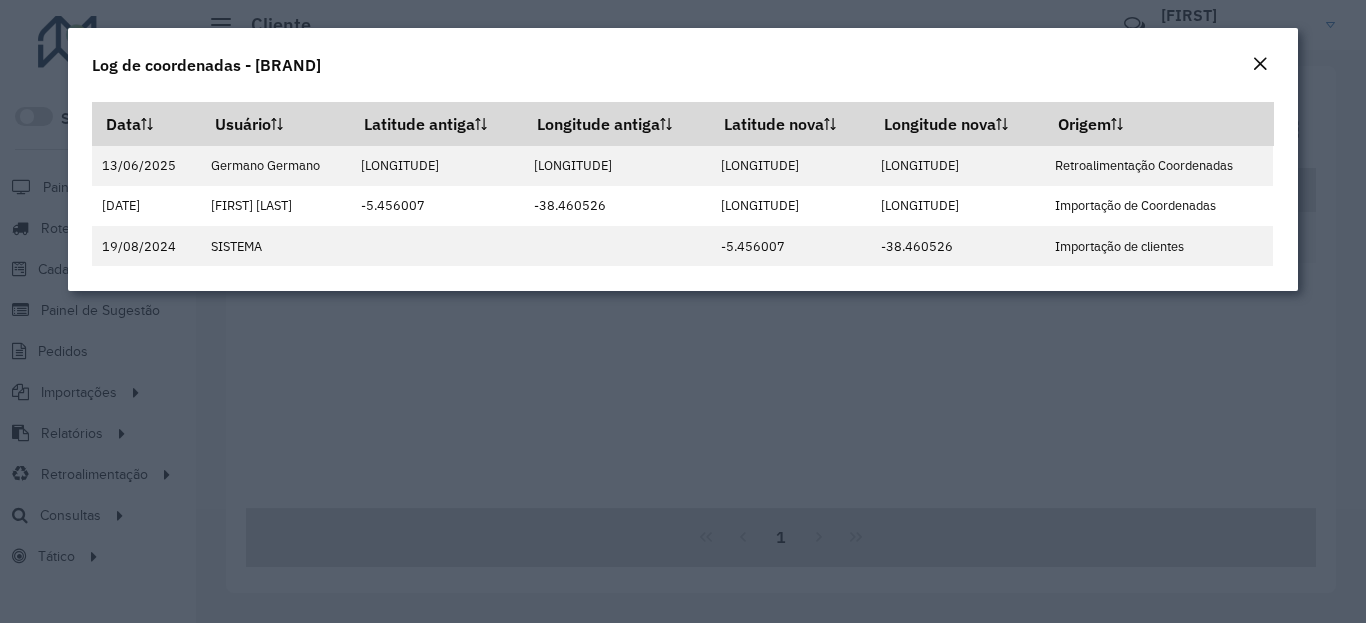click on "Log de coordenadas - [BRAND]" 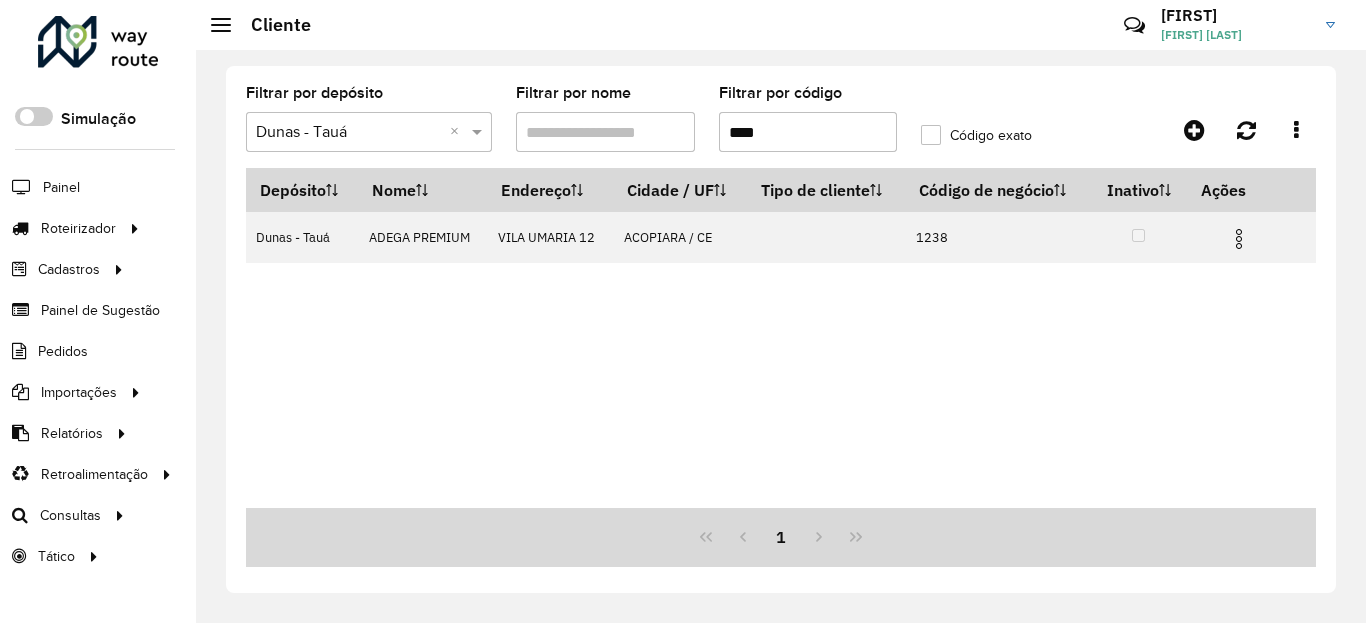 click on "****" at bounding box center (808, 132) 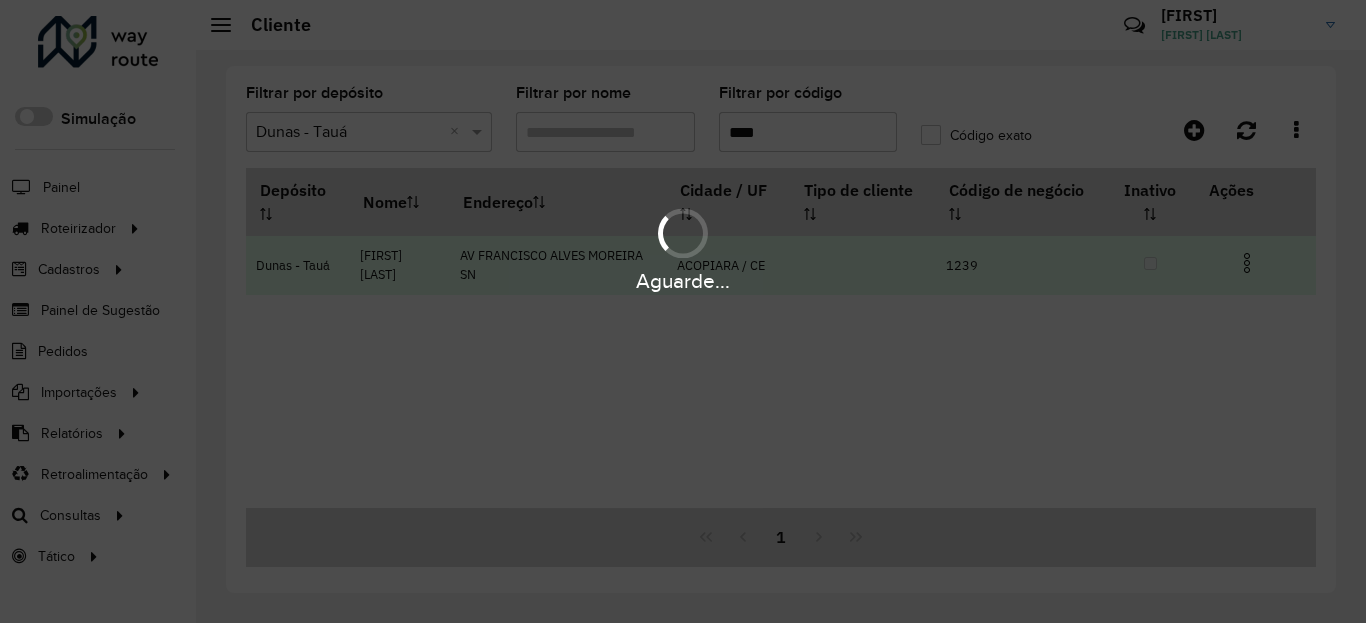 type on "****" 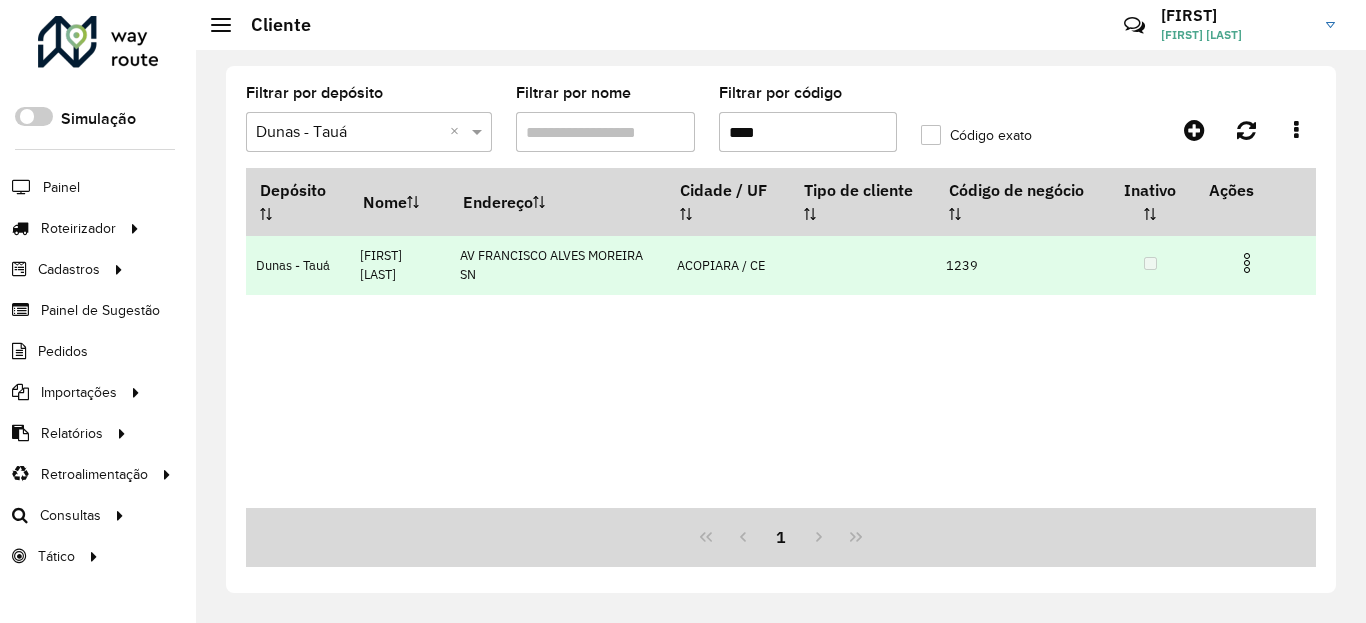 click at bounding box center [1247, 263] 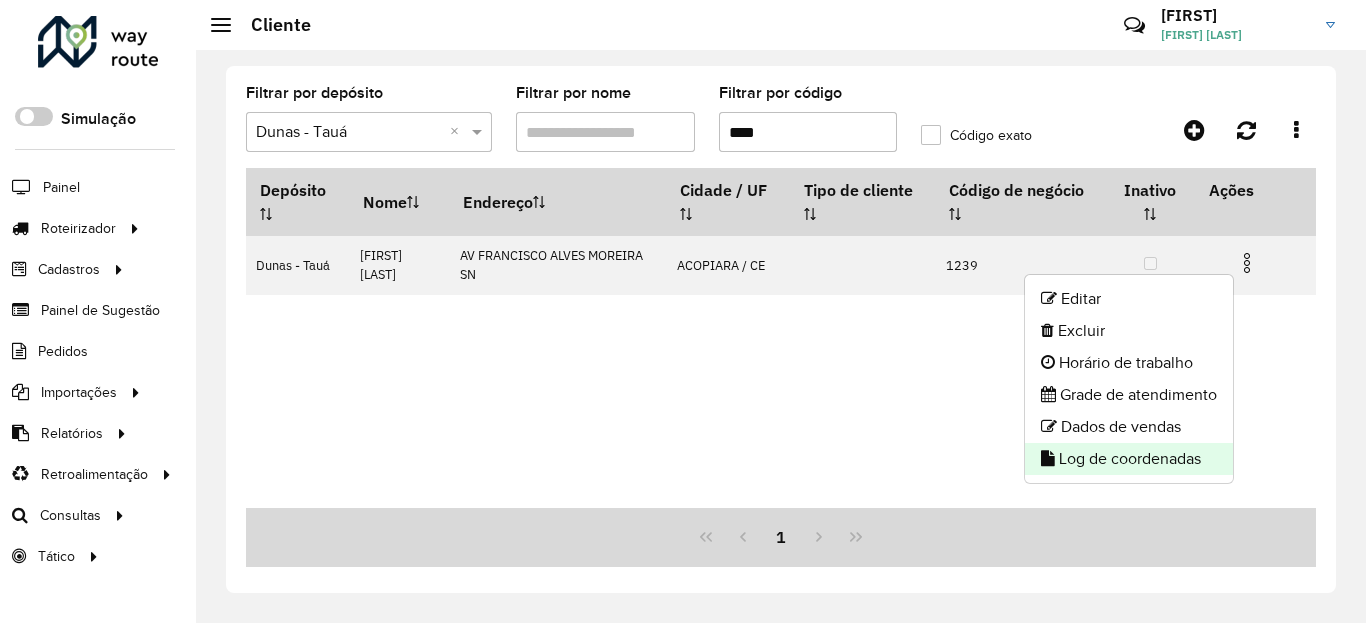 click on "Log de coordenadas" 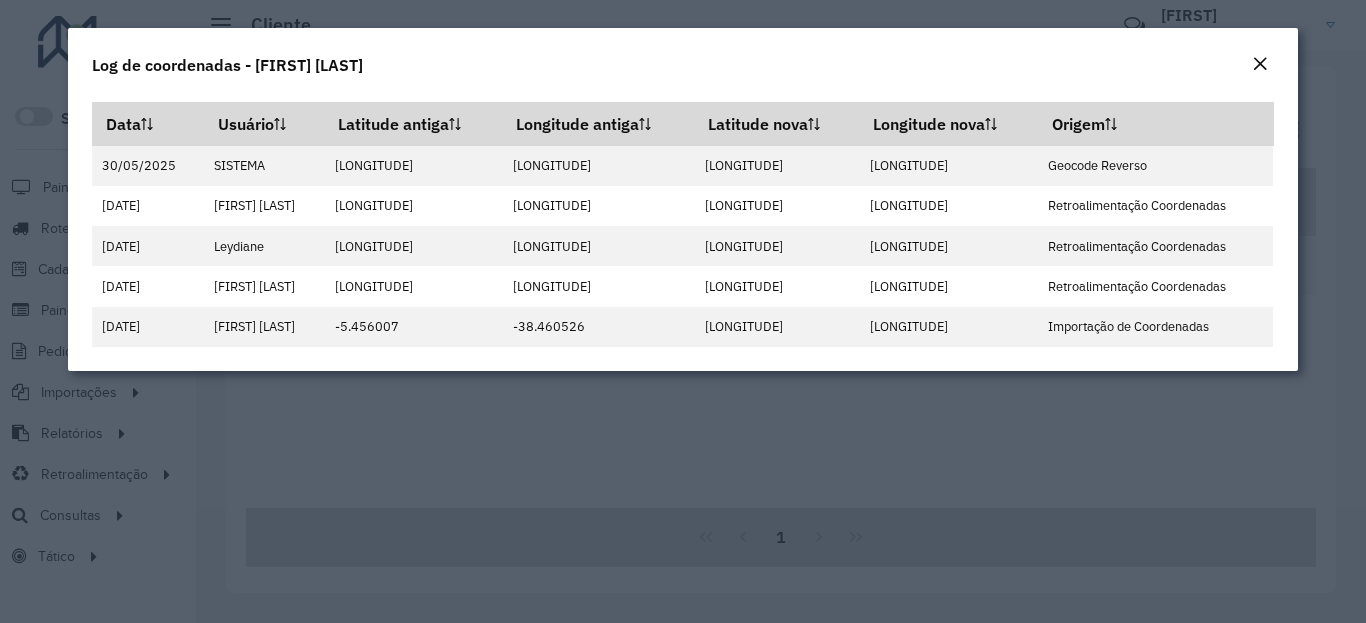 click 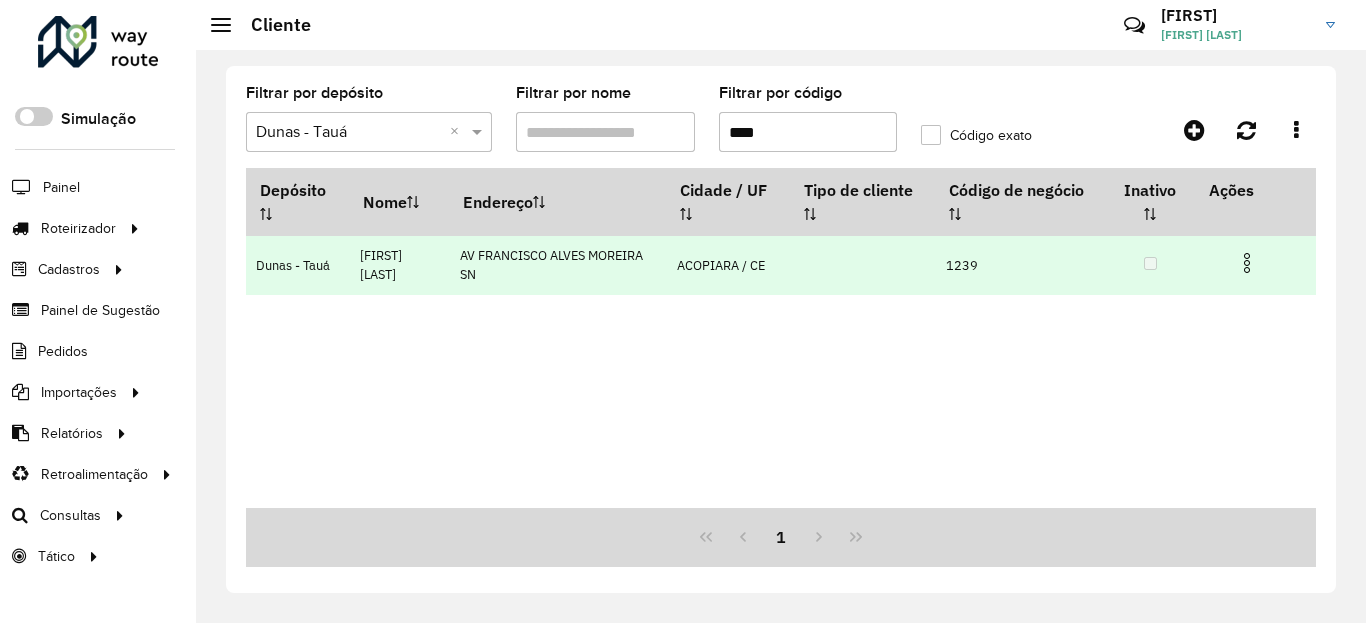 click at bounding box center (1247, 263) 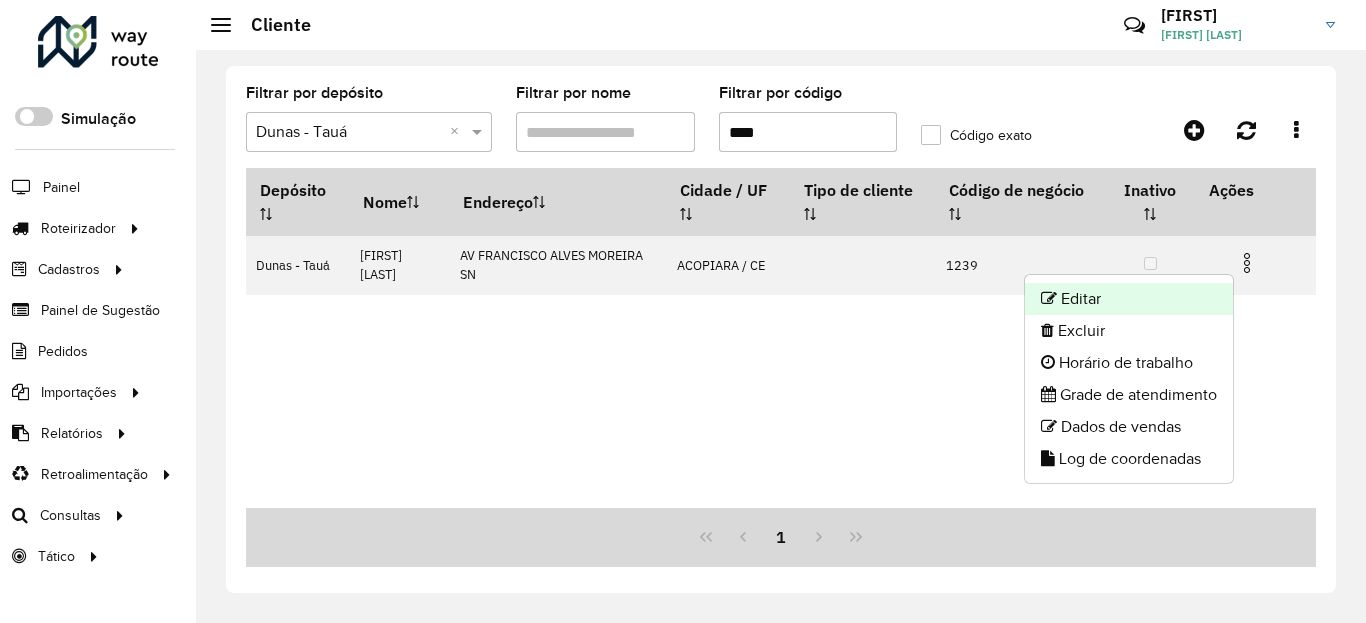 click on "Editar" 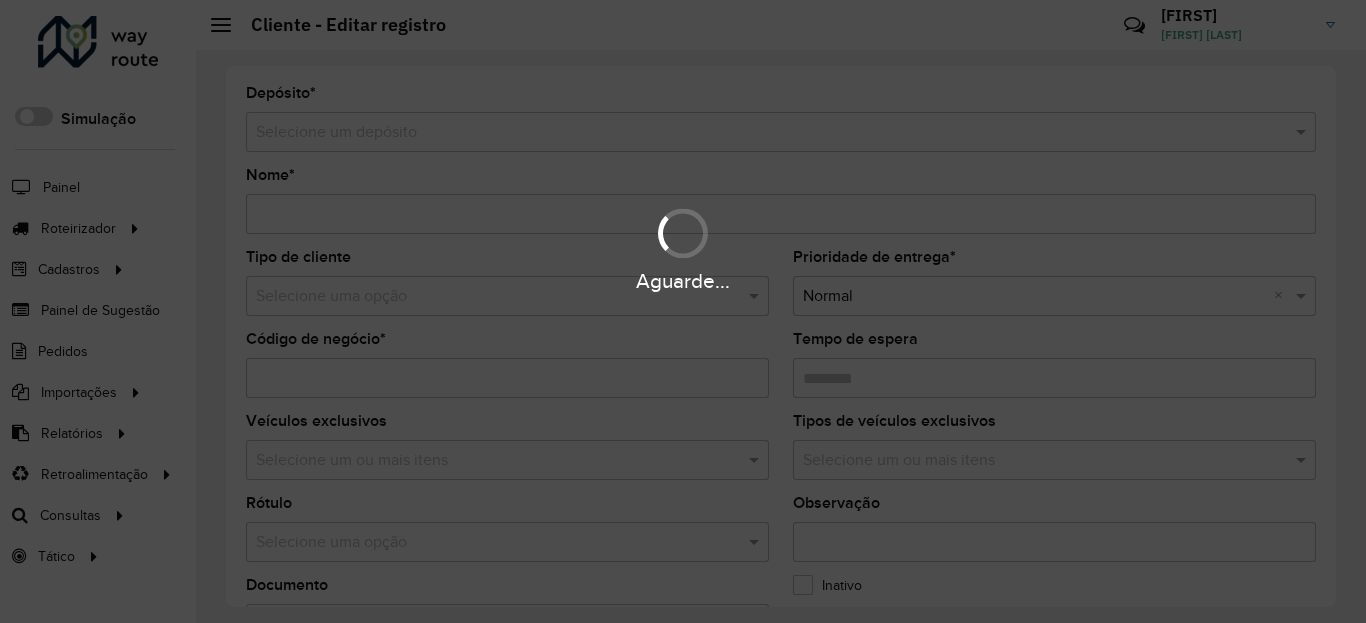 type on "**********" 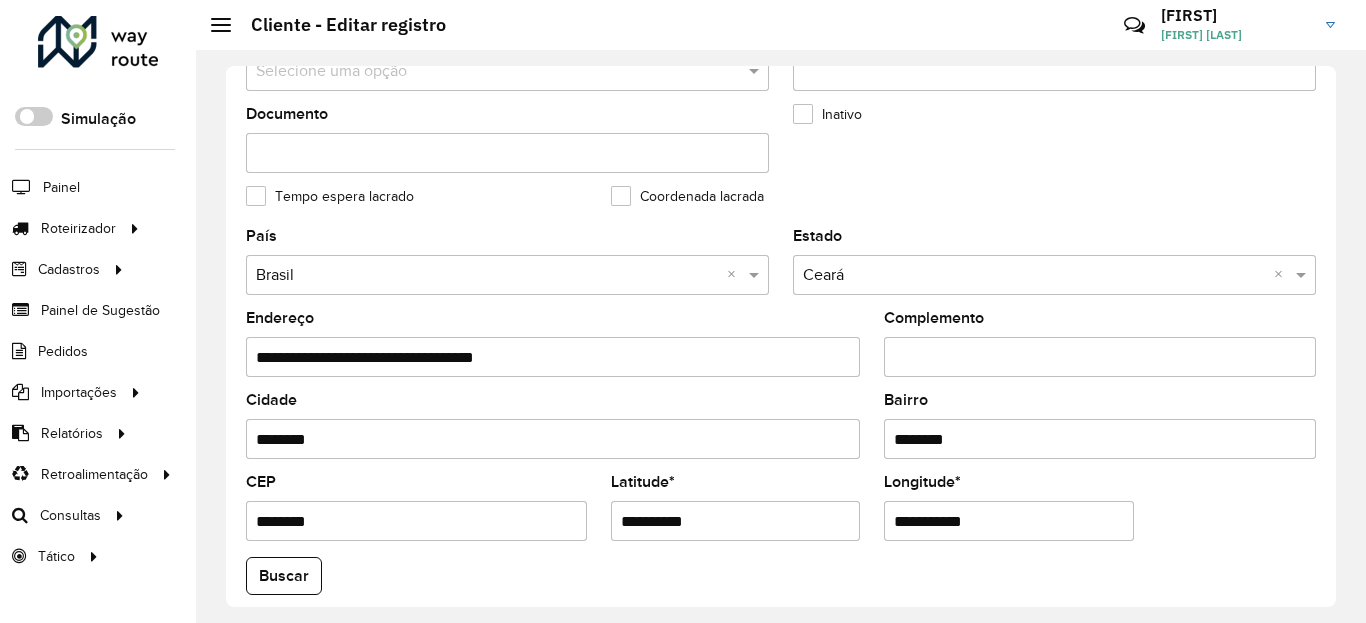 scroll, scrollTop: 600, scrollLeft: 0, axis: vertical 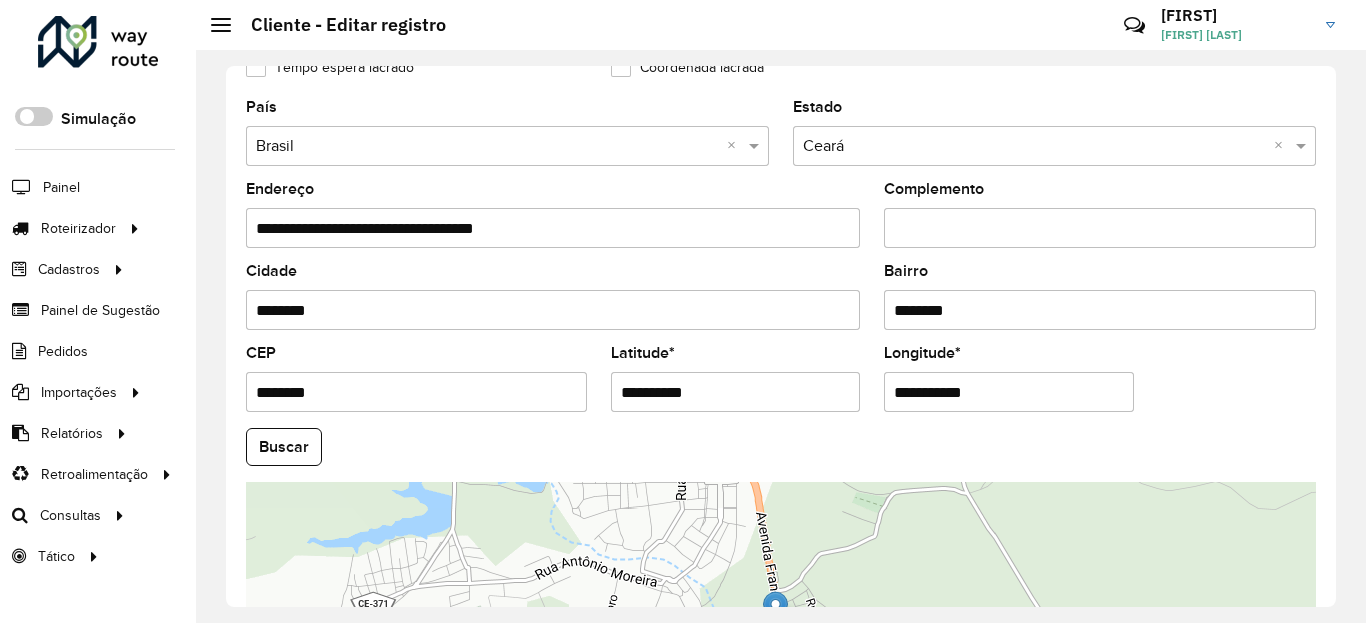click on "**********" at bounding box center [736, 392] 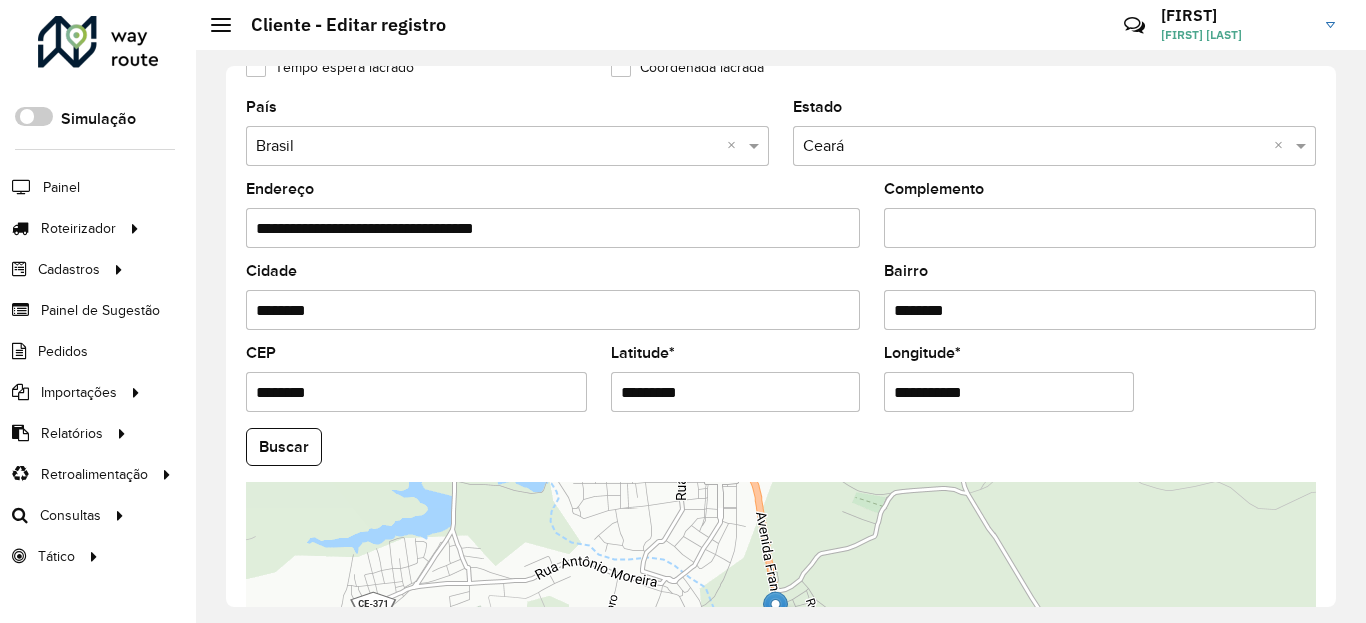 type on "*********" 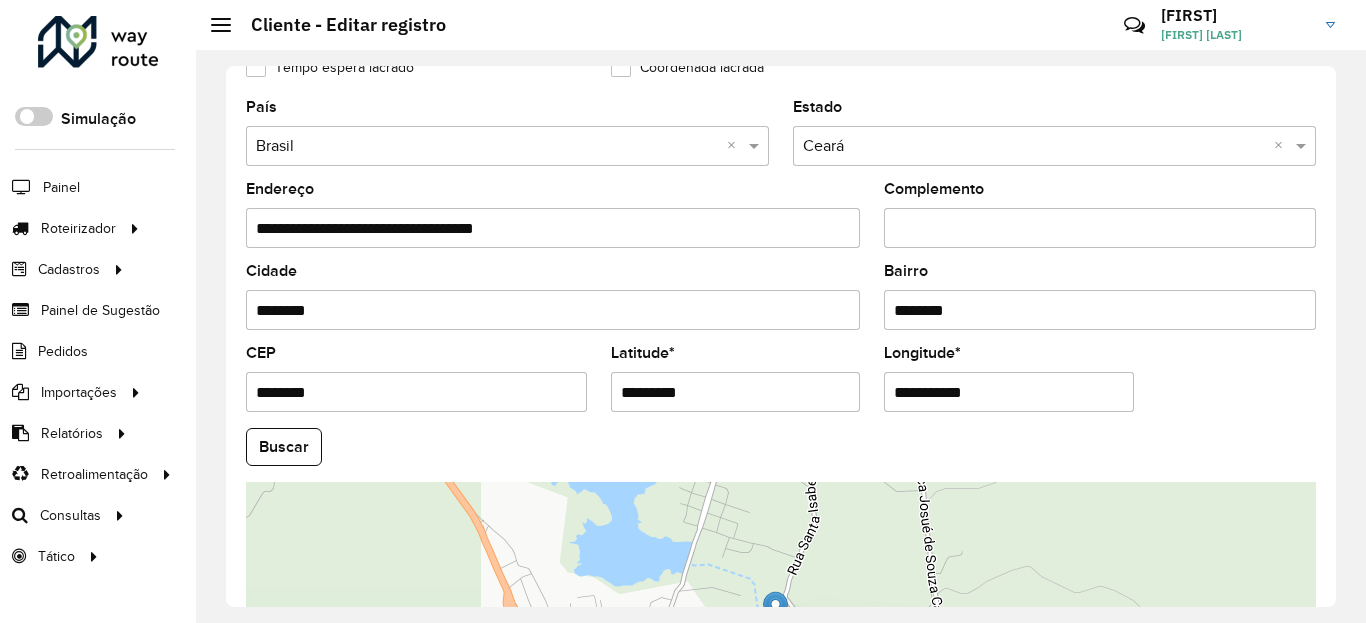 click on "**********" 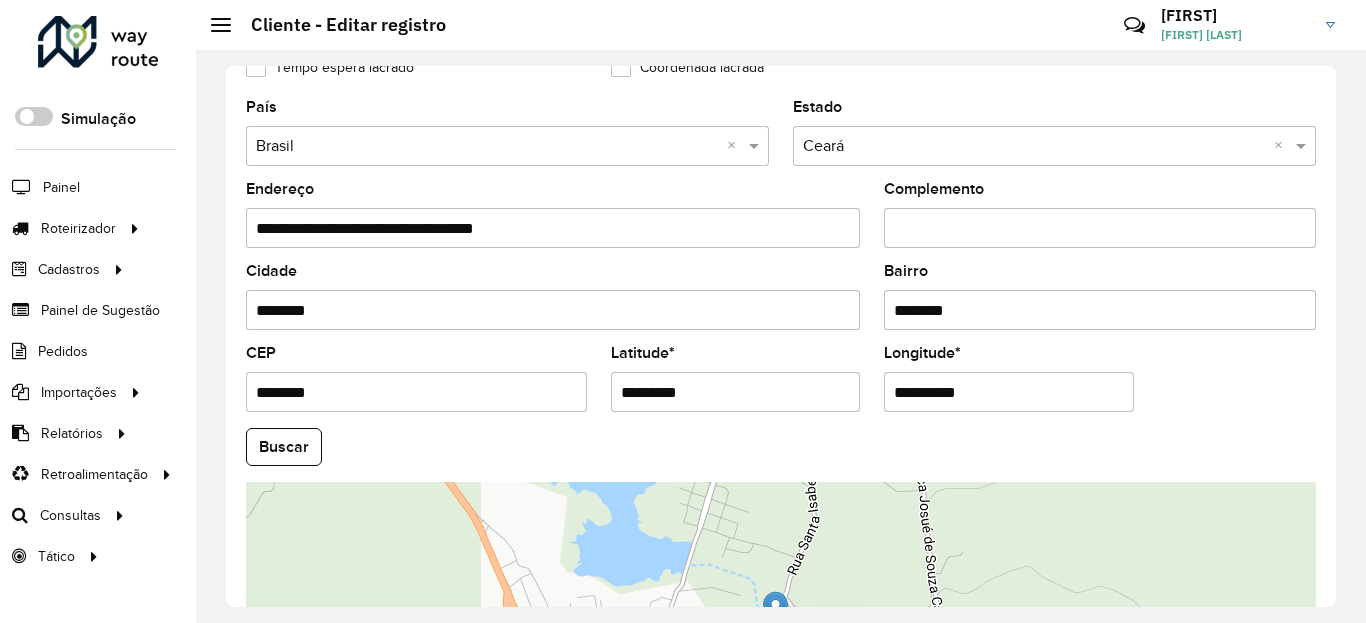 type on "**********" 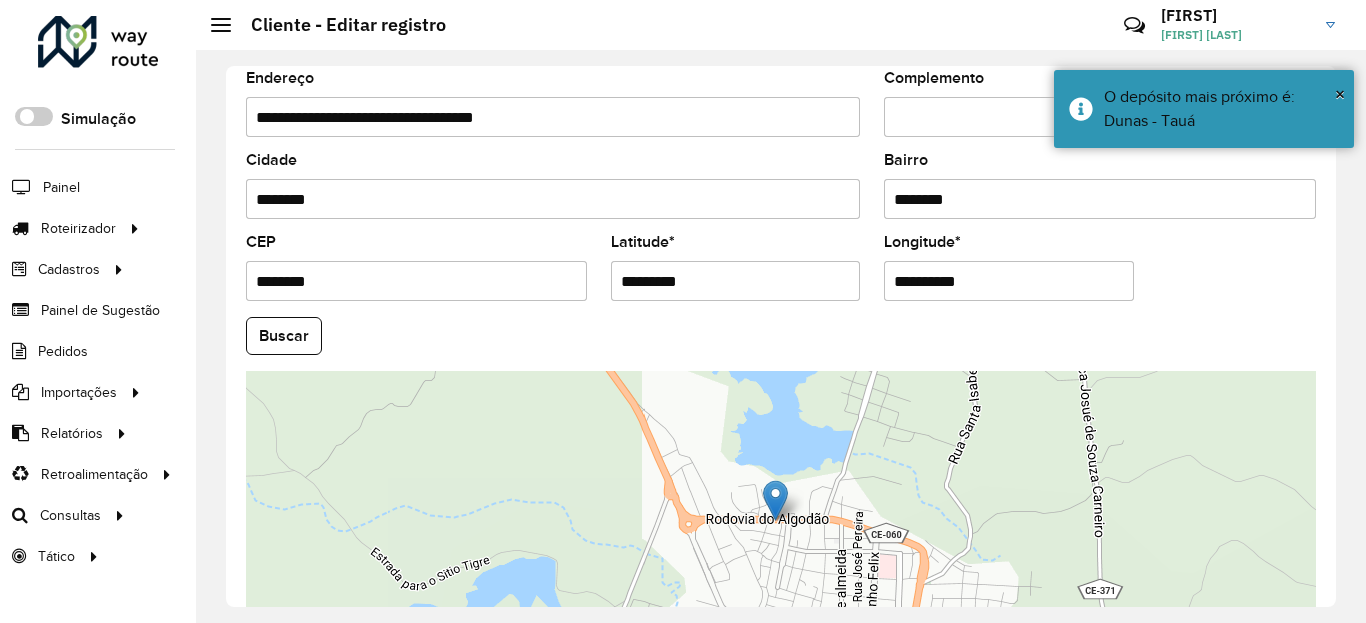 scroll, scrollTop: 840, scrollLeft: 0, axis: vertical 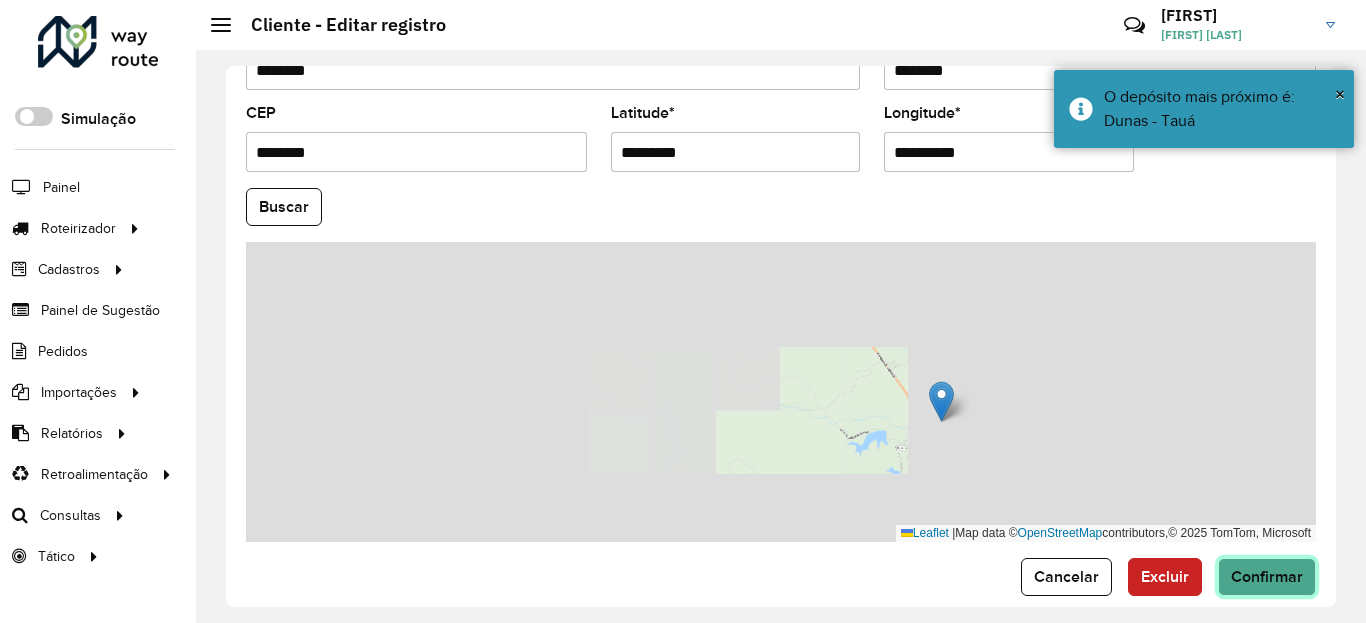 click on "Confirmar" 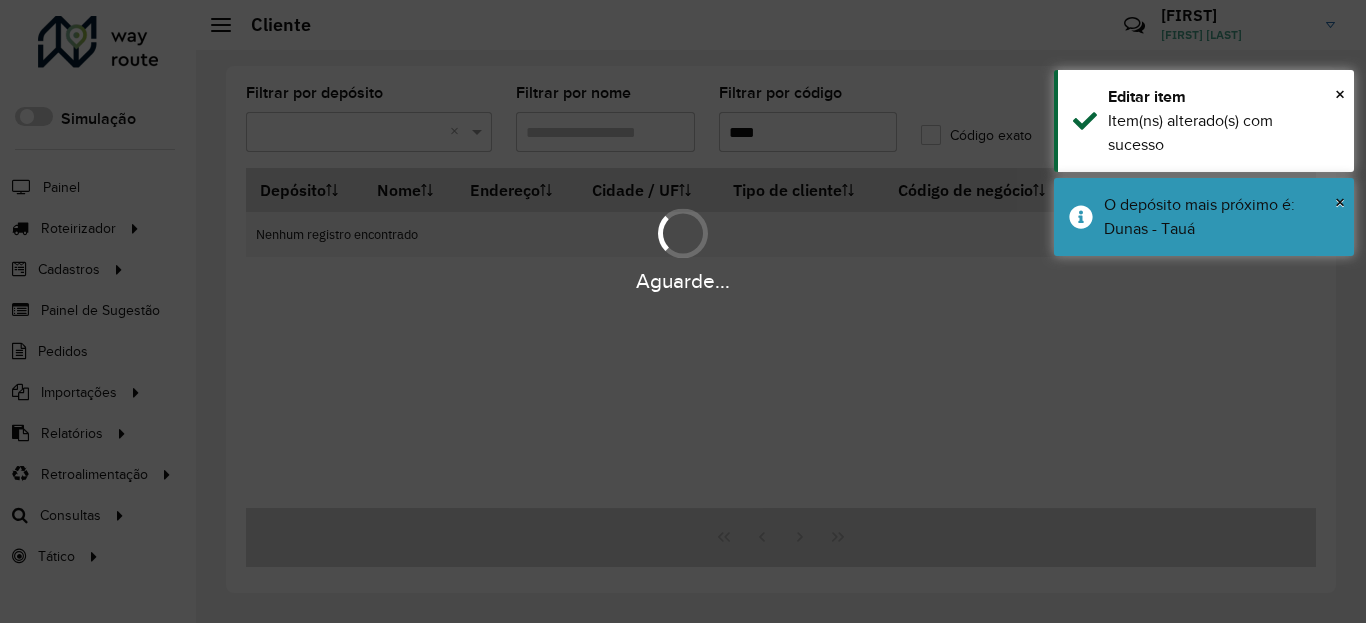 drag, startPoint x: 1134, startPoint y: 221, endPoint x: 1138, endPoint y: 176, distance: 45.17743 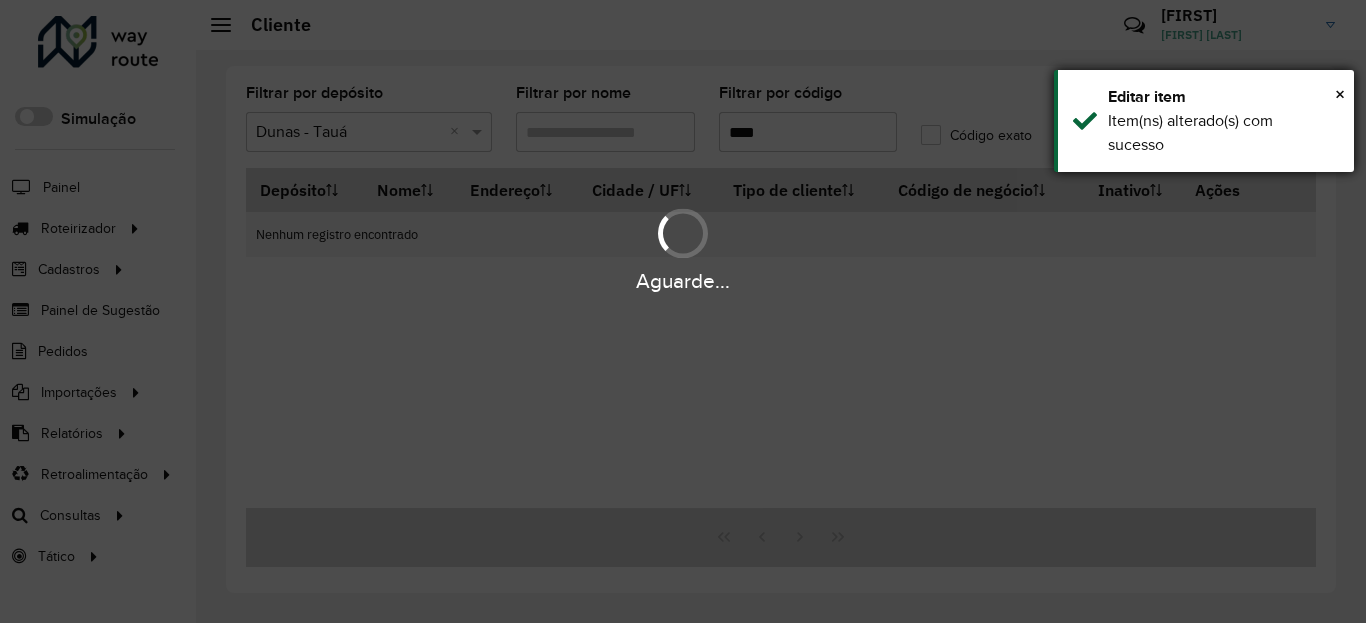 click on "Editar item" at bounding box center (1223, 97) 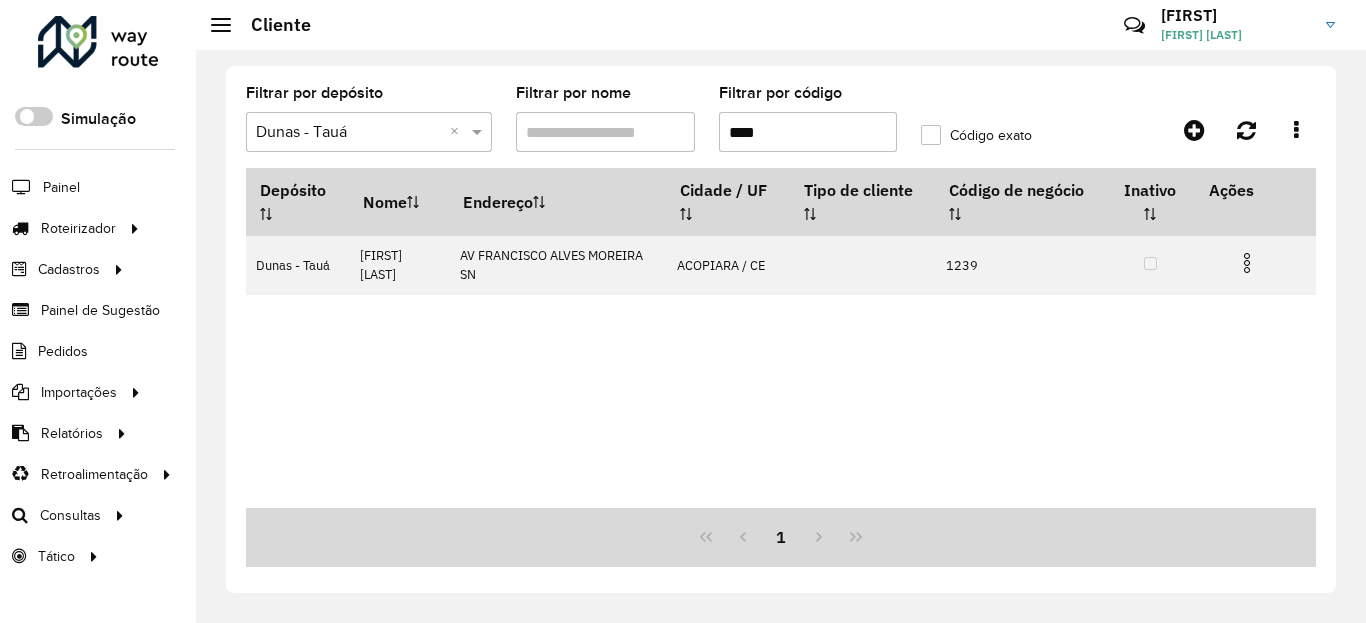 click on "****" at bounding box center [808, 132] 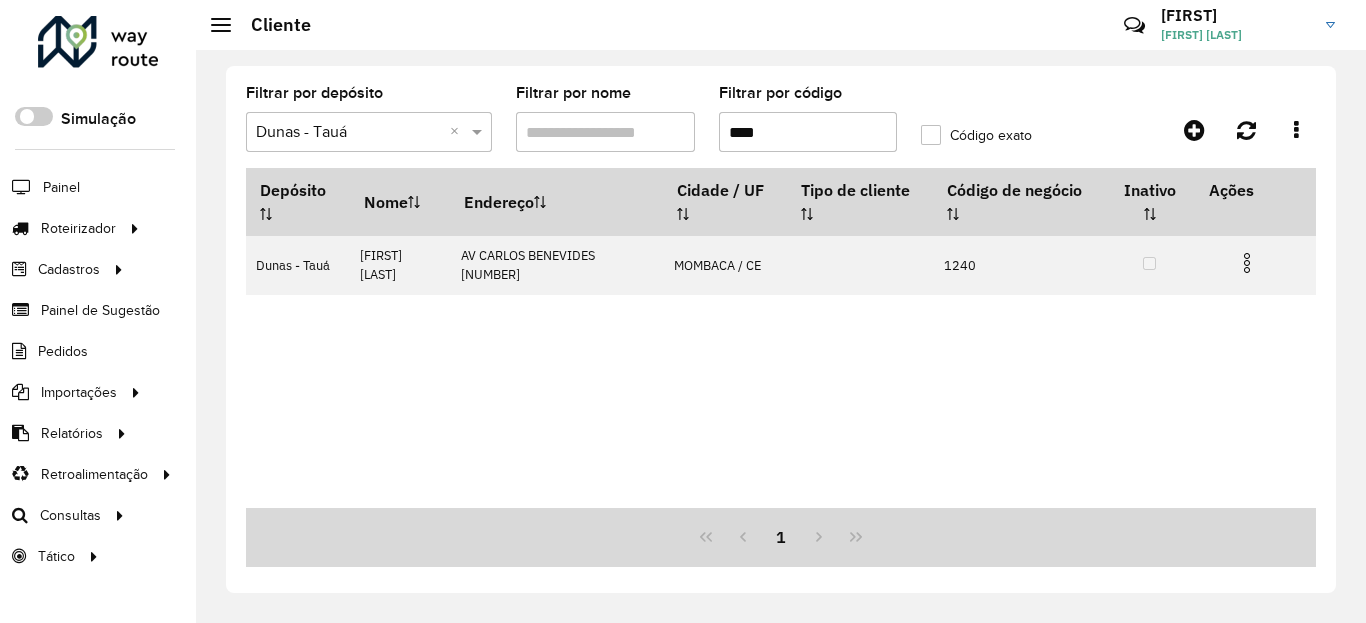 type on "****" 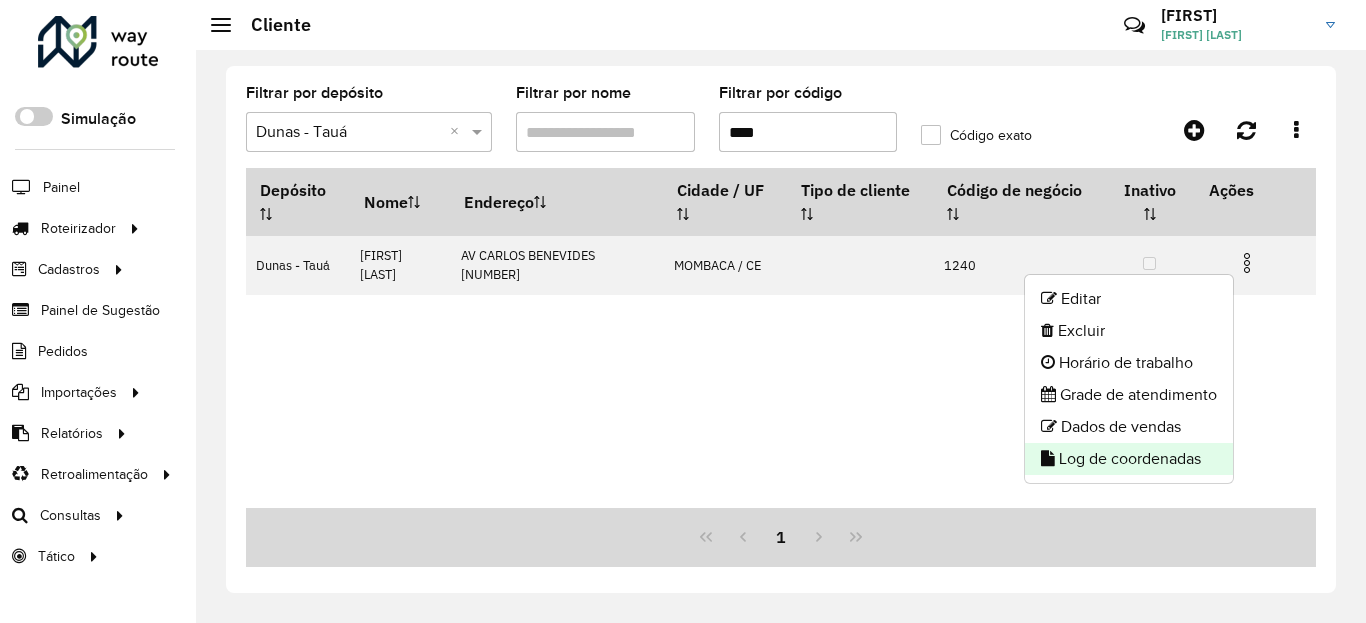 click on "Log de coordenadas" 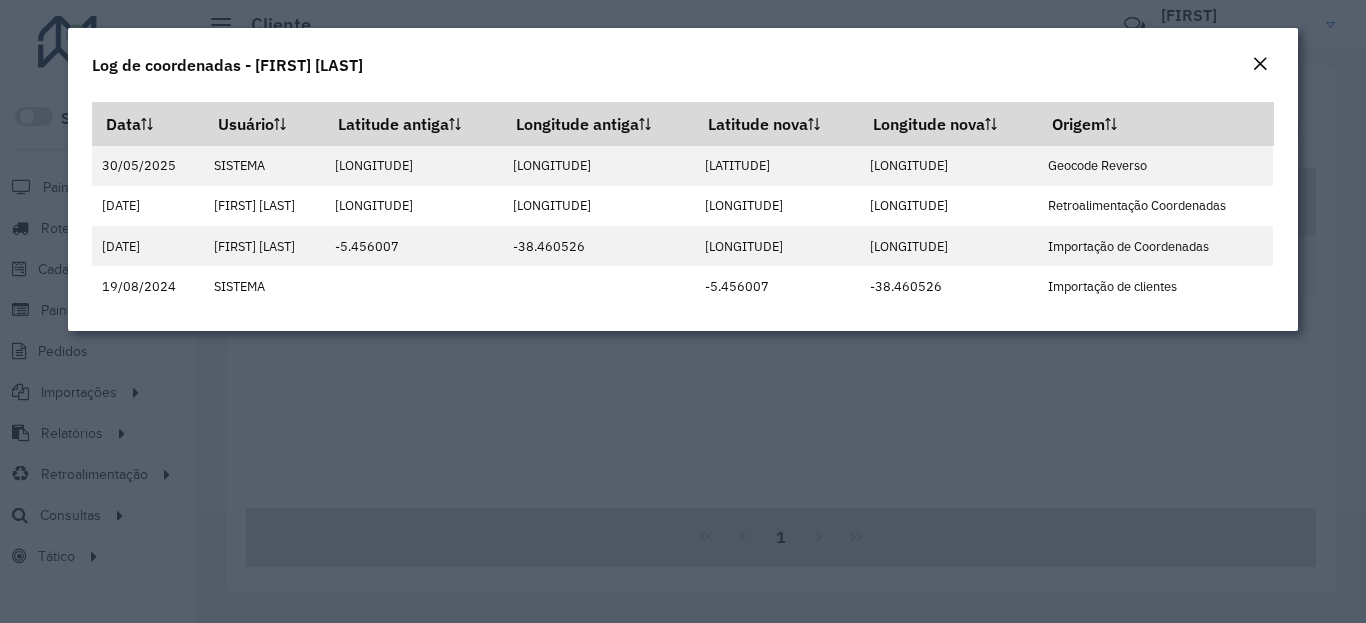 click 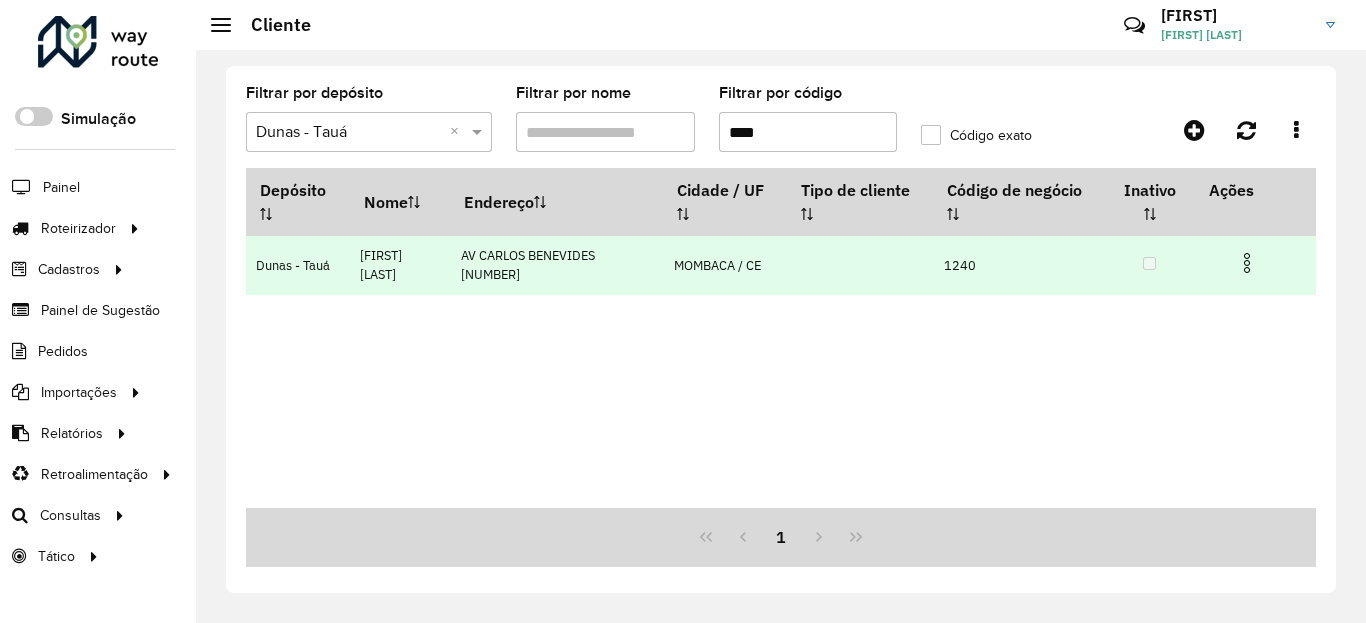 click at bounding box center [1247, 263] 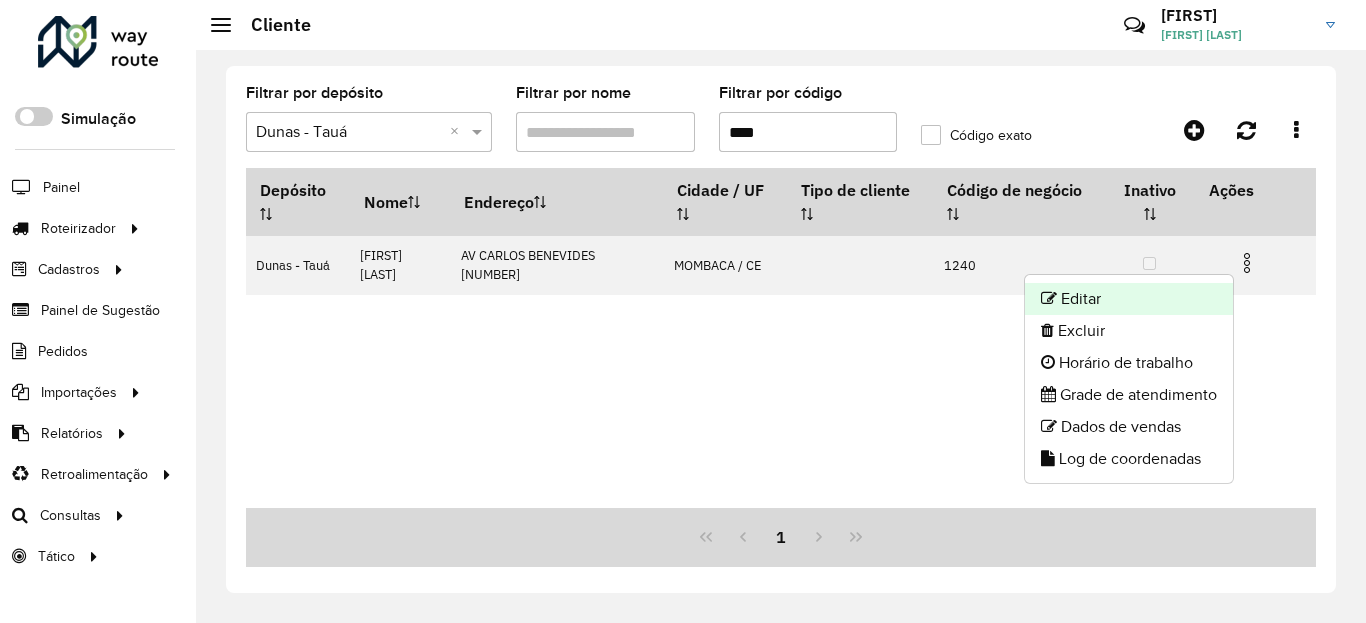 click on "Editar" 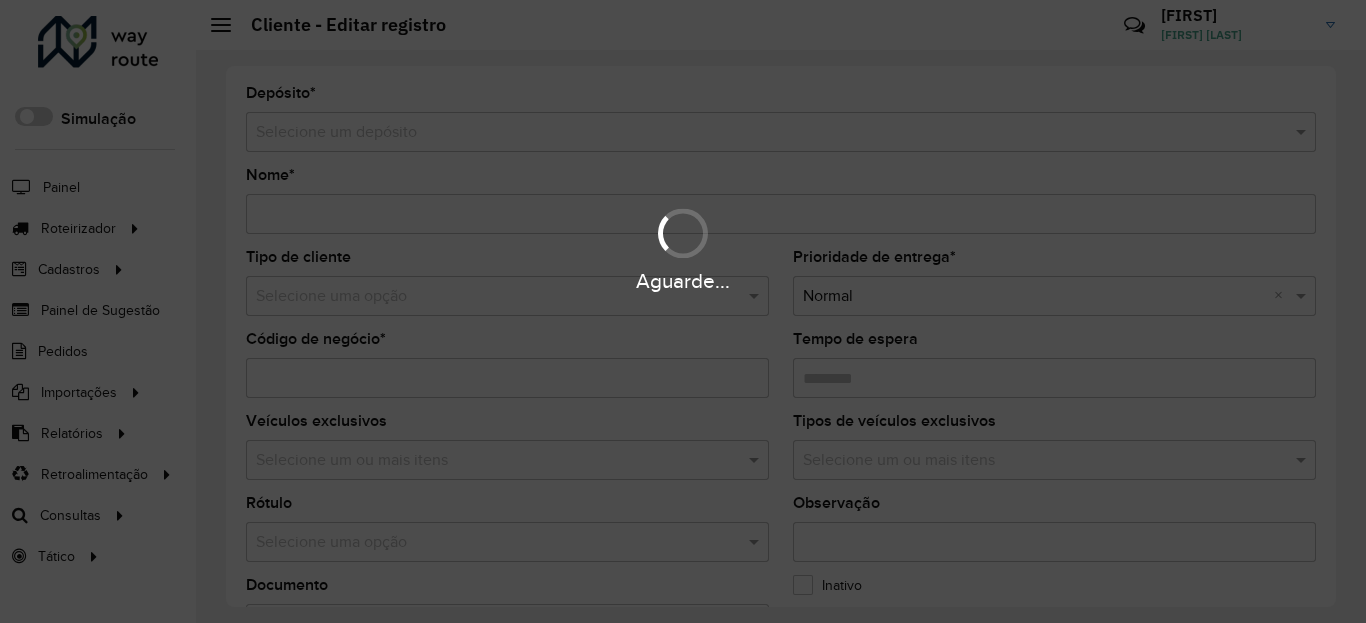 type on "**********" 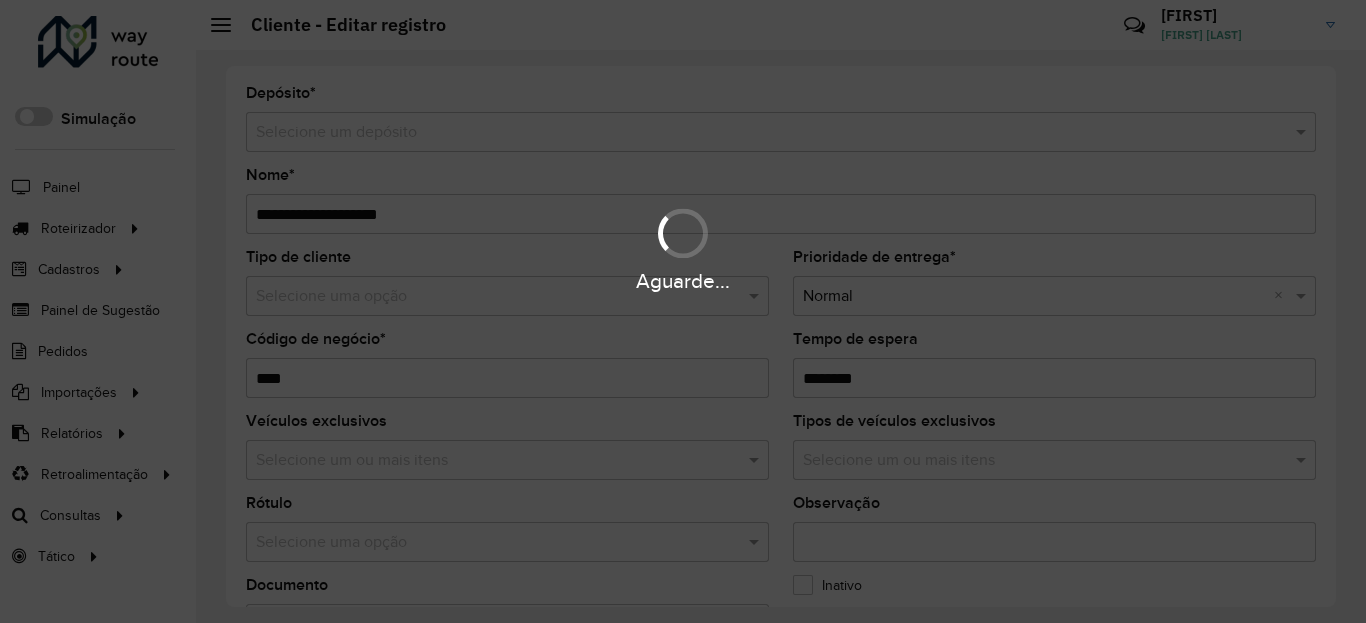type on "**********" 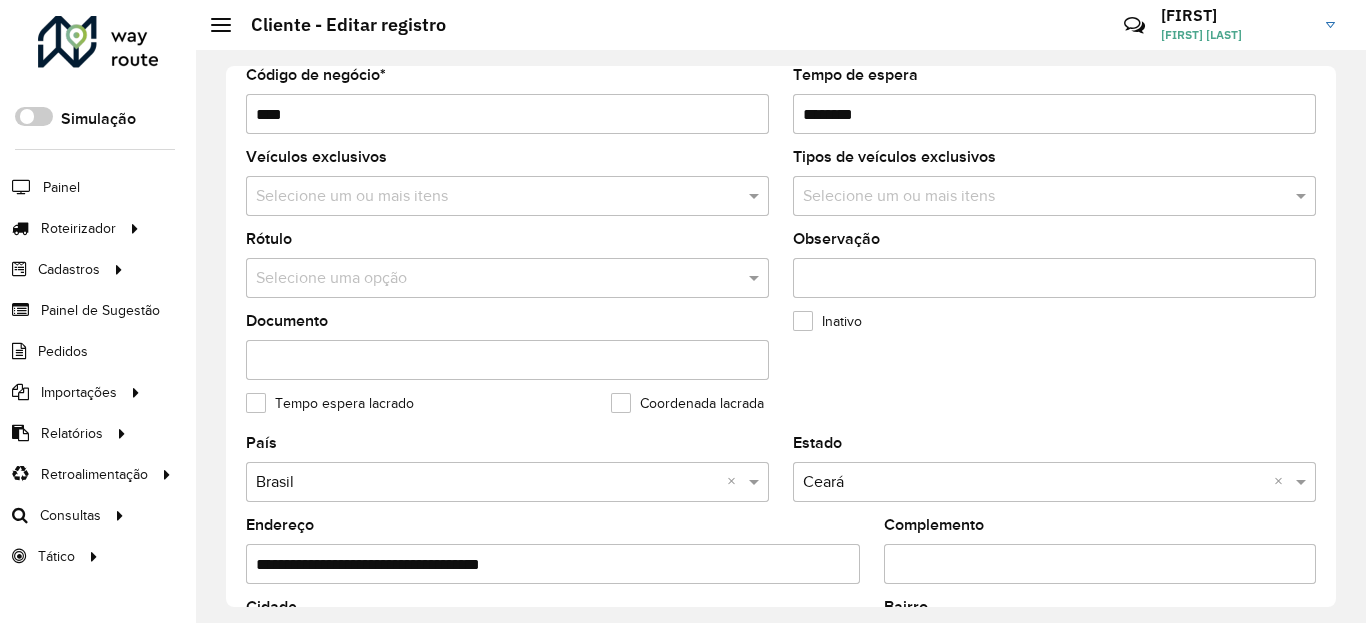 scroll, scrollTop: 600, scrollLeft: 0, axis: vertical 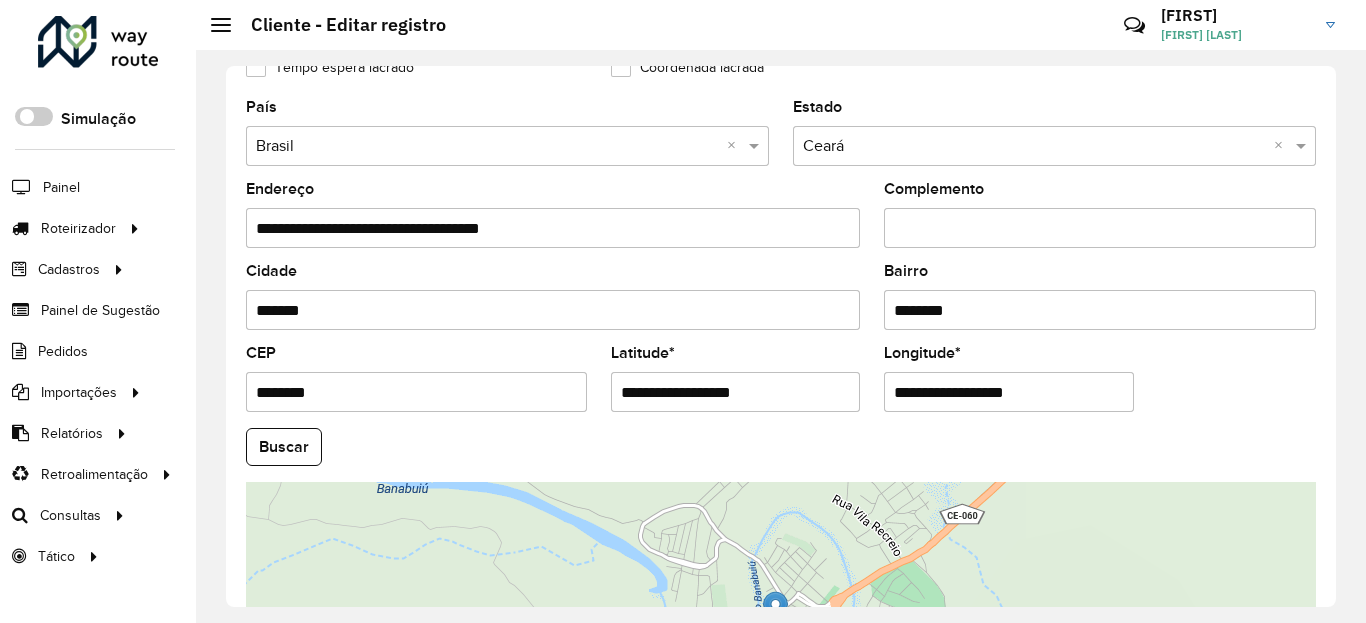 click on "**********" at bounding box center (736, 392) 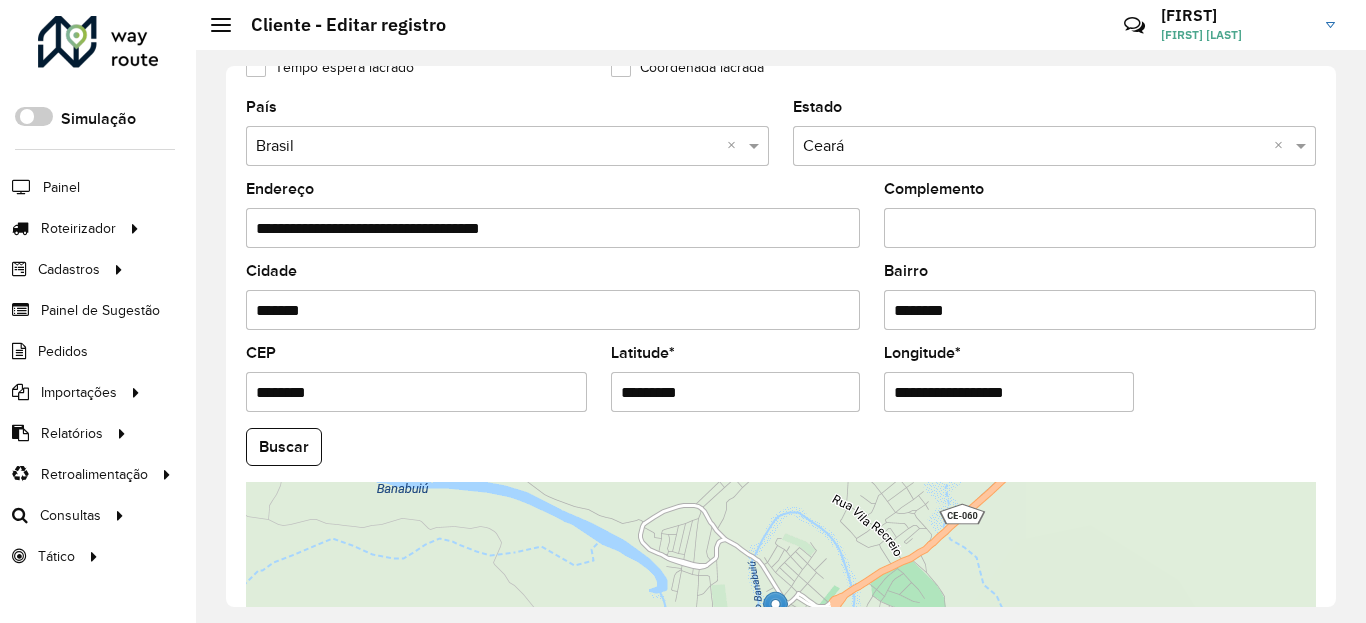 type on "*********" 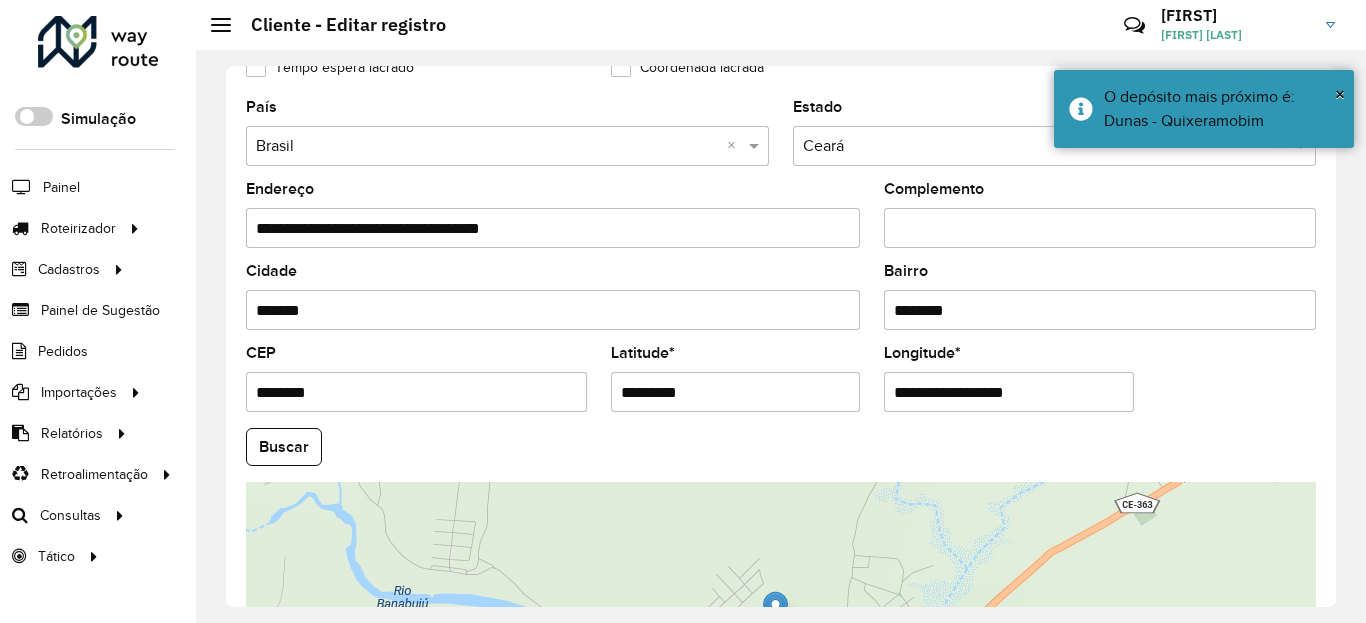 click on "**********" at bounding box center (1009, 392) 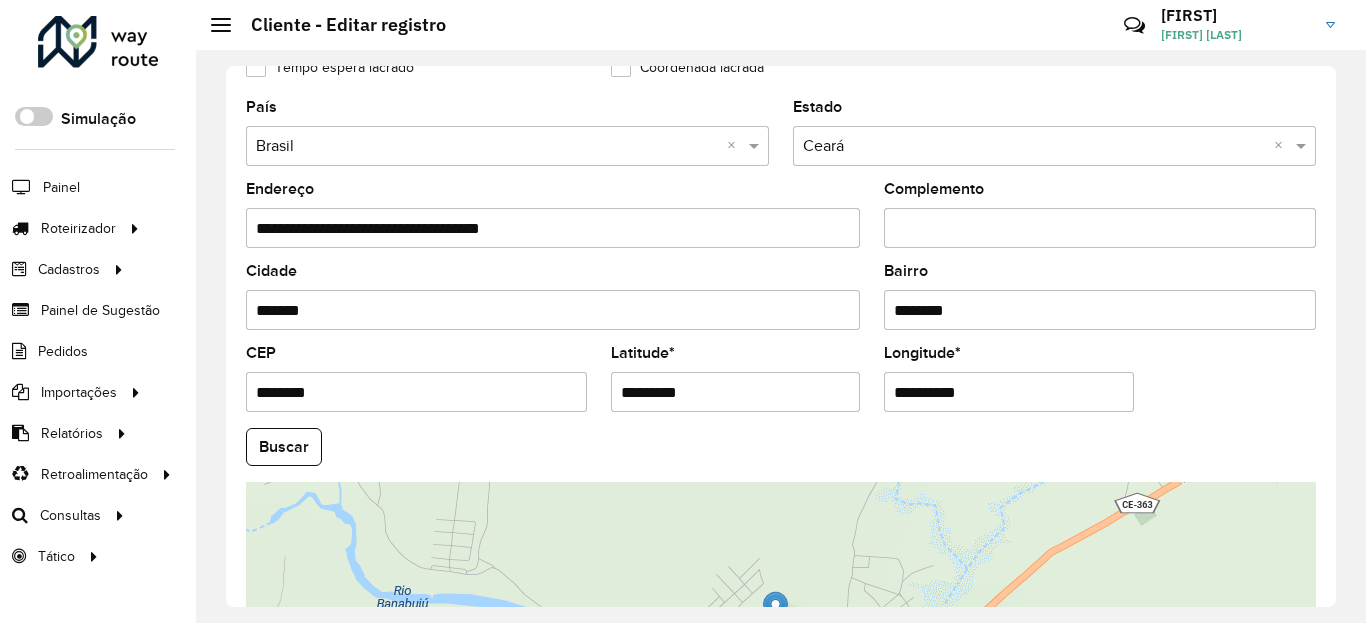 type on "**********" 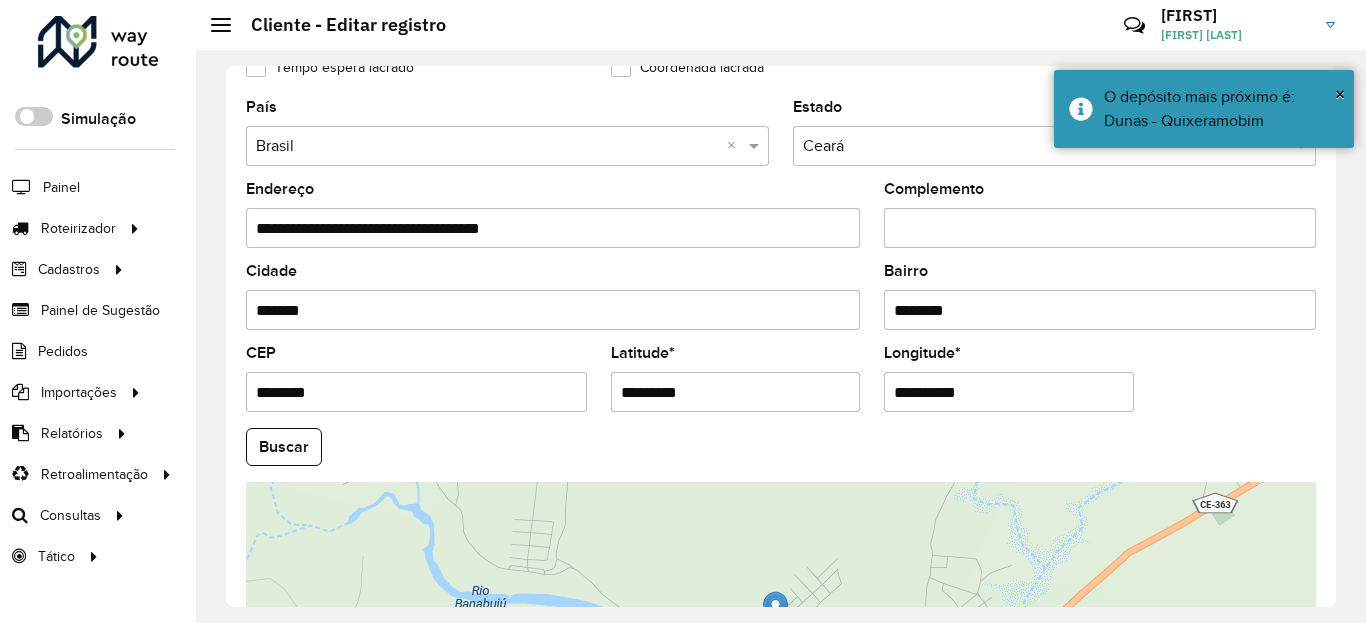 scroll, scrollTop: 865, scrollLeft: 0, axis: vertical 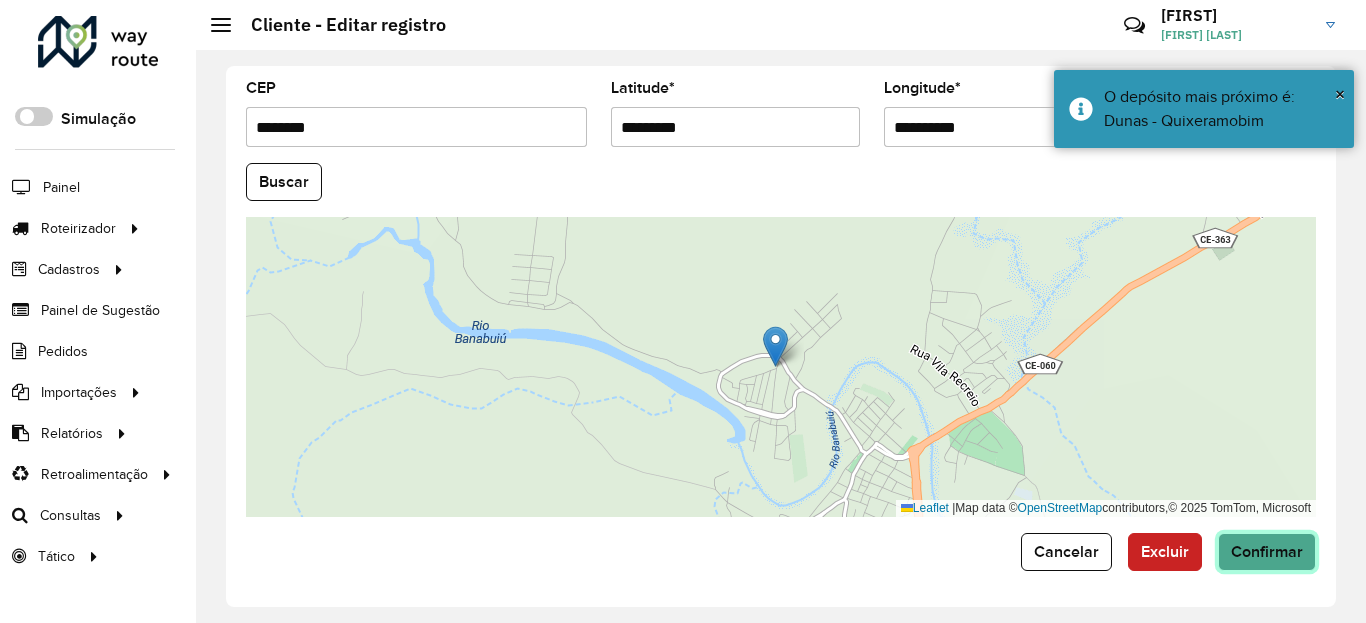 click on "Confirmar" 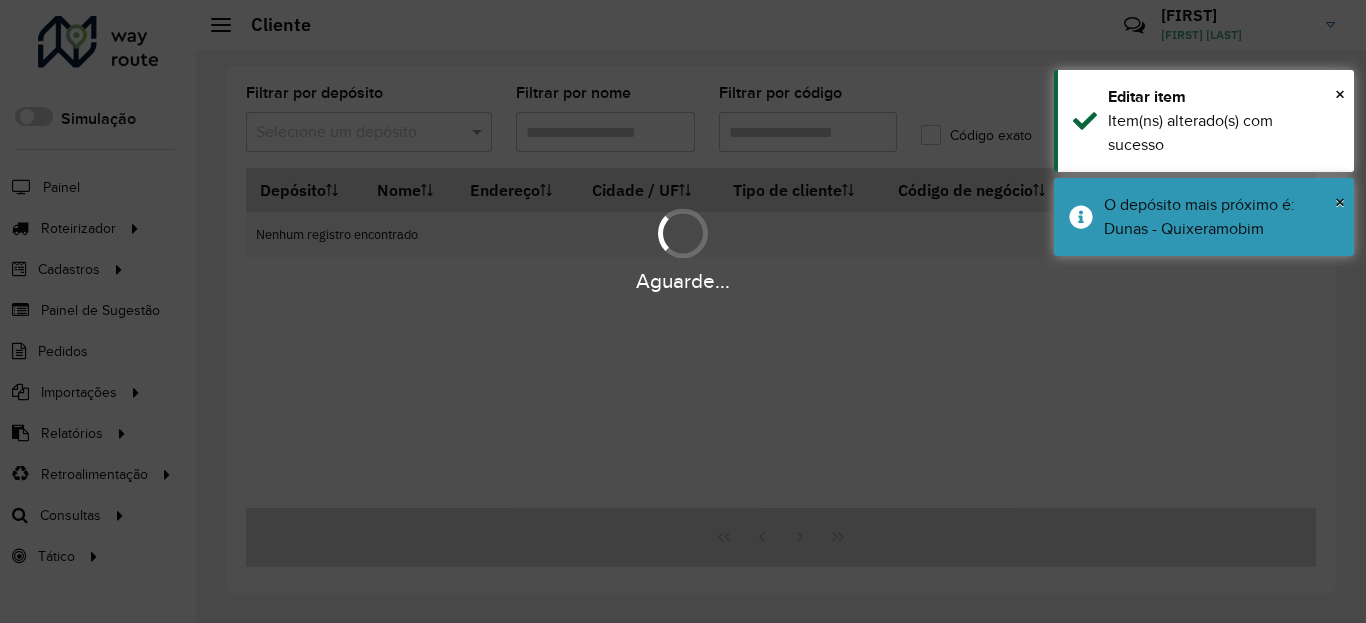 type on "****" 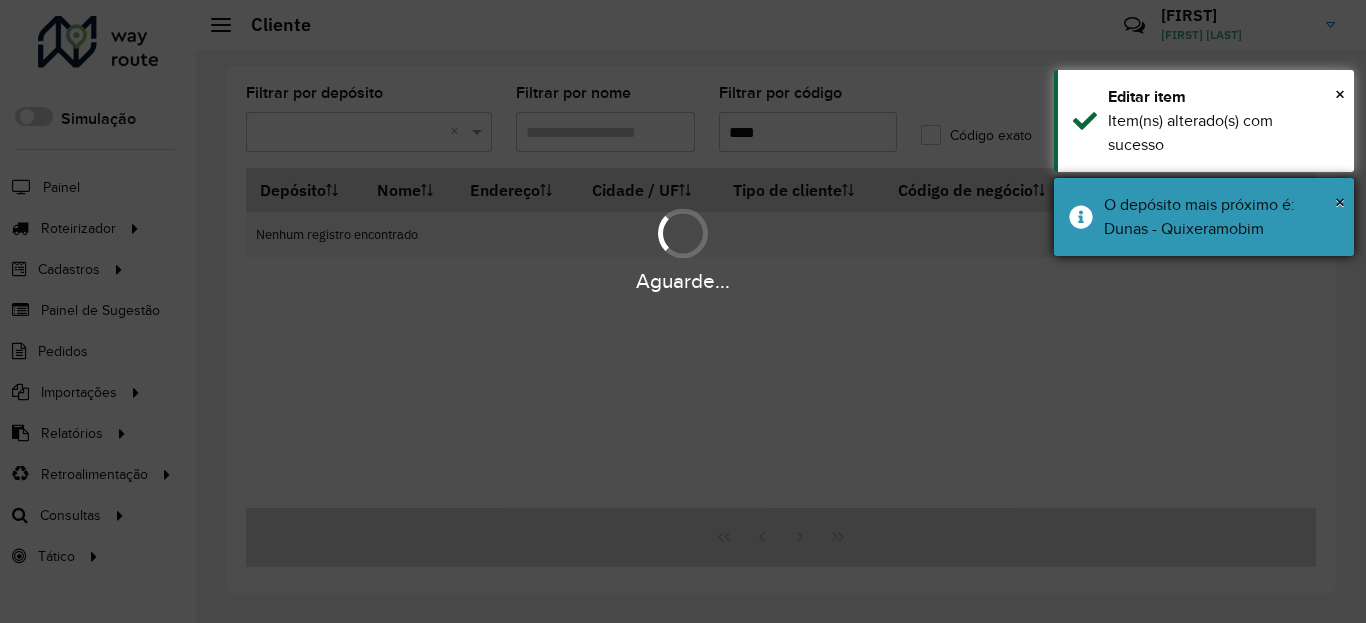 click on "O depósito mais próximo é: Dunas - Quixeramobim" at bounding box center [1221, 217] 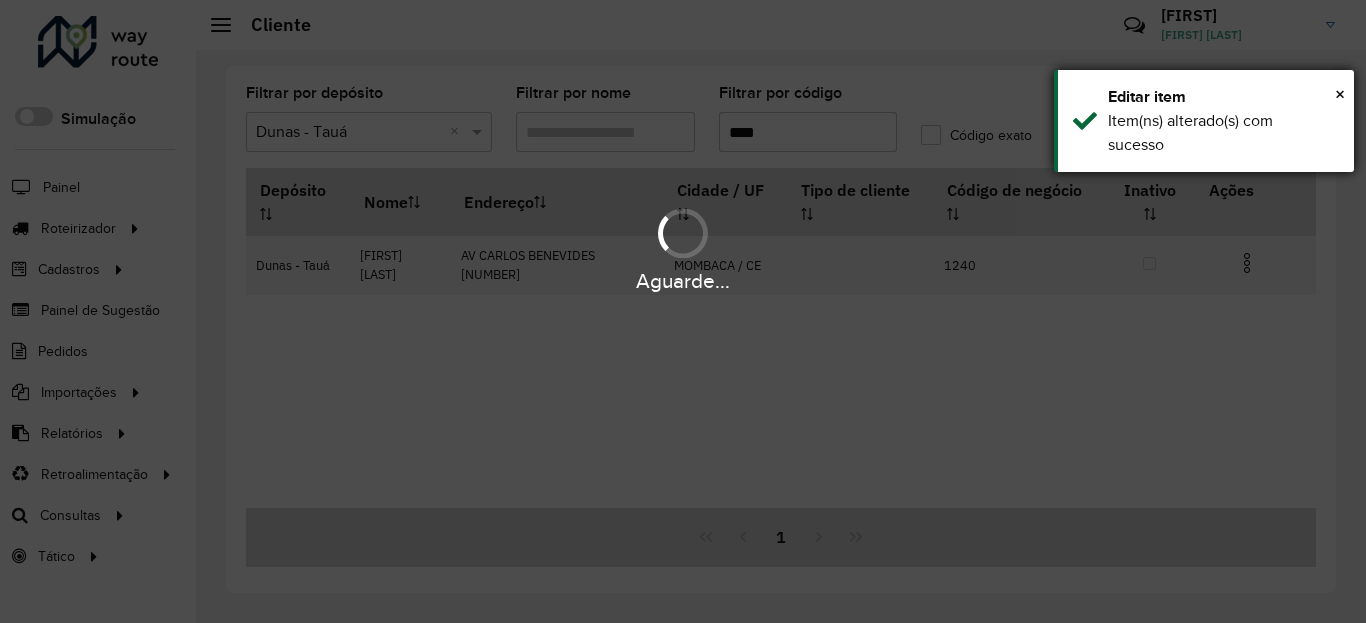 click on "×  Editar item  Item(ns) alterado(s) com sucesso" at bounding box center (1204, 121) 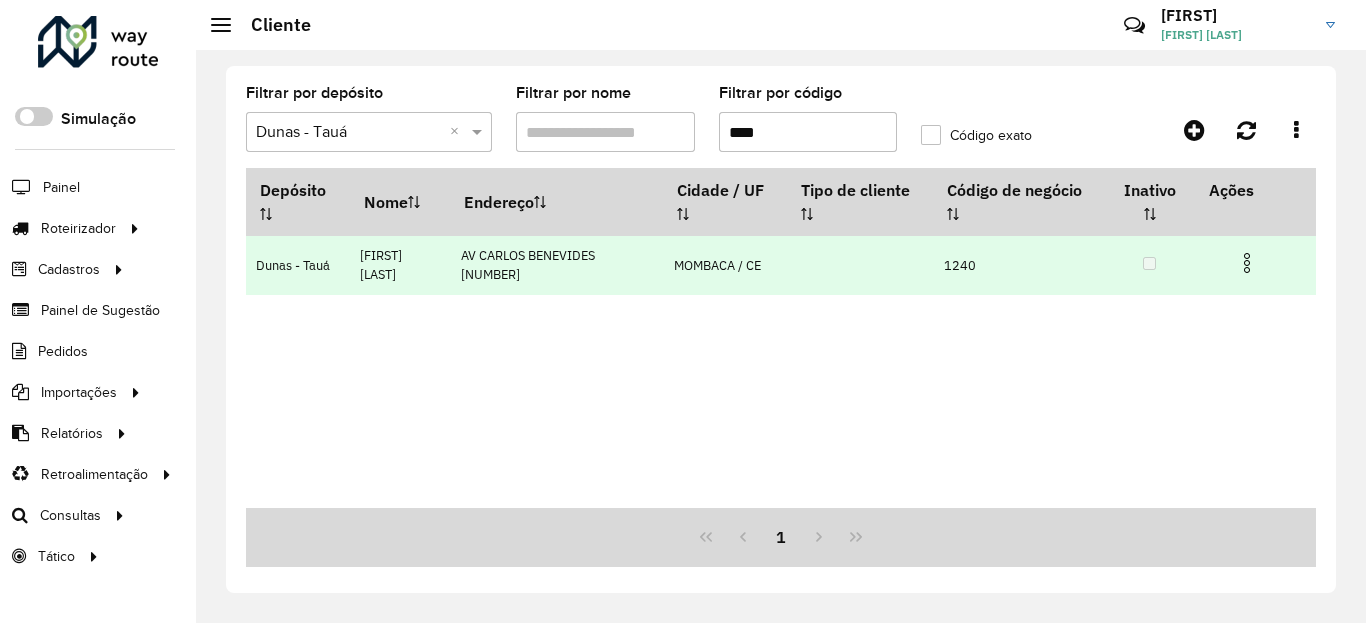 click at bounding box center (1247, 263) 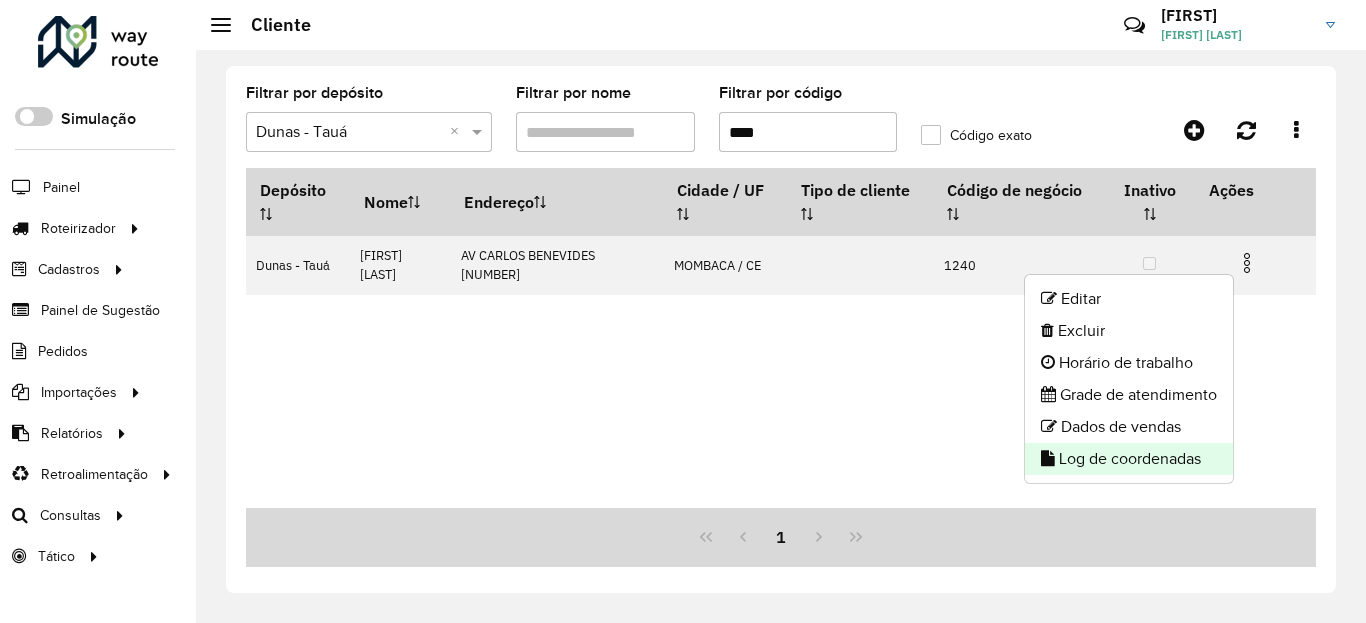 click on "Log de coordenadas" 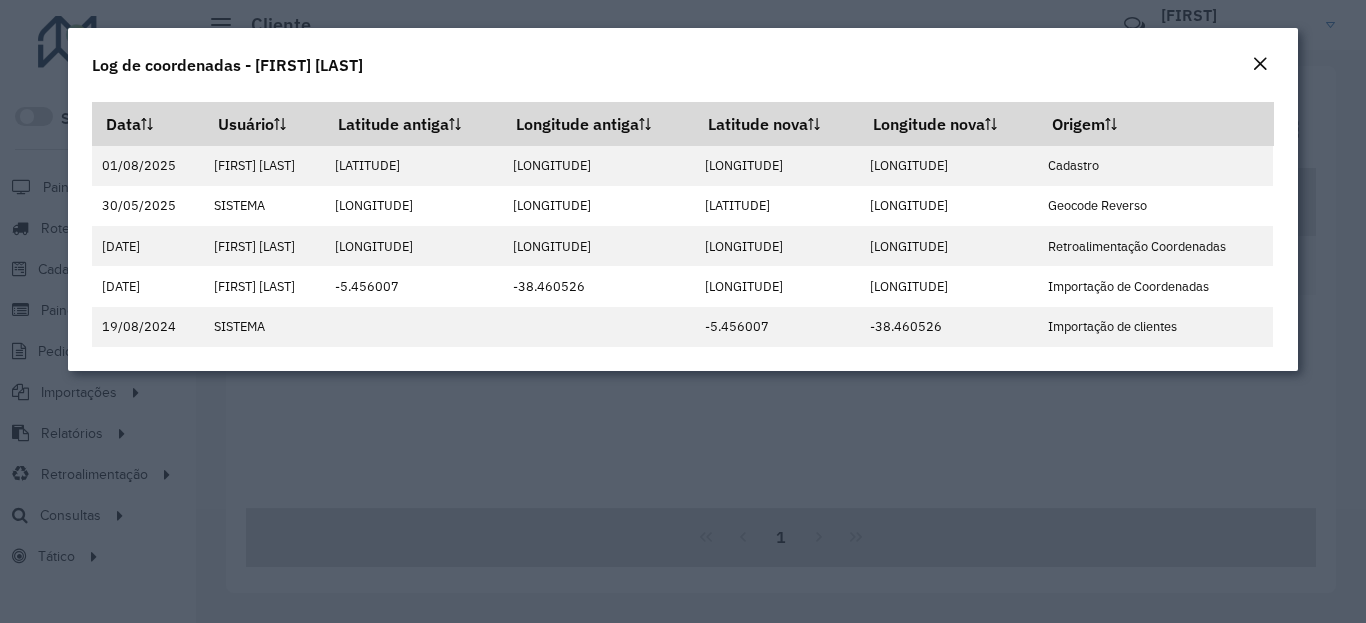 click 